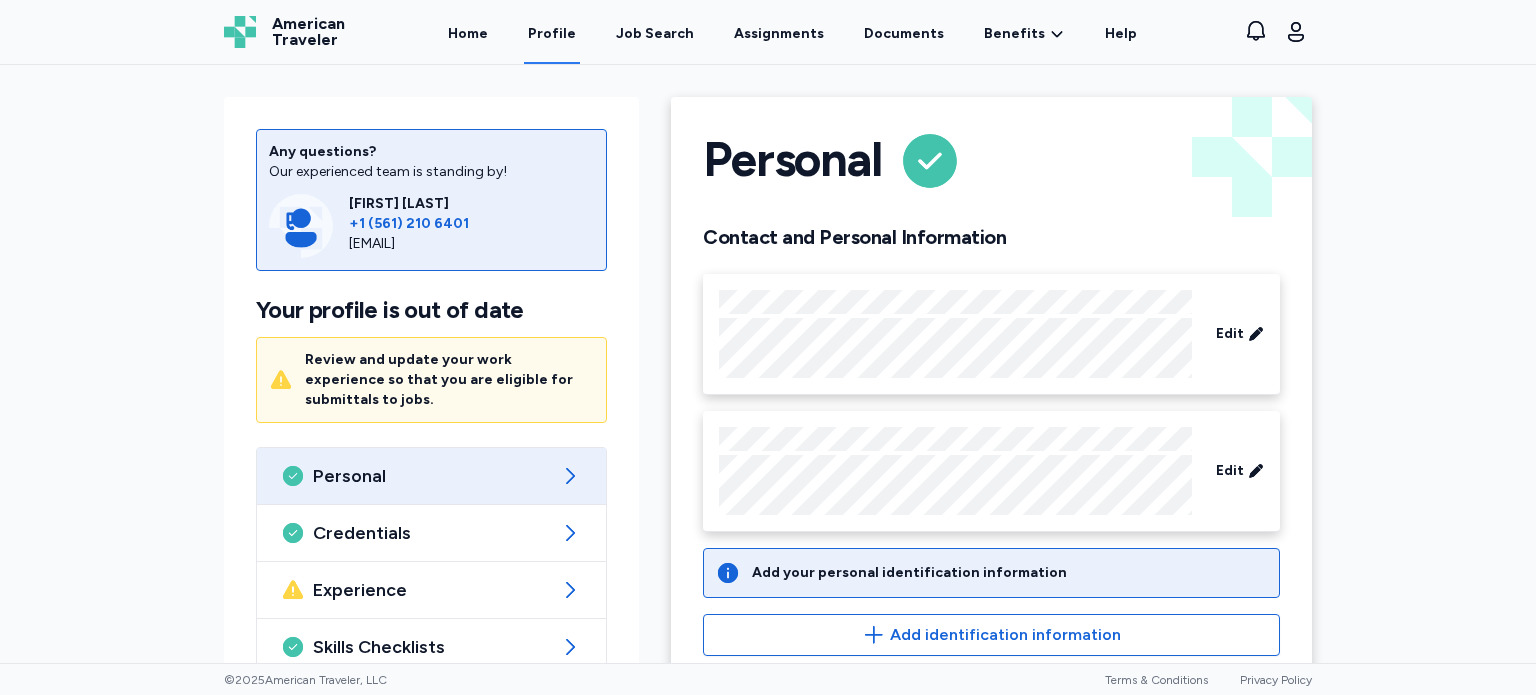 scroll, scrollTop: 0, scrollLeft: 0, axis: both 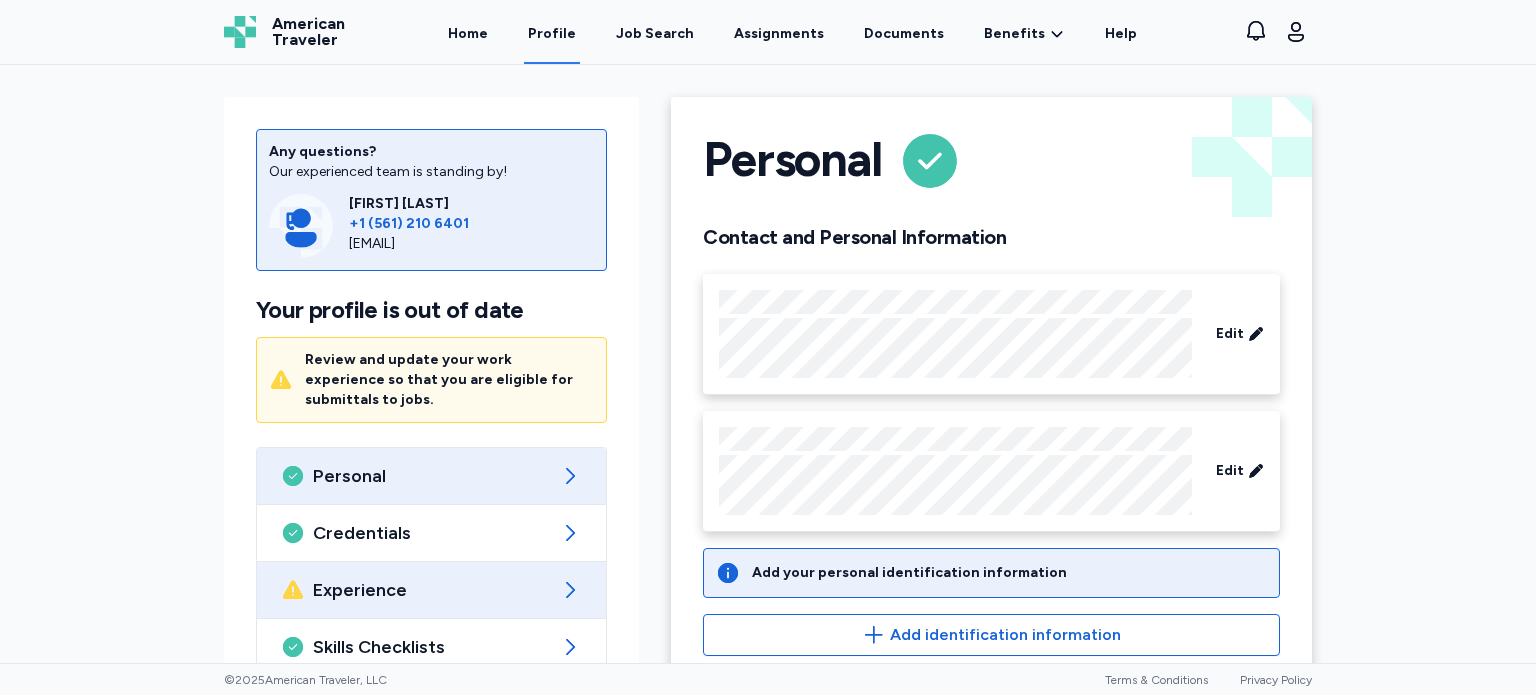 click on "Experience" at bounding box center [431, 590] 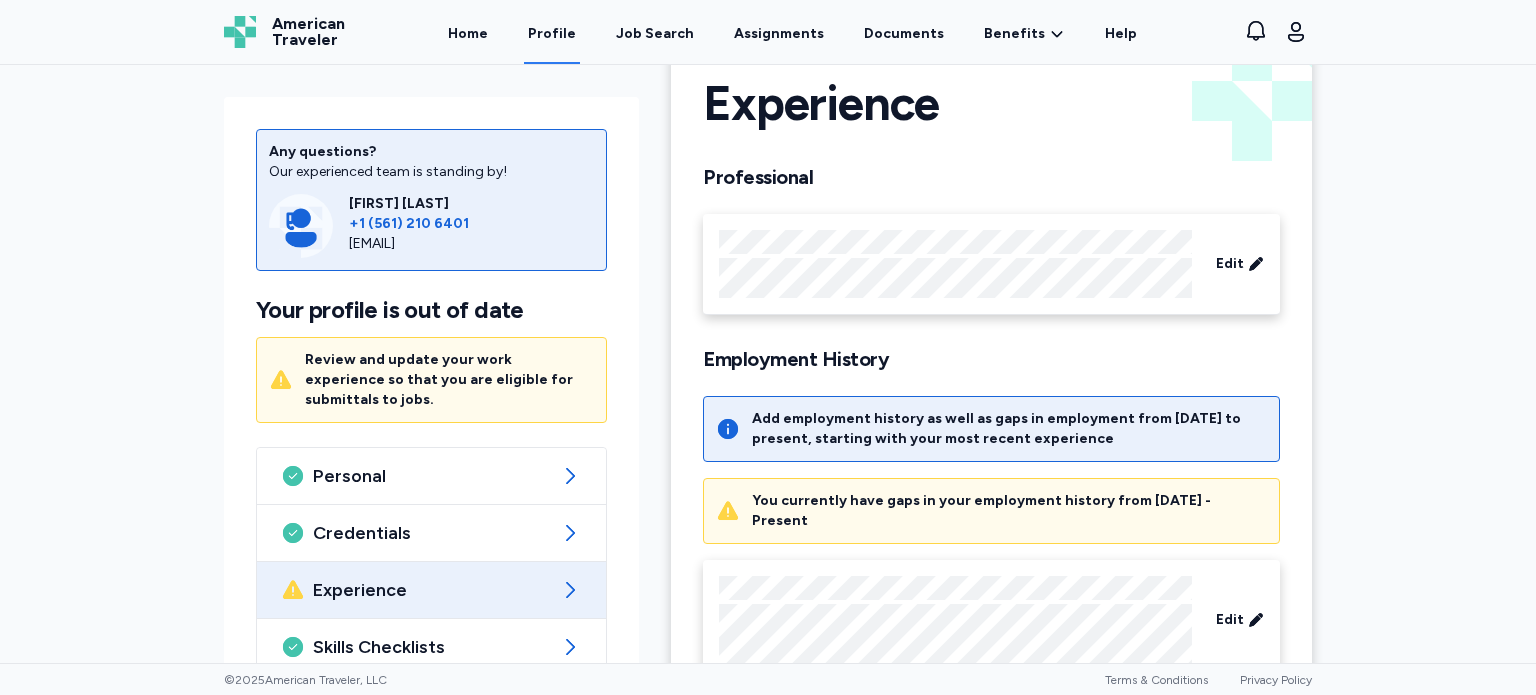 scroll, scrollTop: 33, scrollLeft: 0, axis: vertical 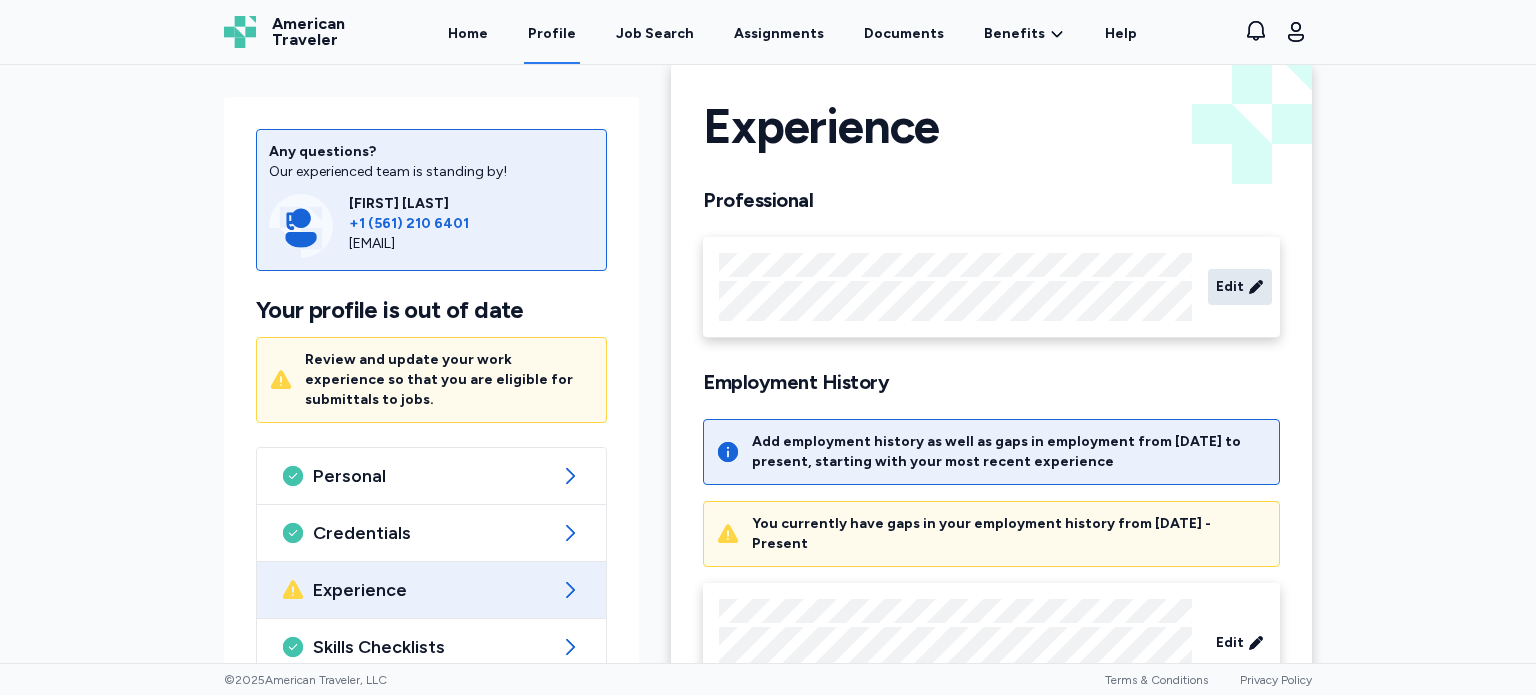 click 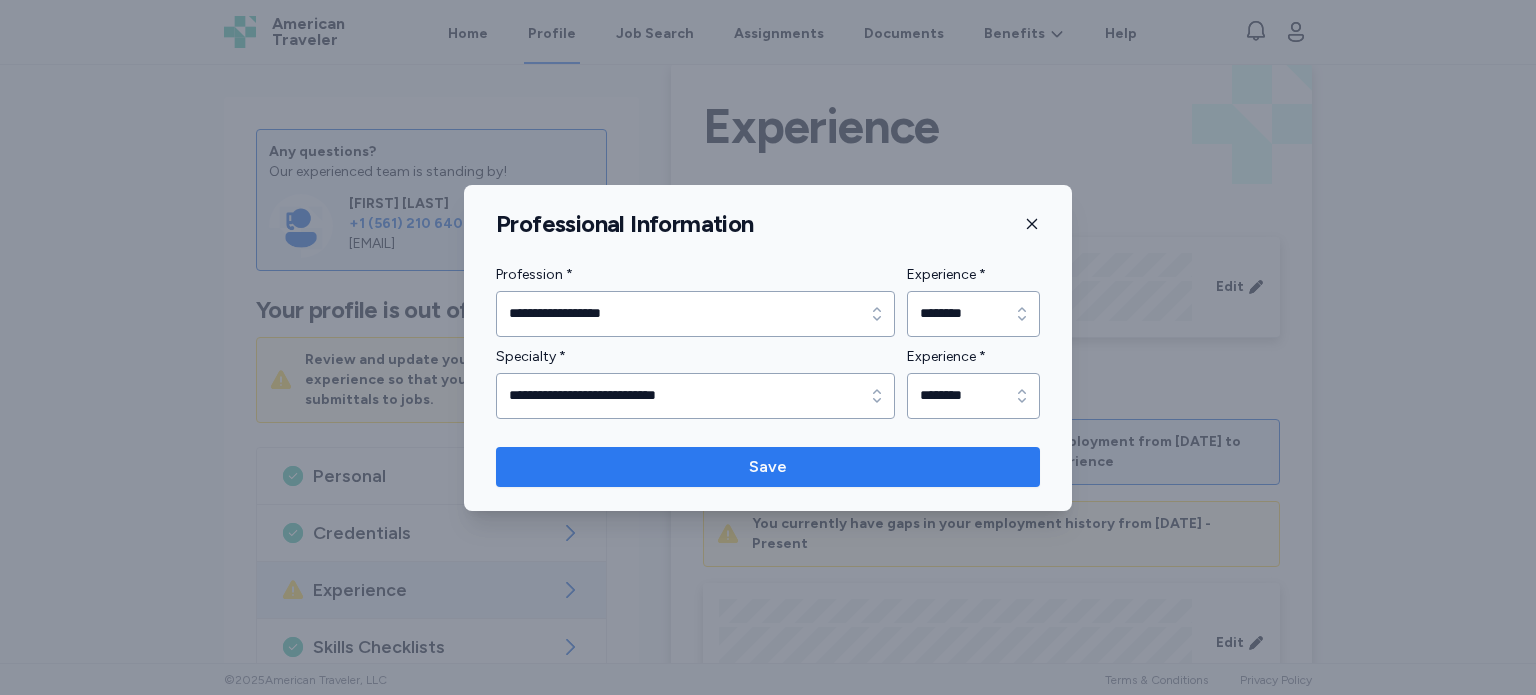 click on "Save" at bounding box center [768, 467] 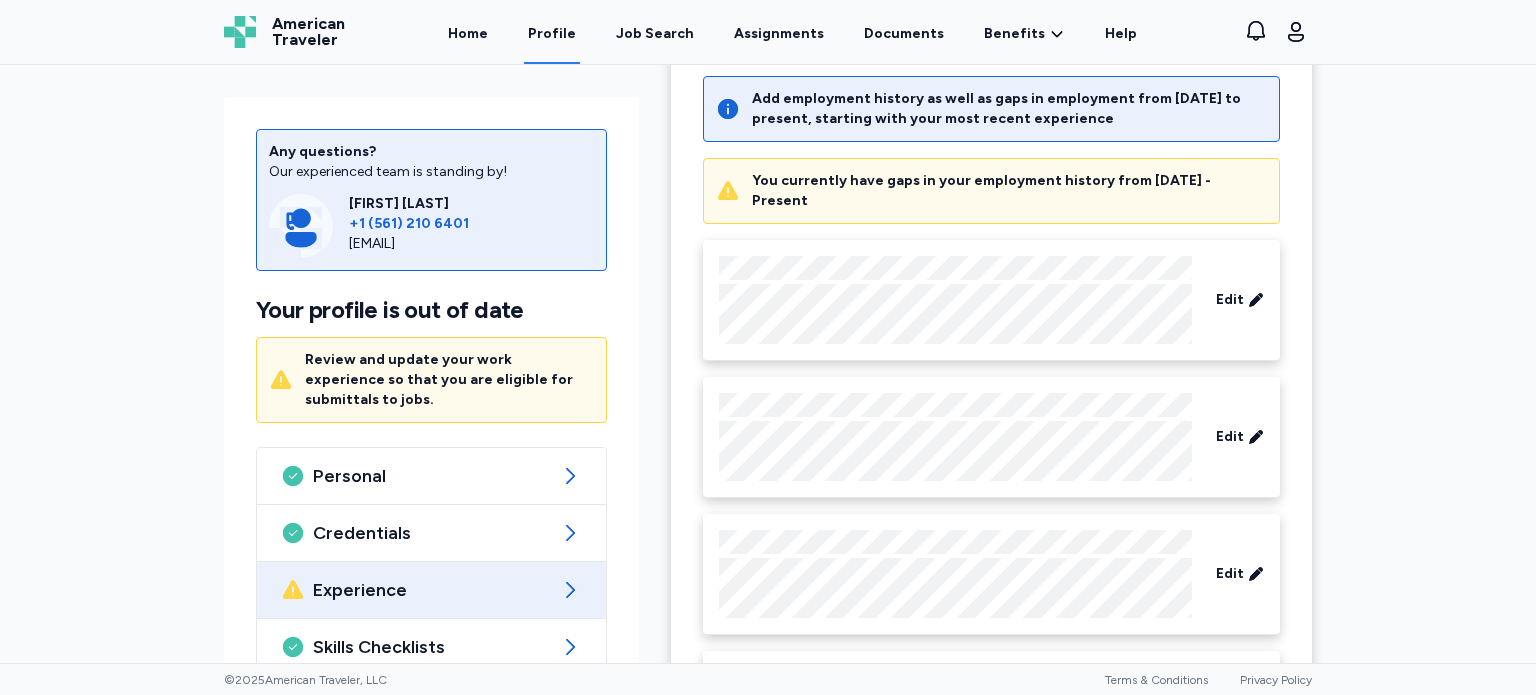 scroll, scrollTop: 572, scrollLeft: 0, axis: vertical 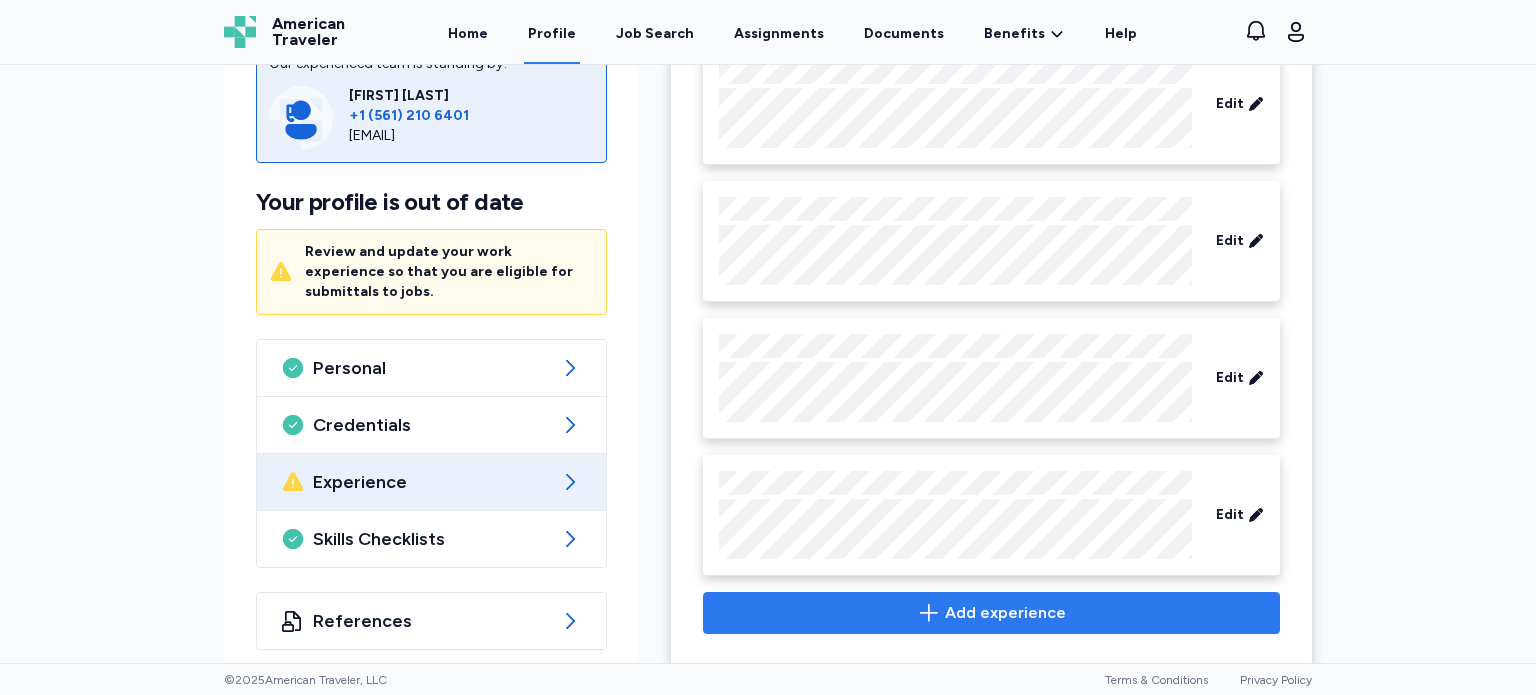 click on "Add experience" at bounding box center (1005, 613) 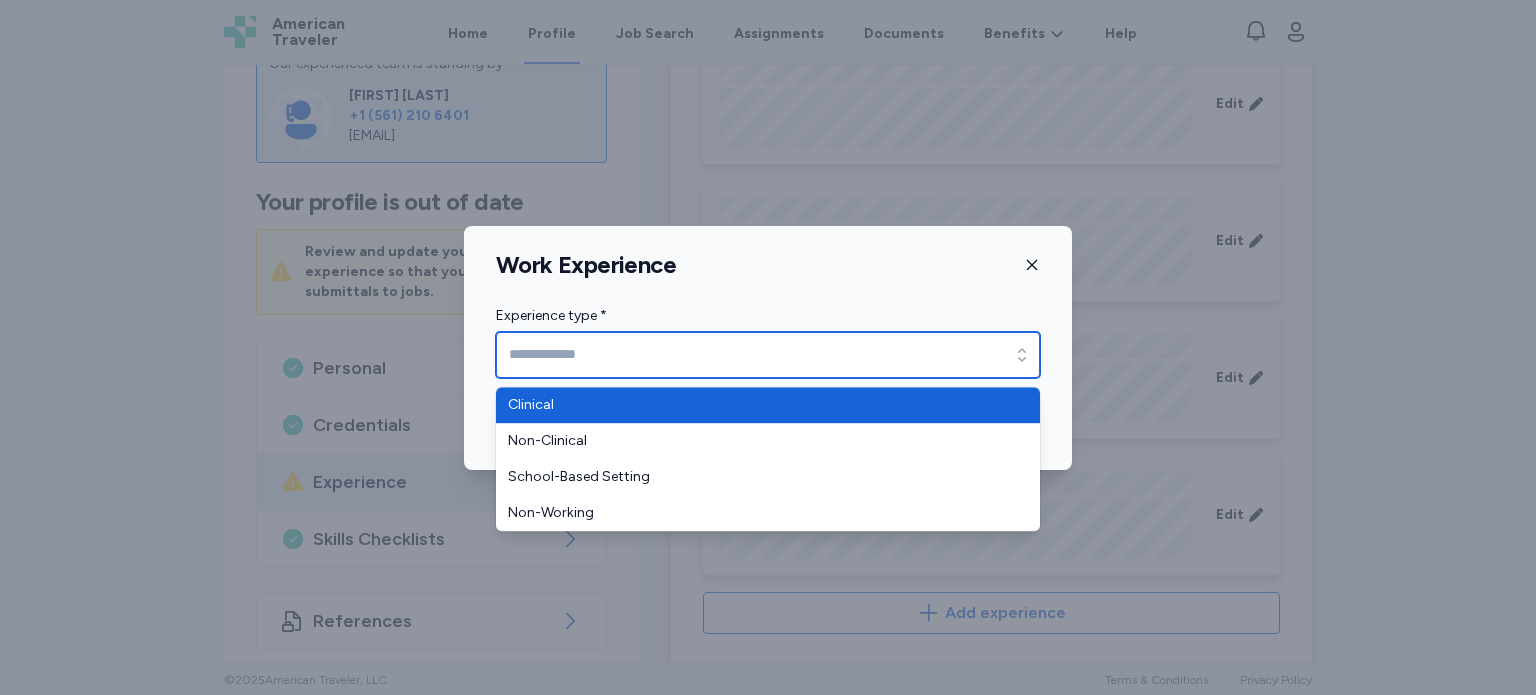 click 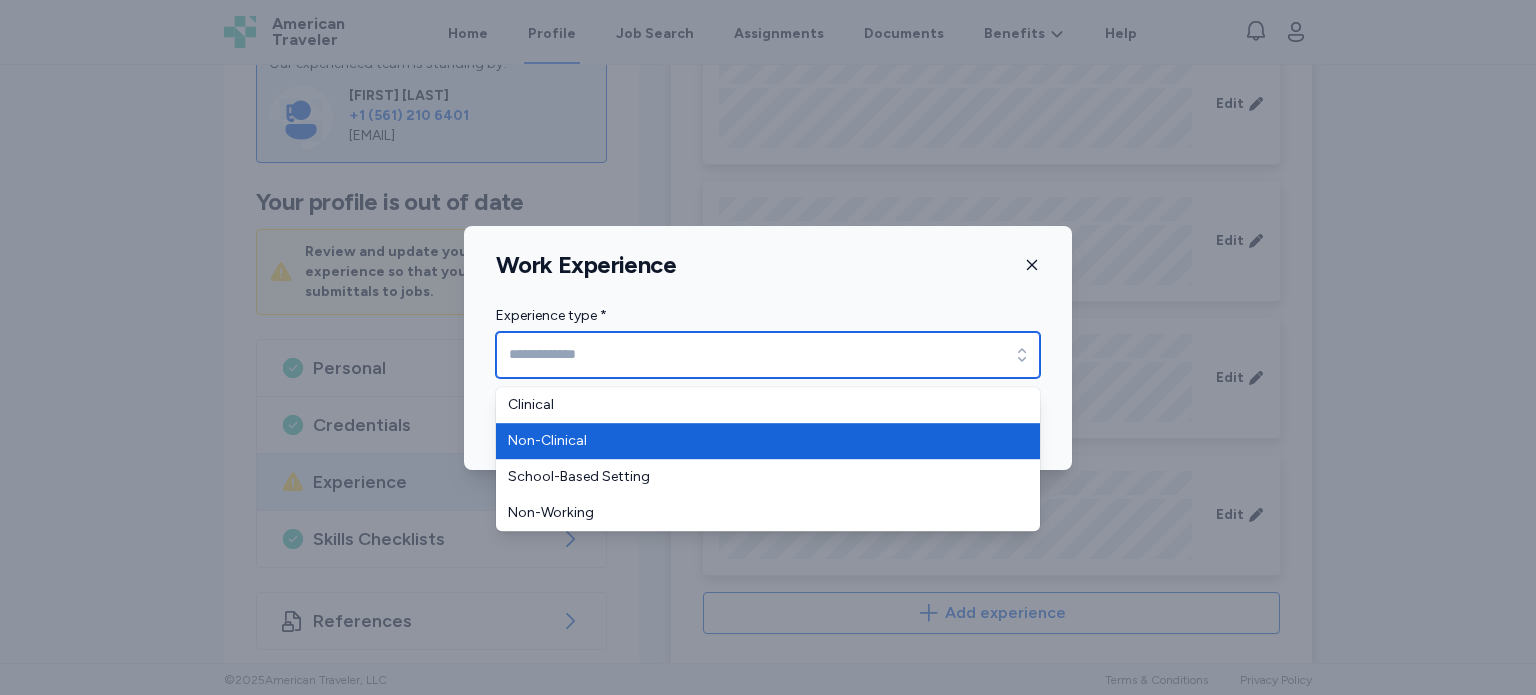 type on "**********" 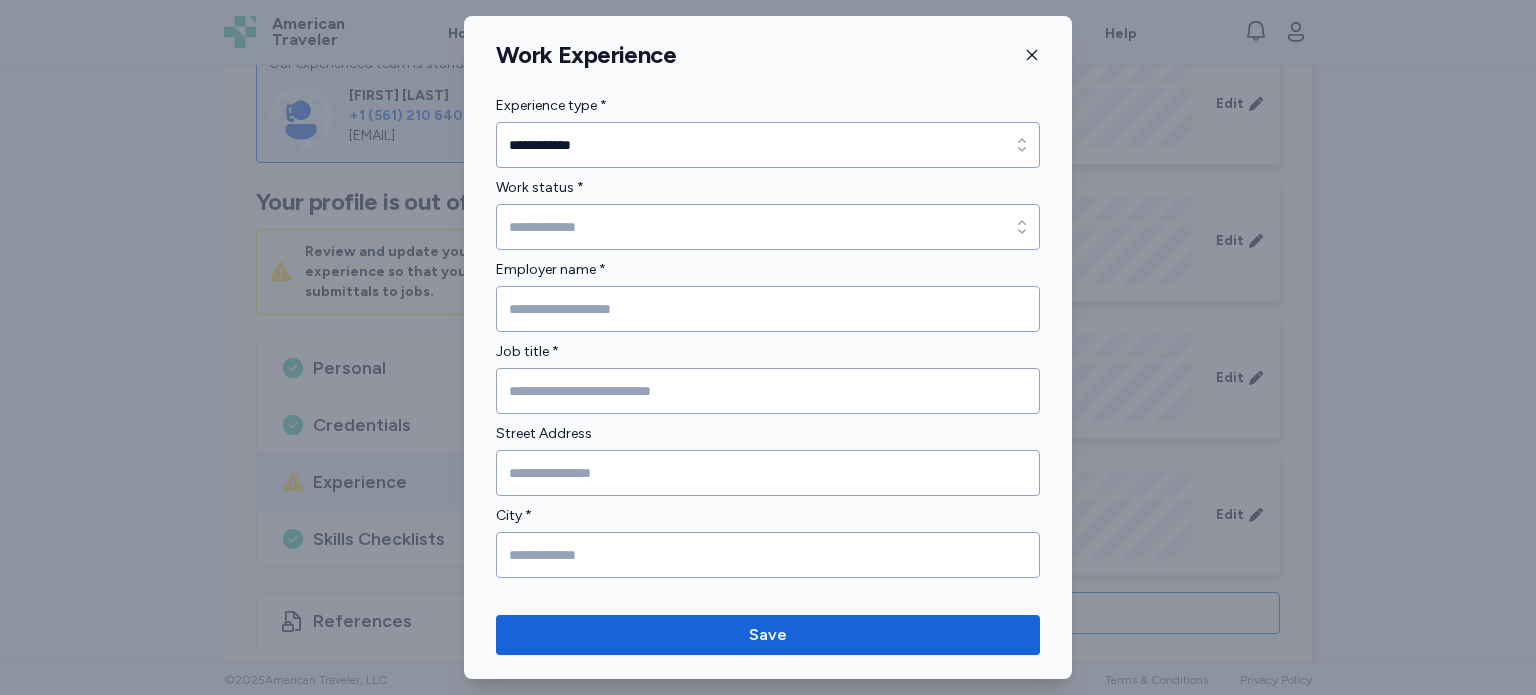 click 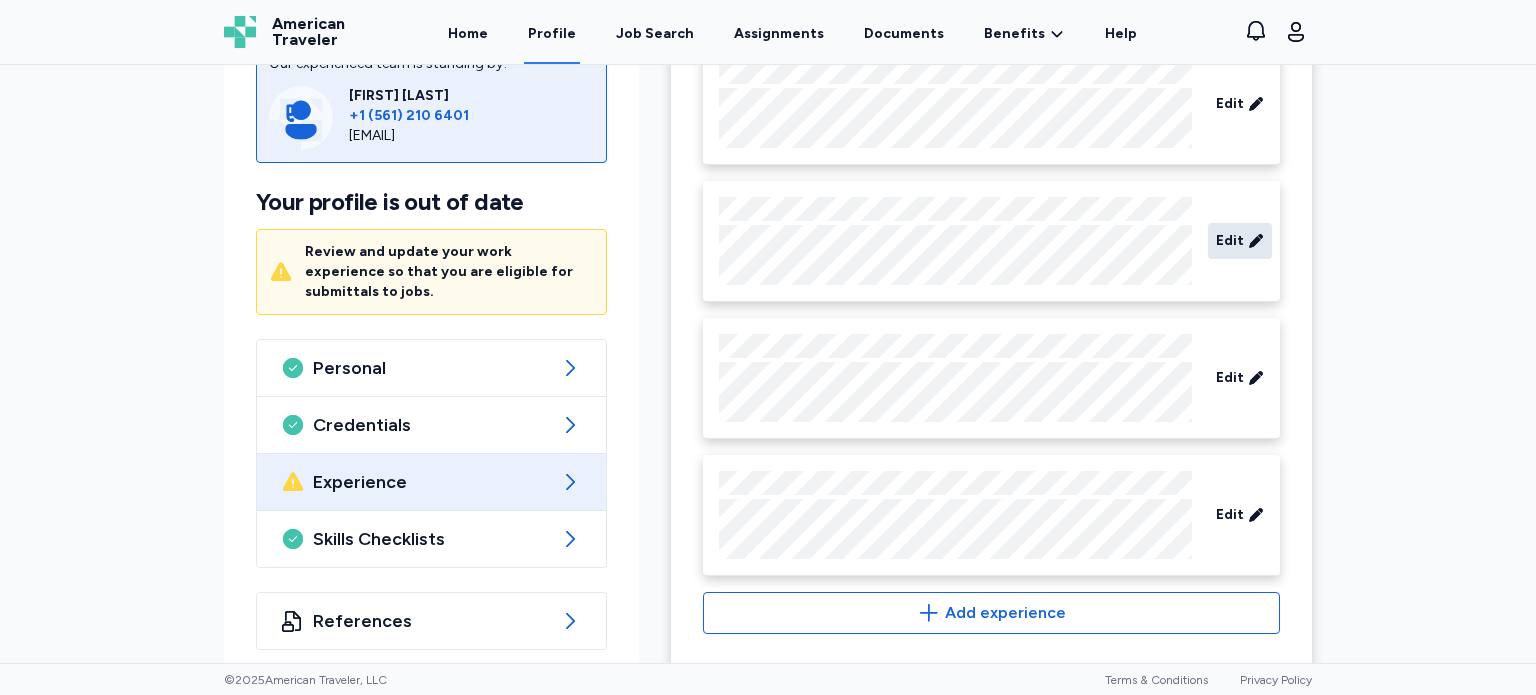 click 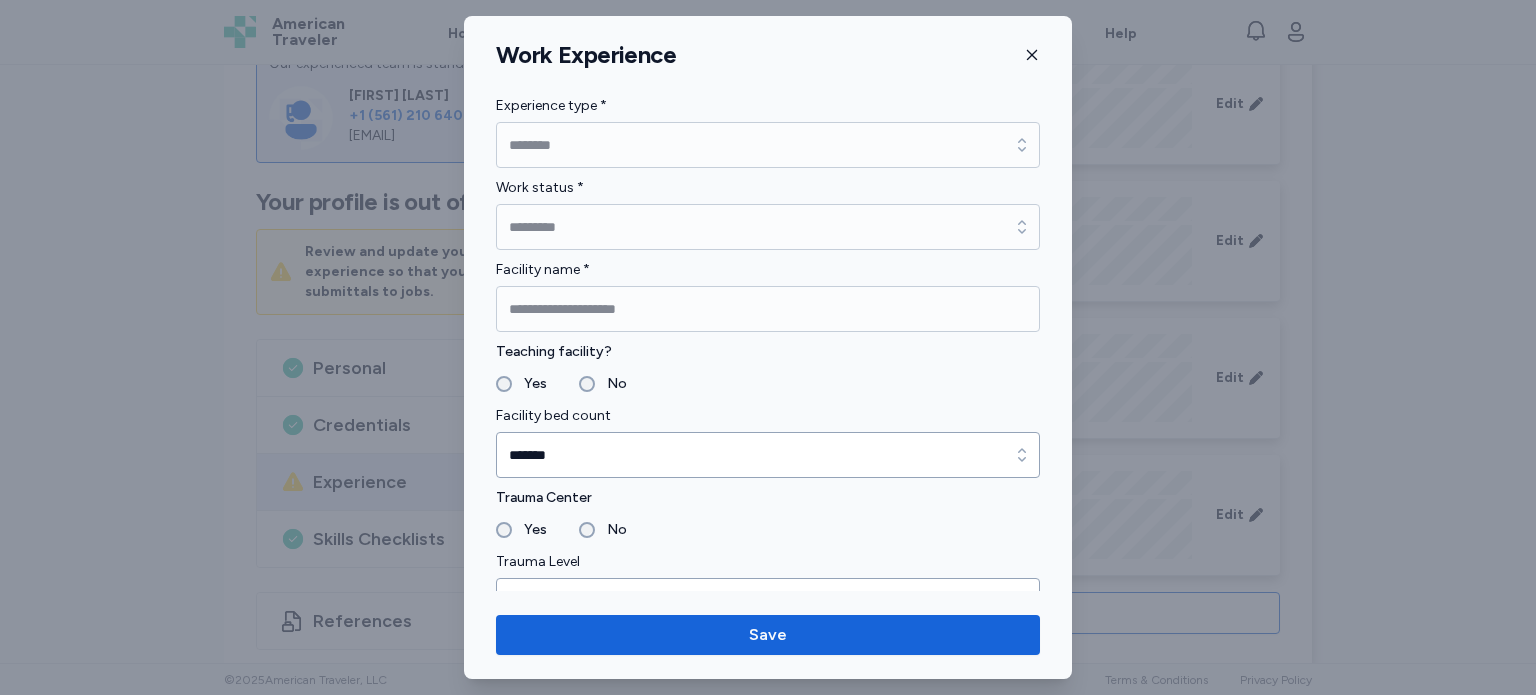 click 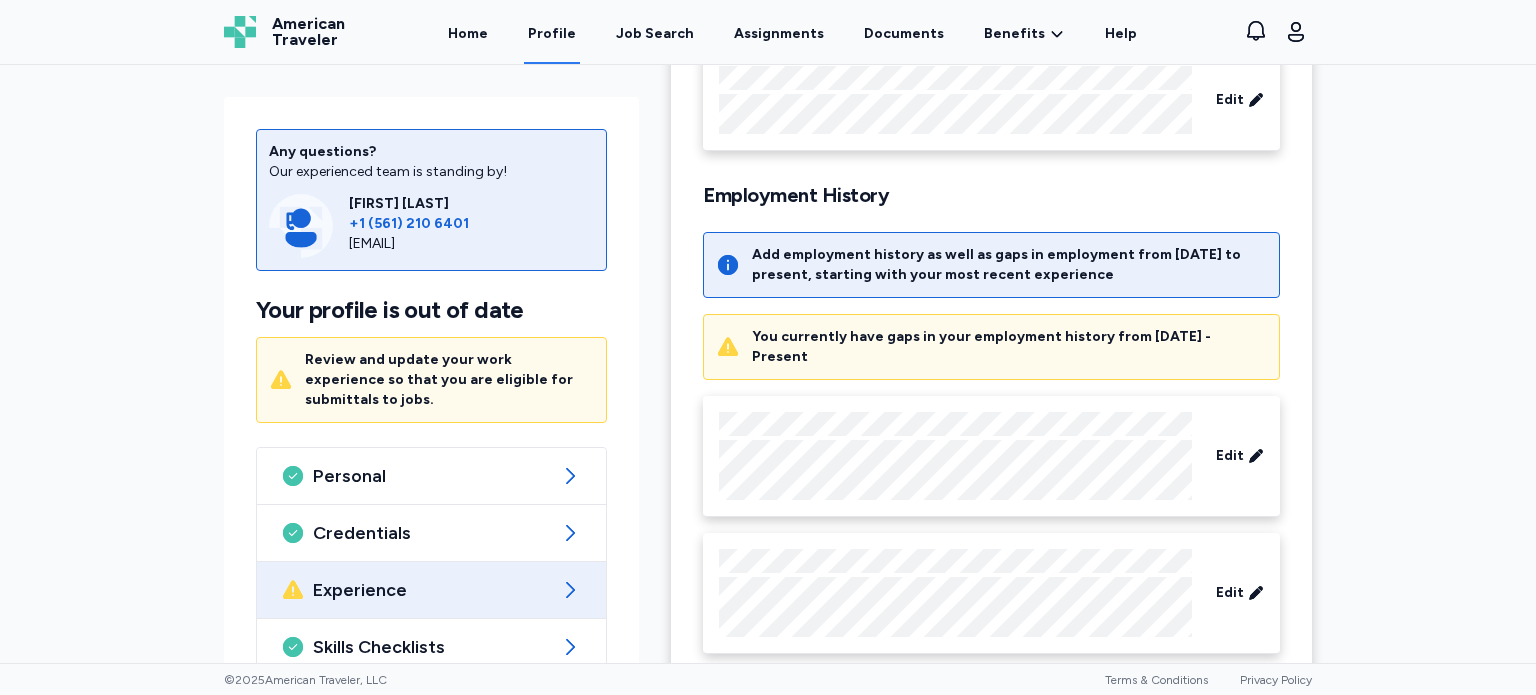 scroll, scrollTop: 572, scrollLeft: 0, axis: vertical 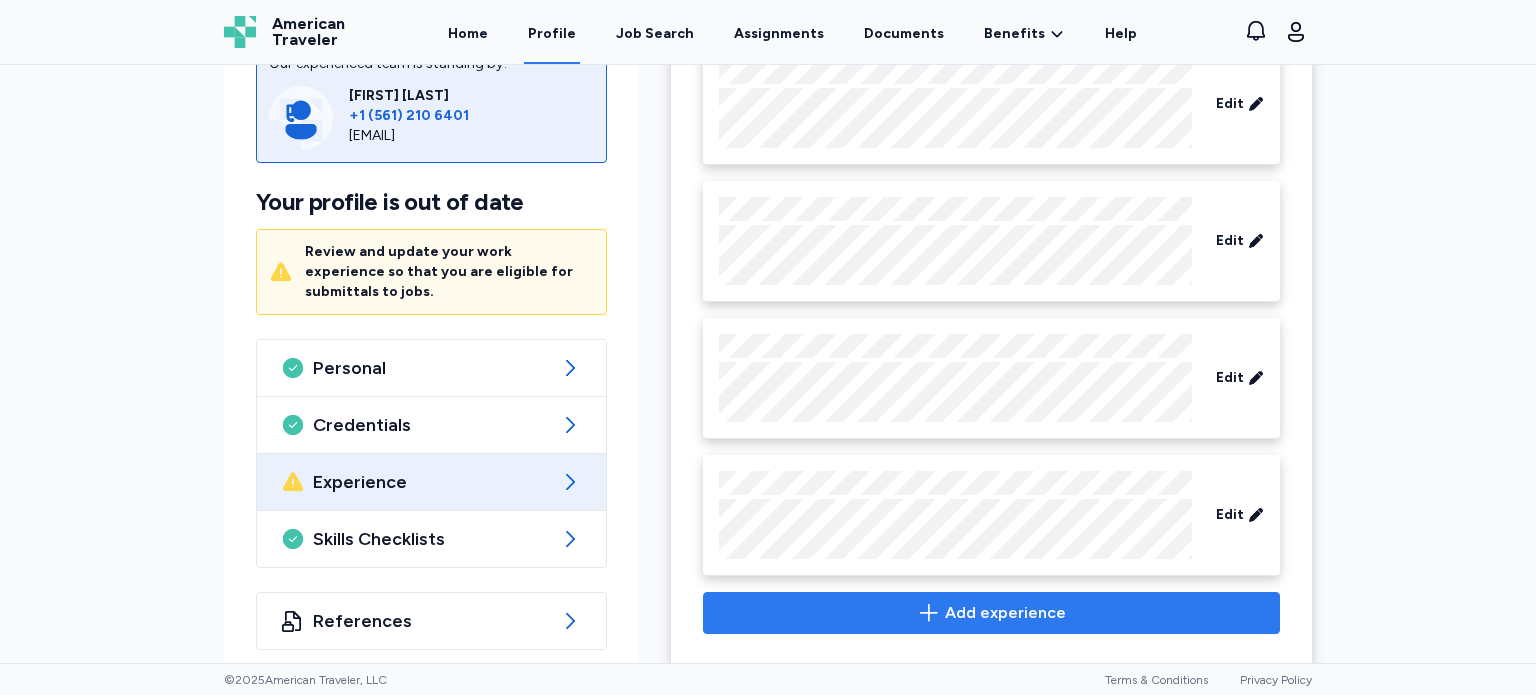 click on "Add experience" at bounding box center (1005, 613) 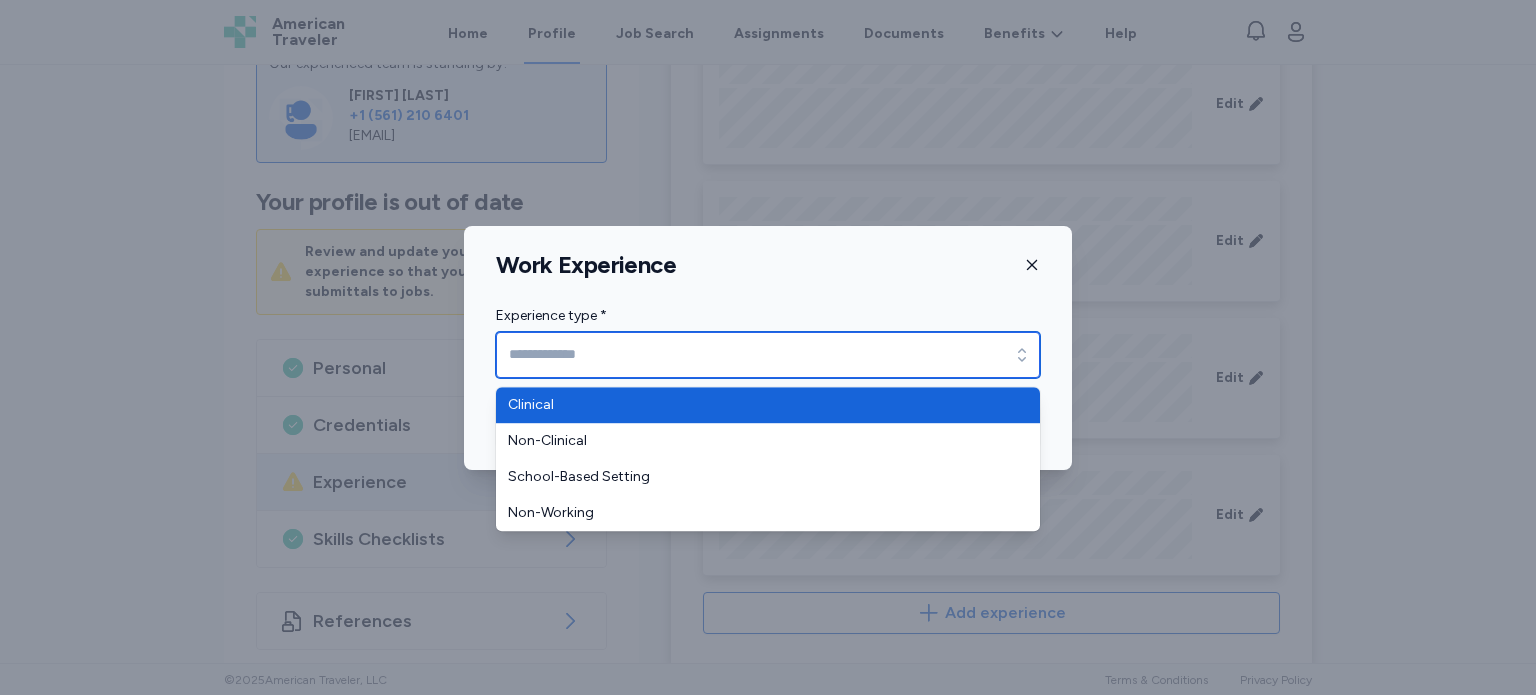 click 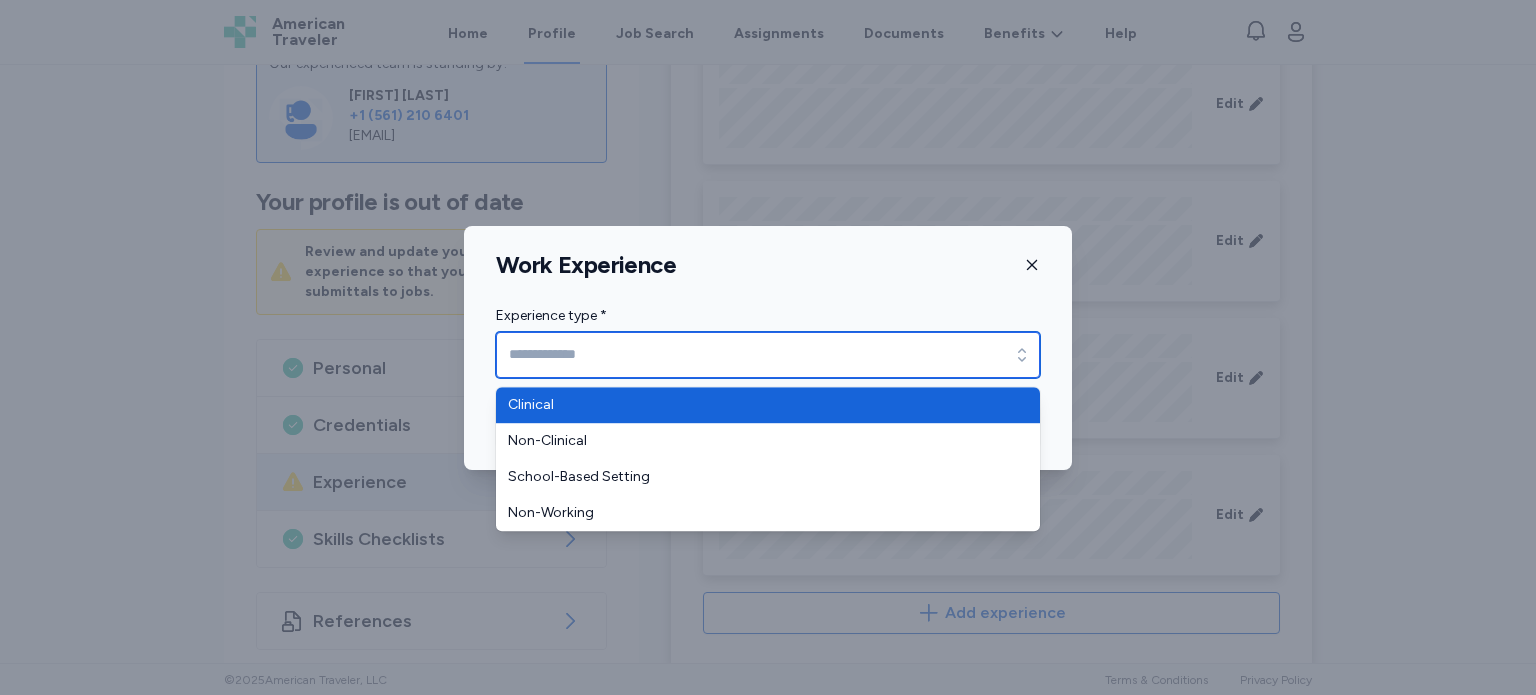 type on "********" 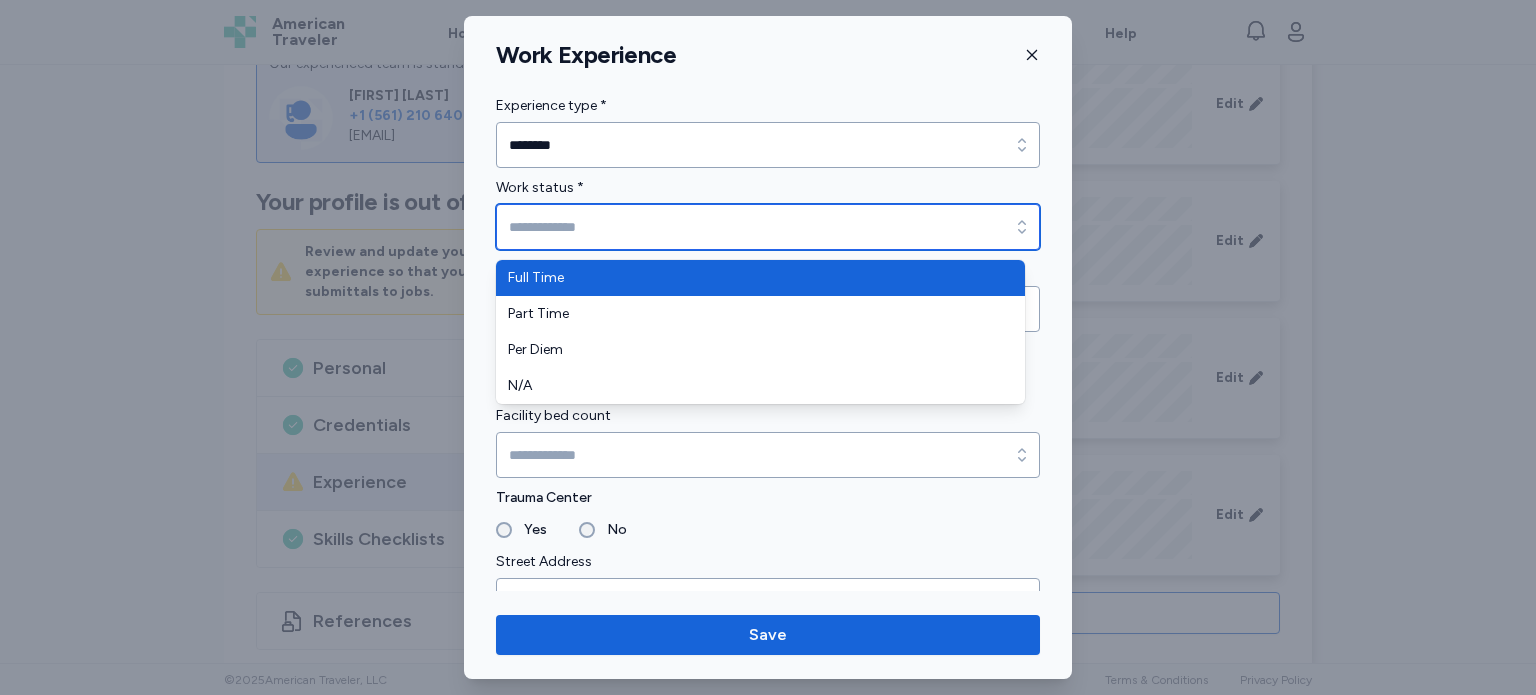 click 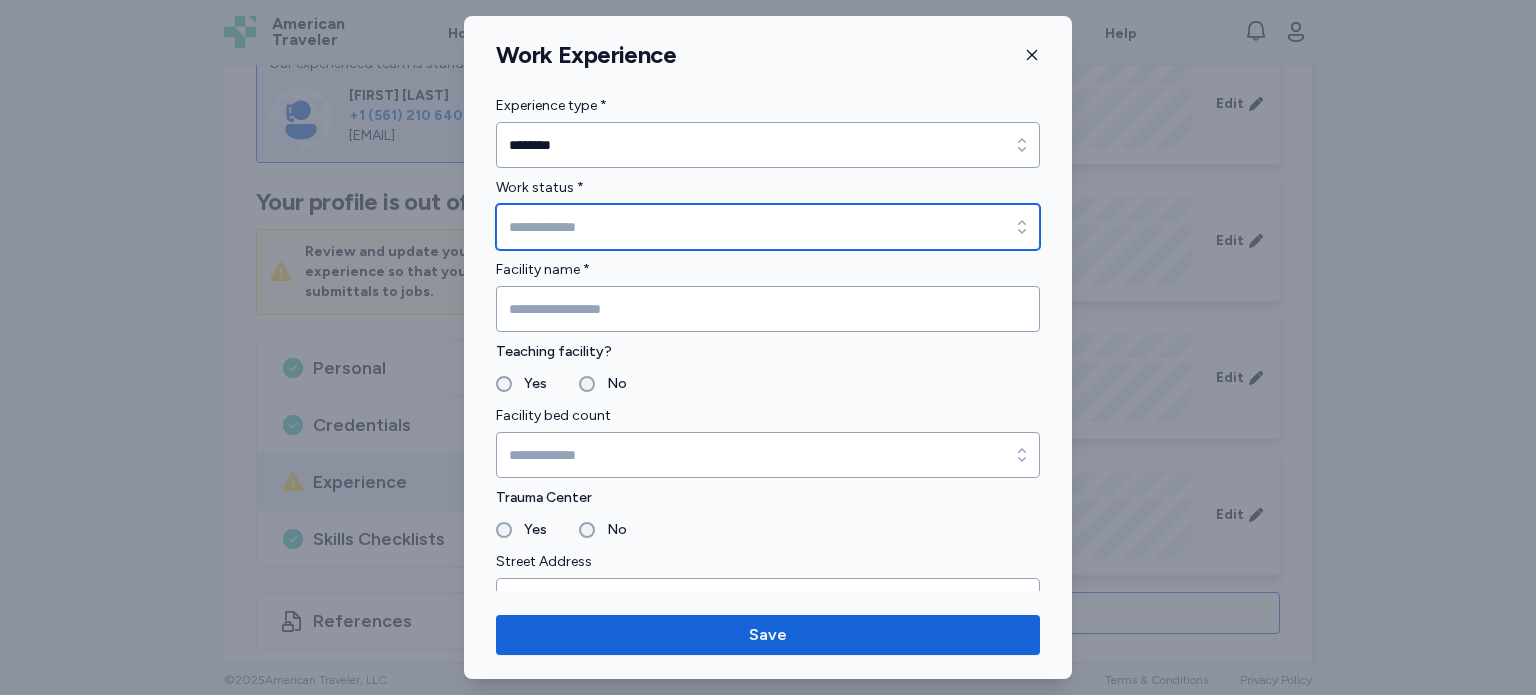 click 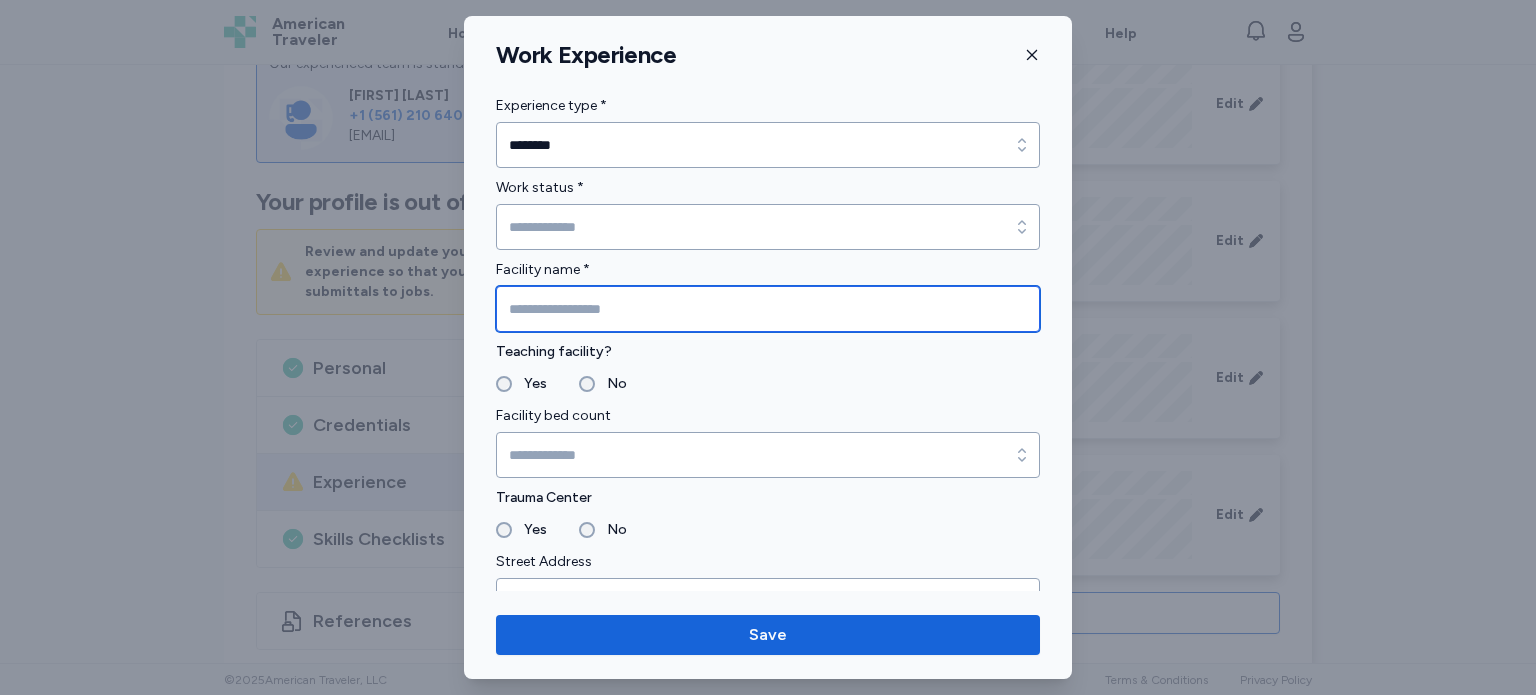 click at bounding box center (768, 309) 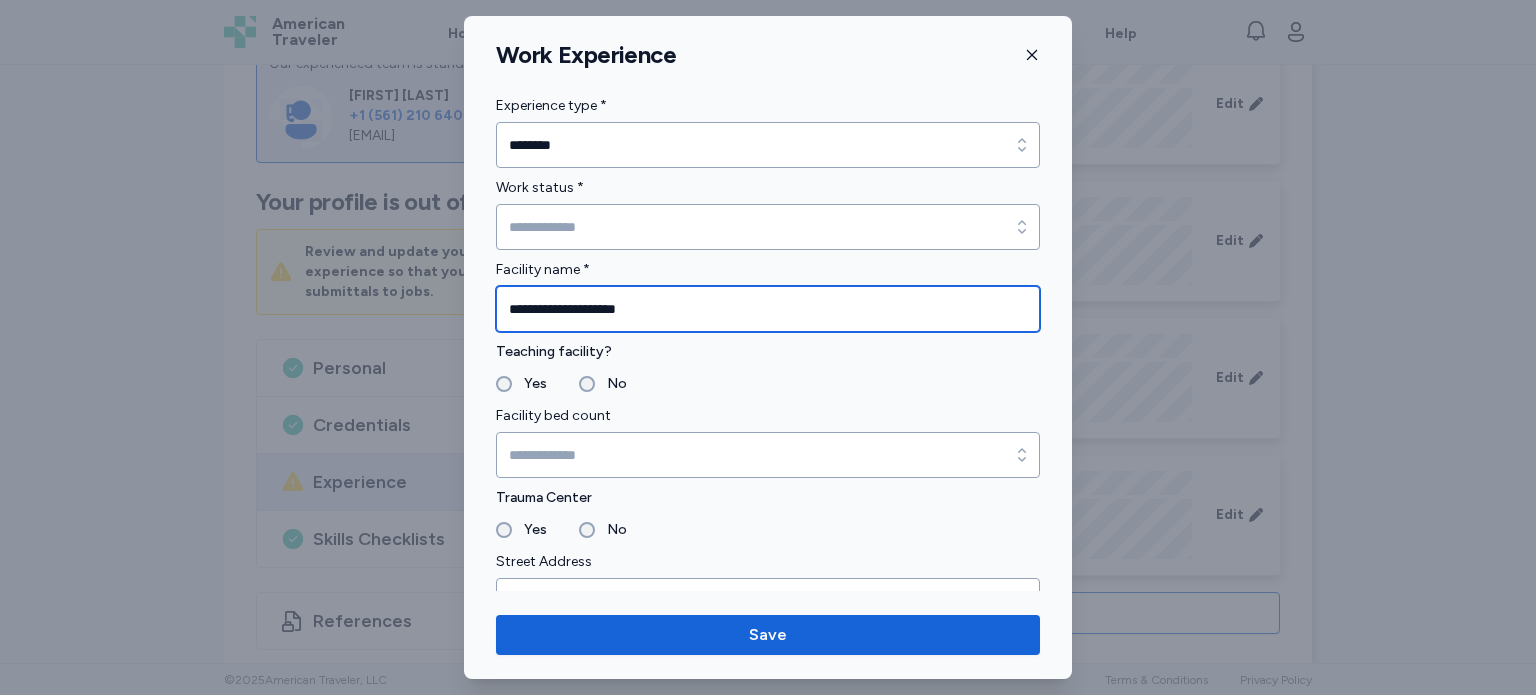type on "**********" 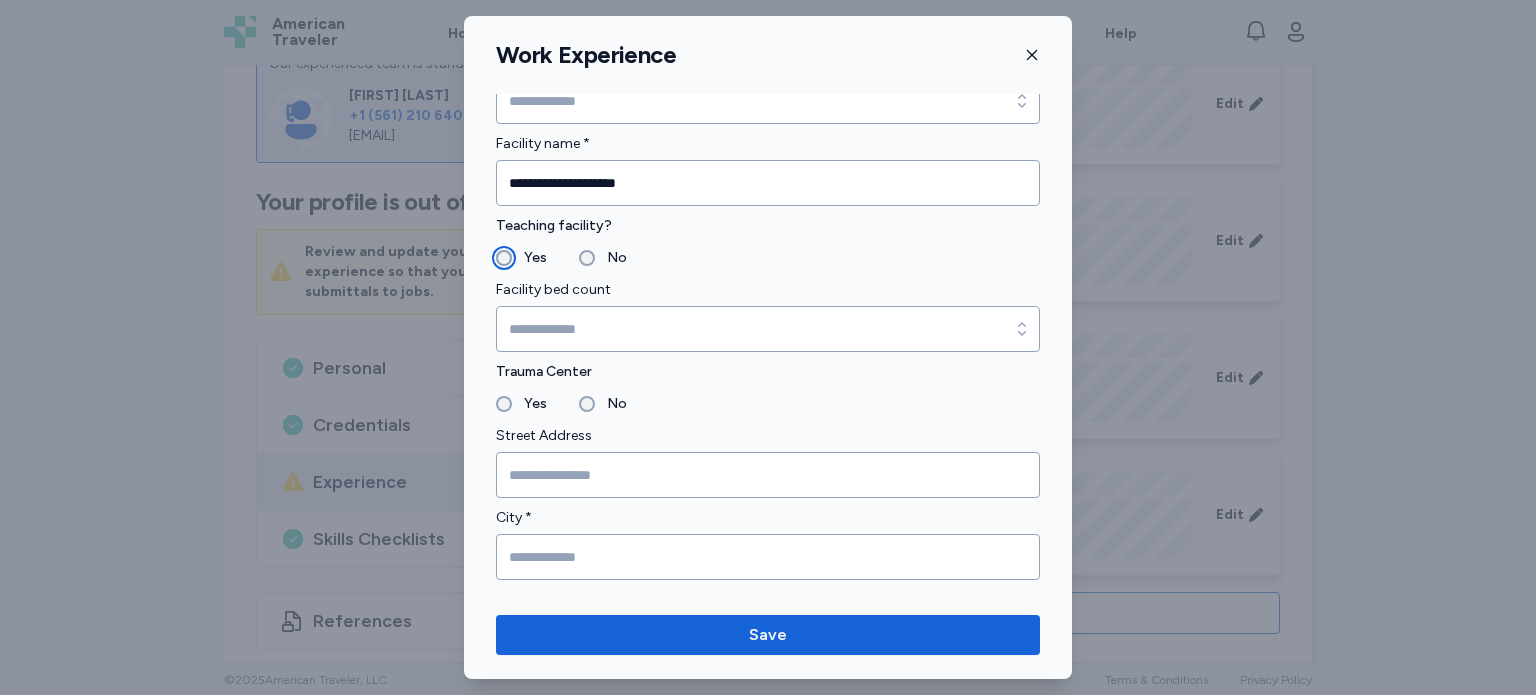 scroll, scrollTop: 127, scrollLeft: 0, axis: vertical 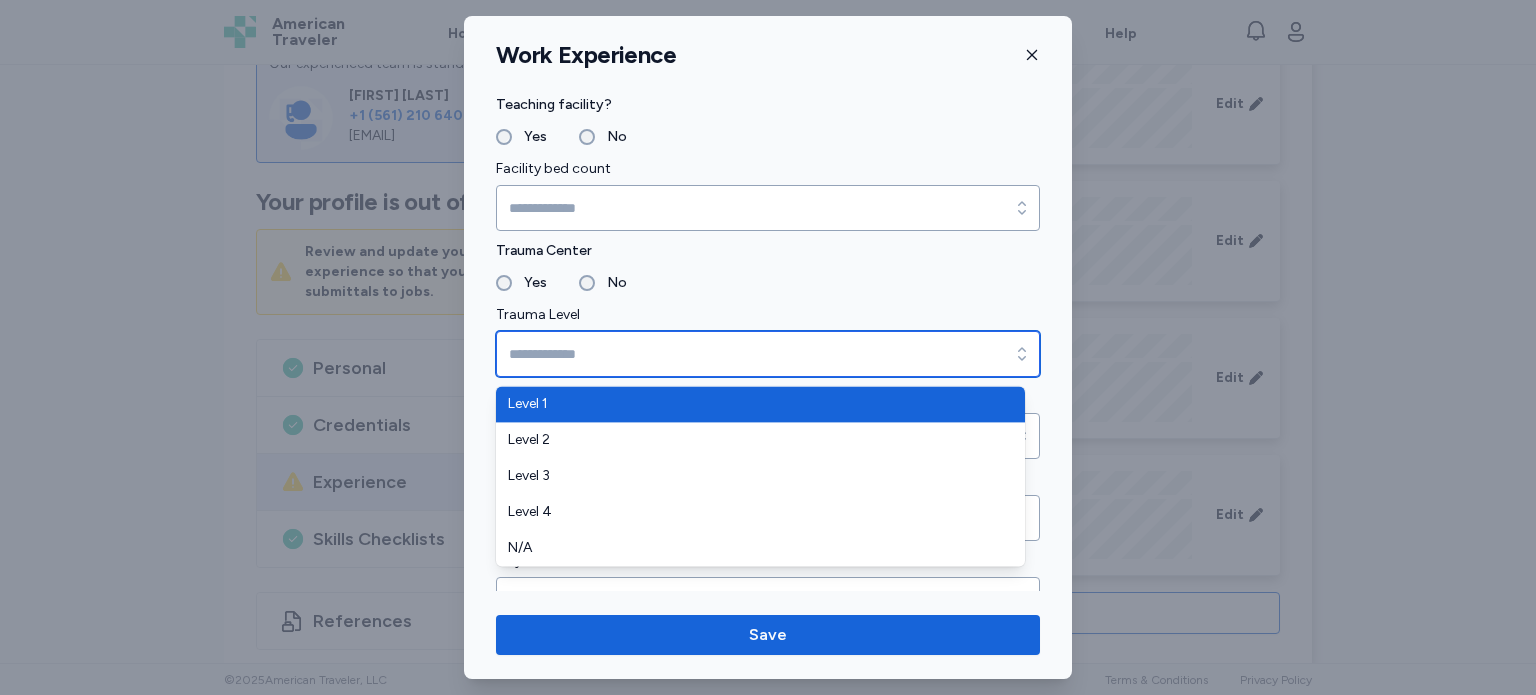 click 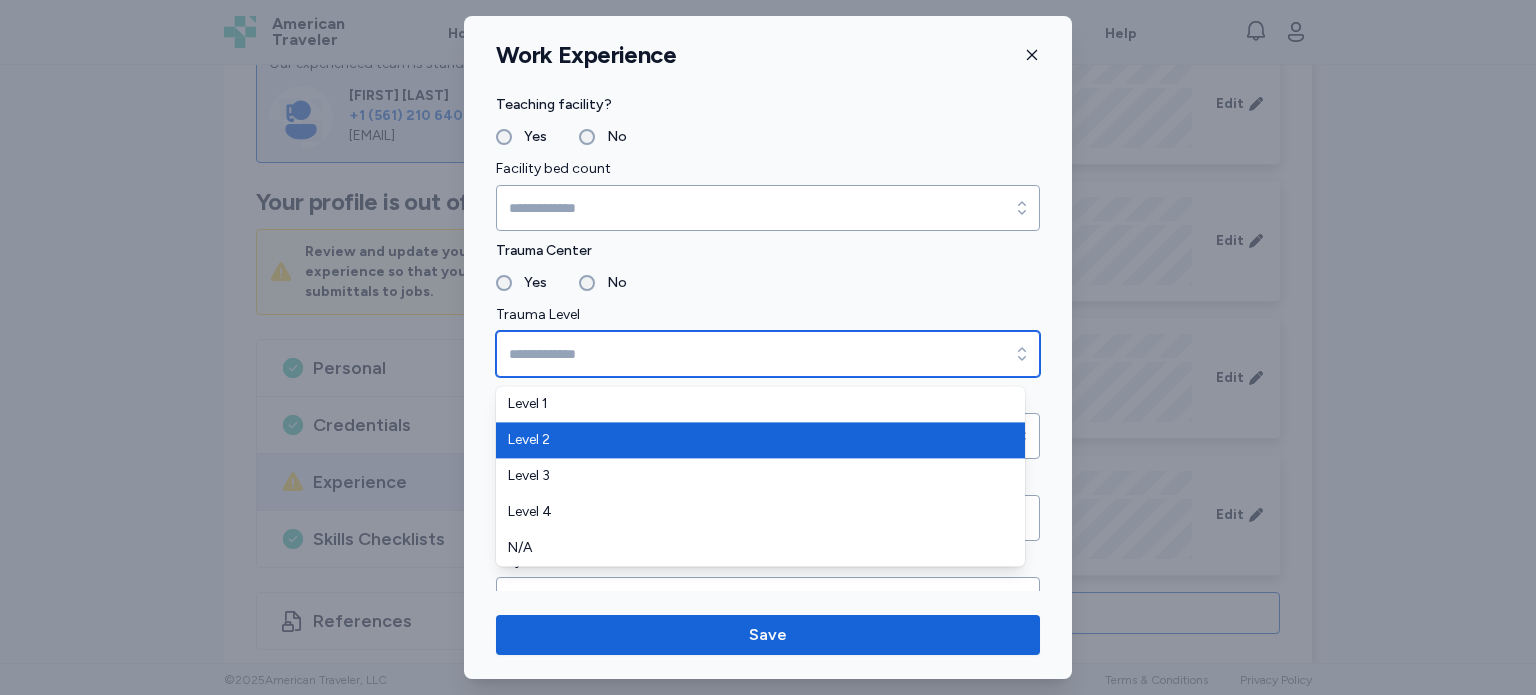 type on "*******" 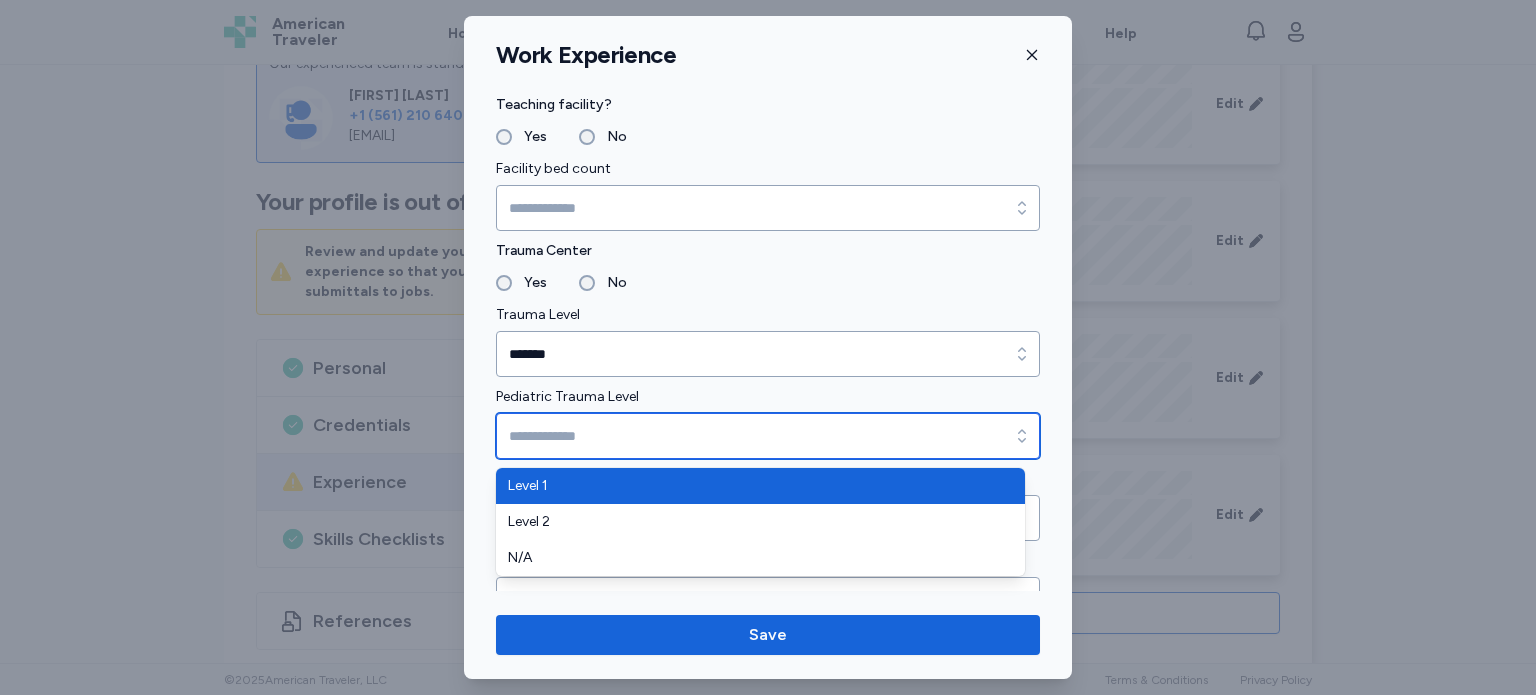click 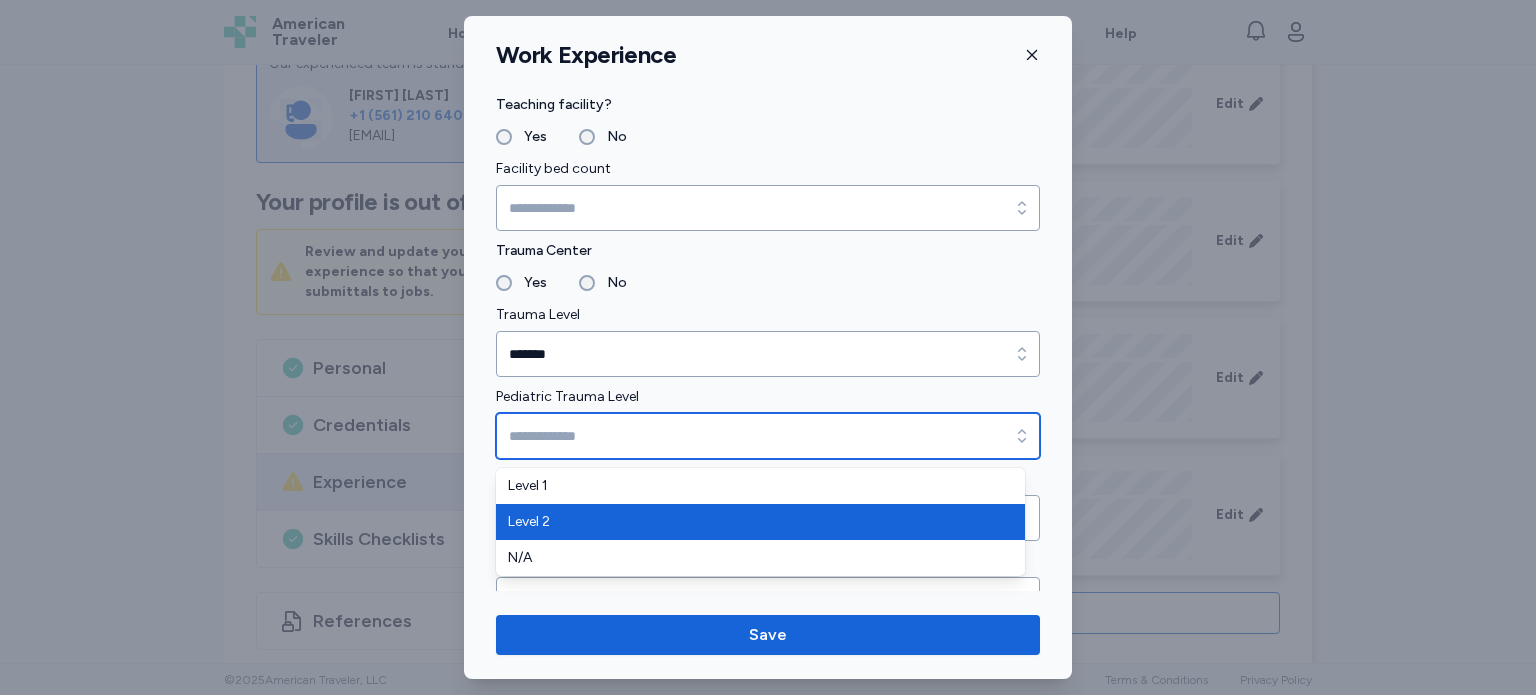 type on "*******" 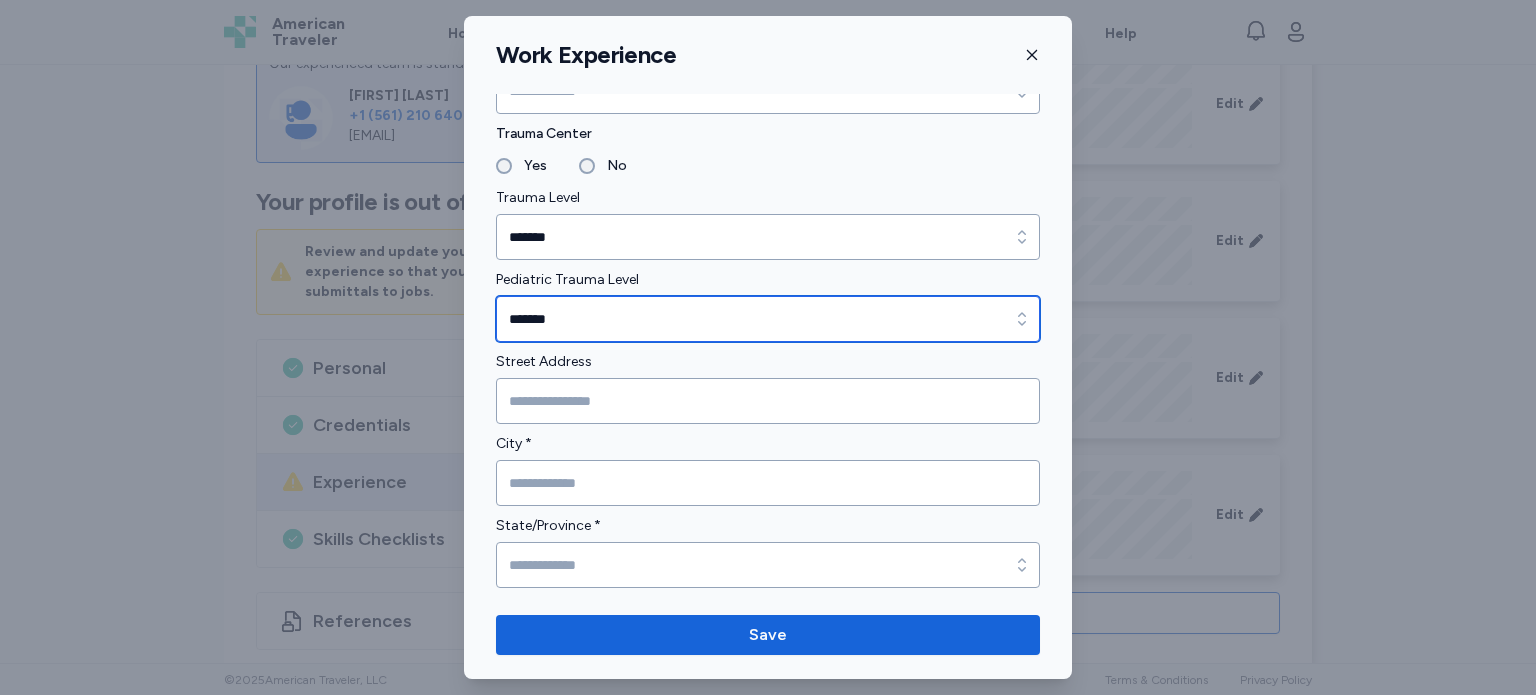 scroll, scrollTop: 408, scrollLeft: 0, axis: vertical 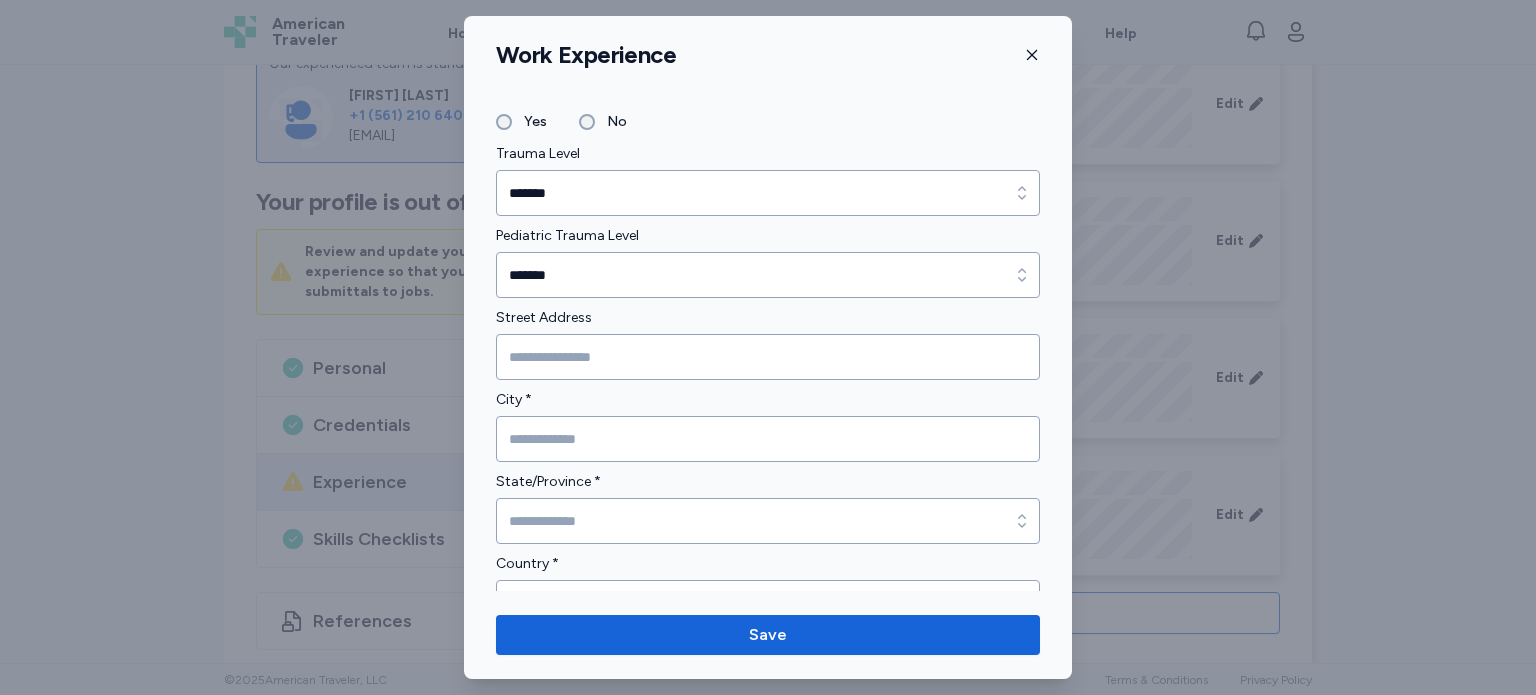 click 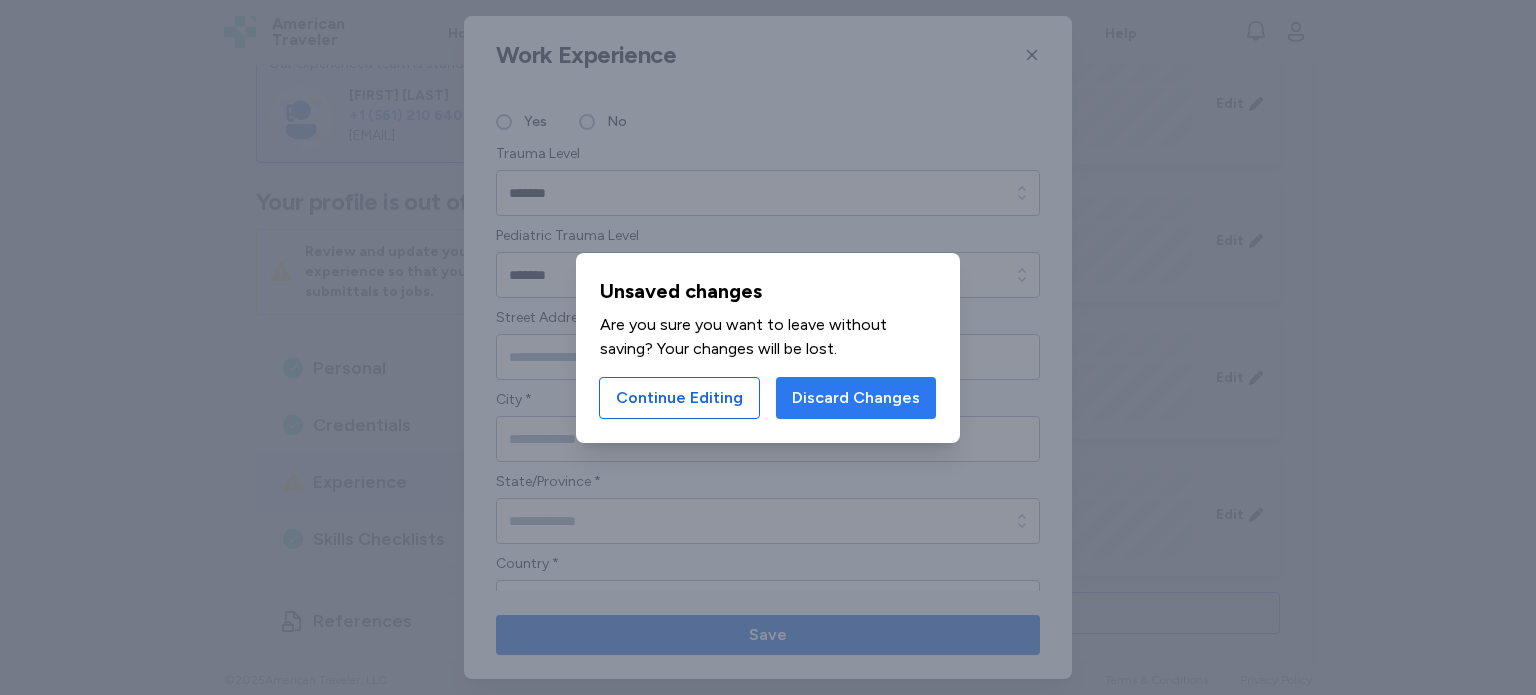 click on "Discard Changes" at bounding box center (856, 398) 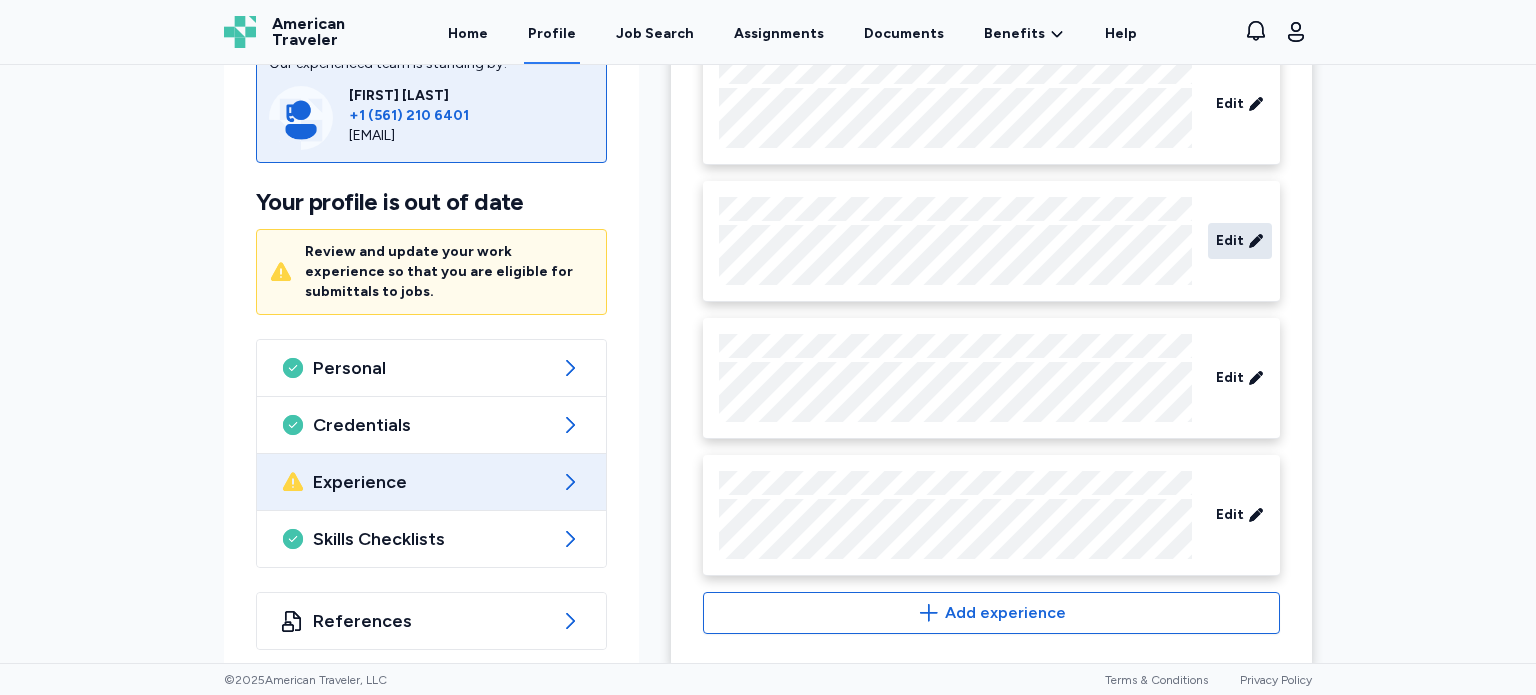 click 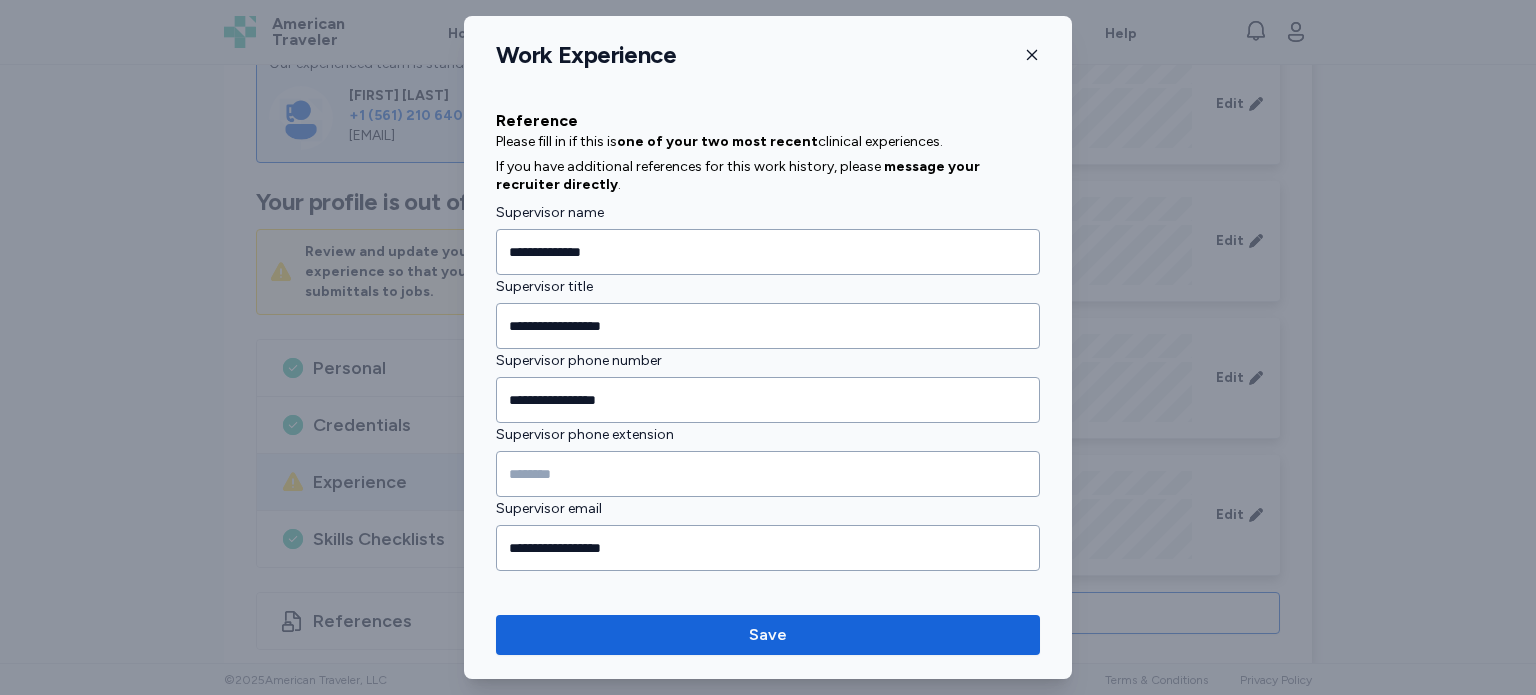 scroll, scrollTop: 2356, scrollLeft: 0, axis: vertical 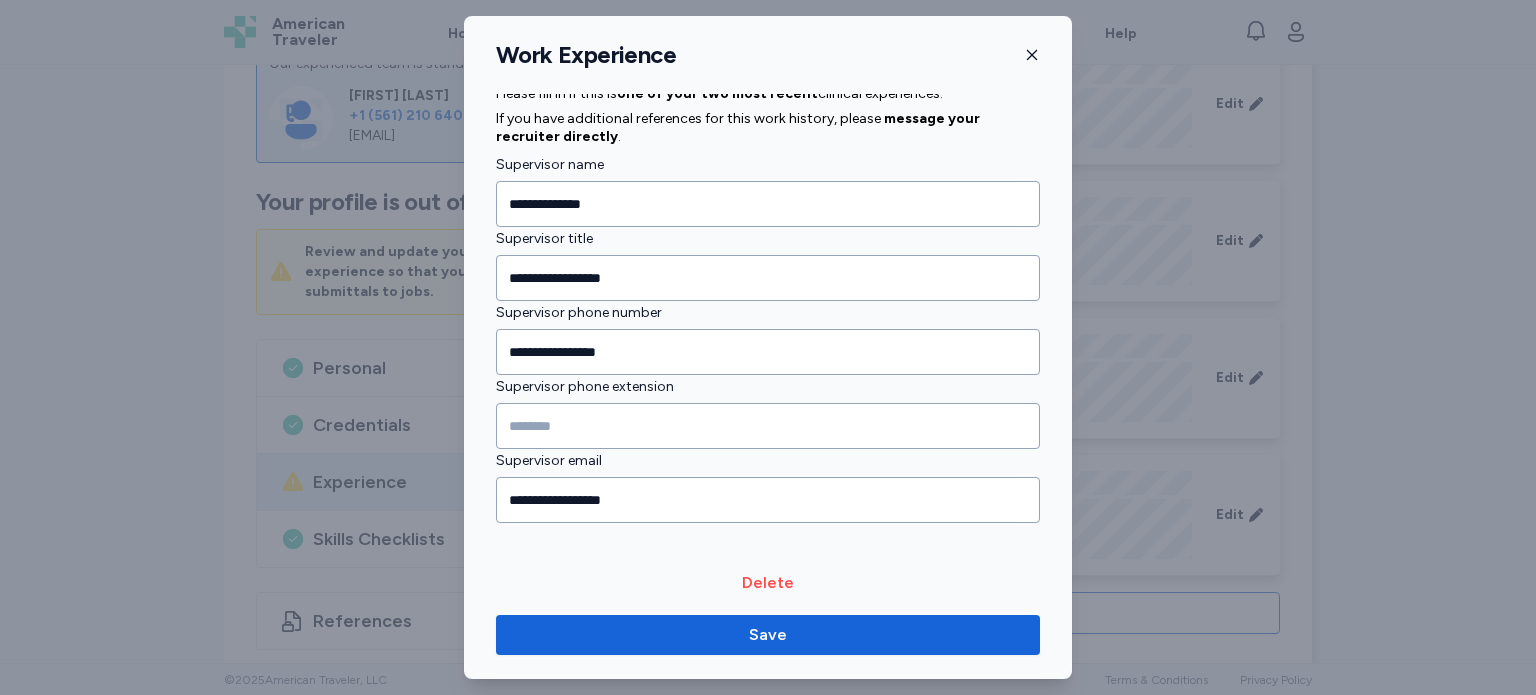 click 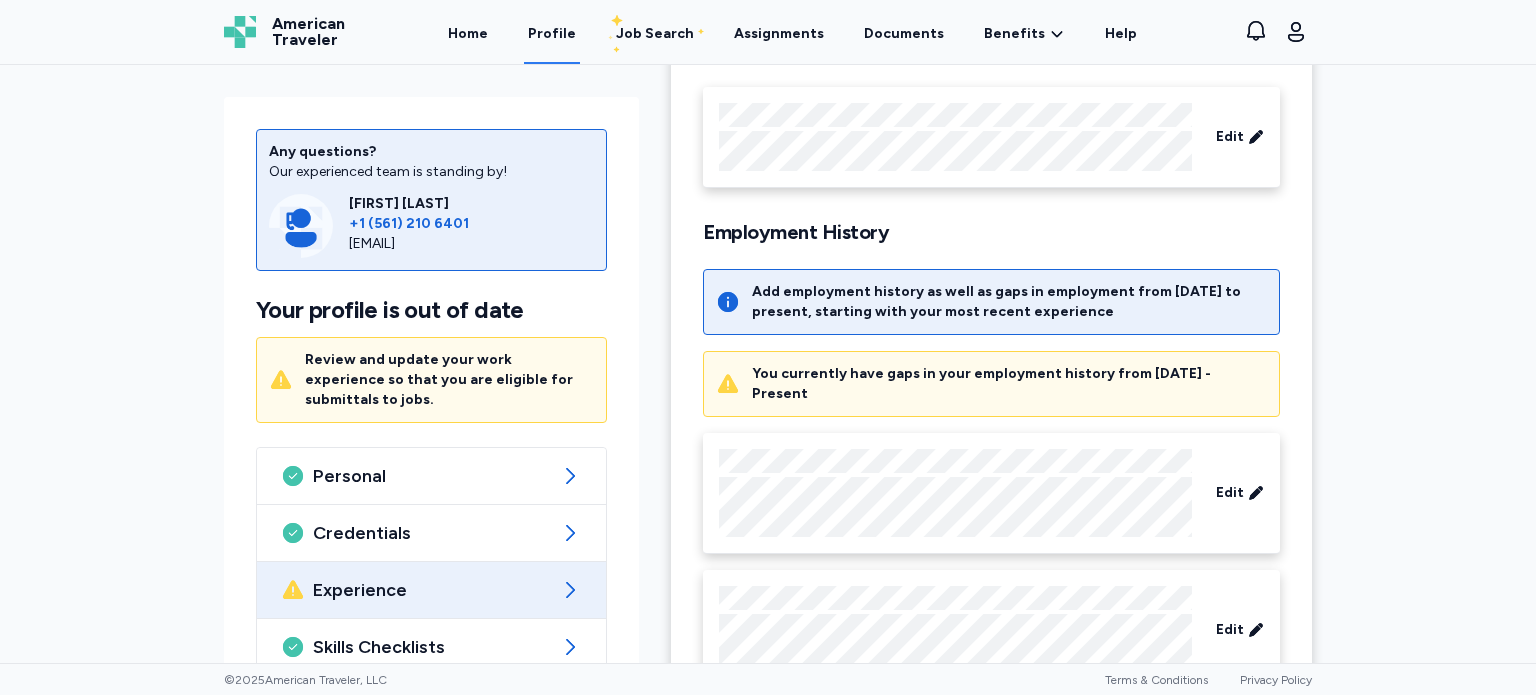 scroll, scrollTop: 572, scrollLeft: 0, axis: vertical 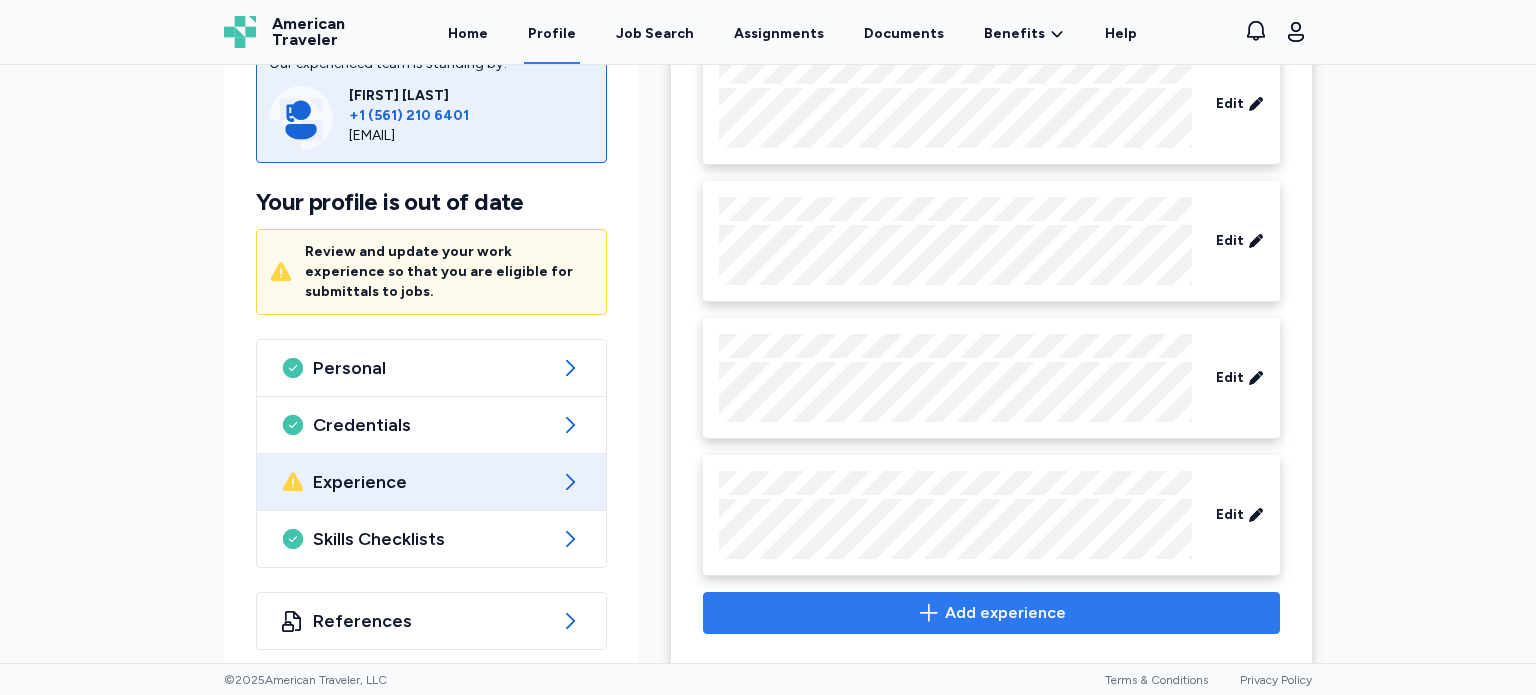 click on "Add experience" at bounding box center (1005, 613) 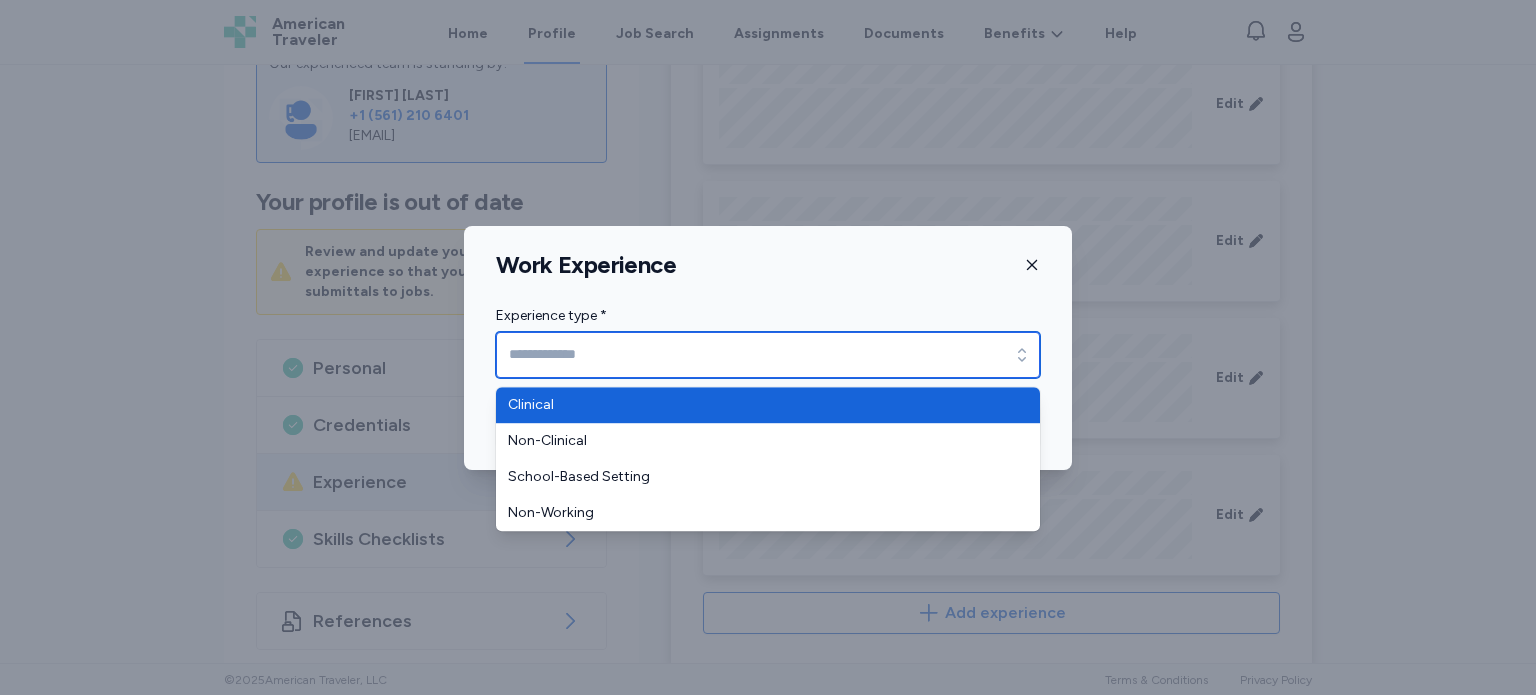 click 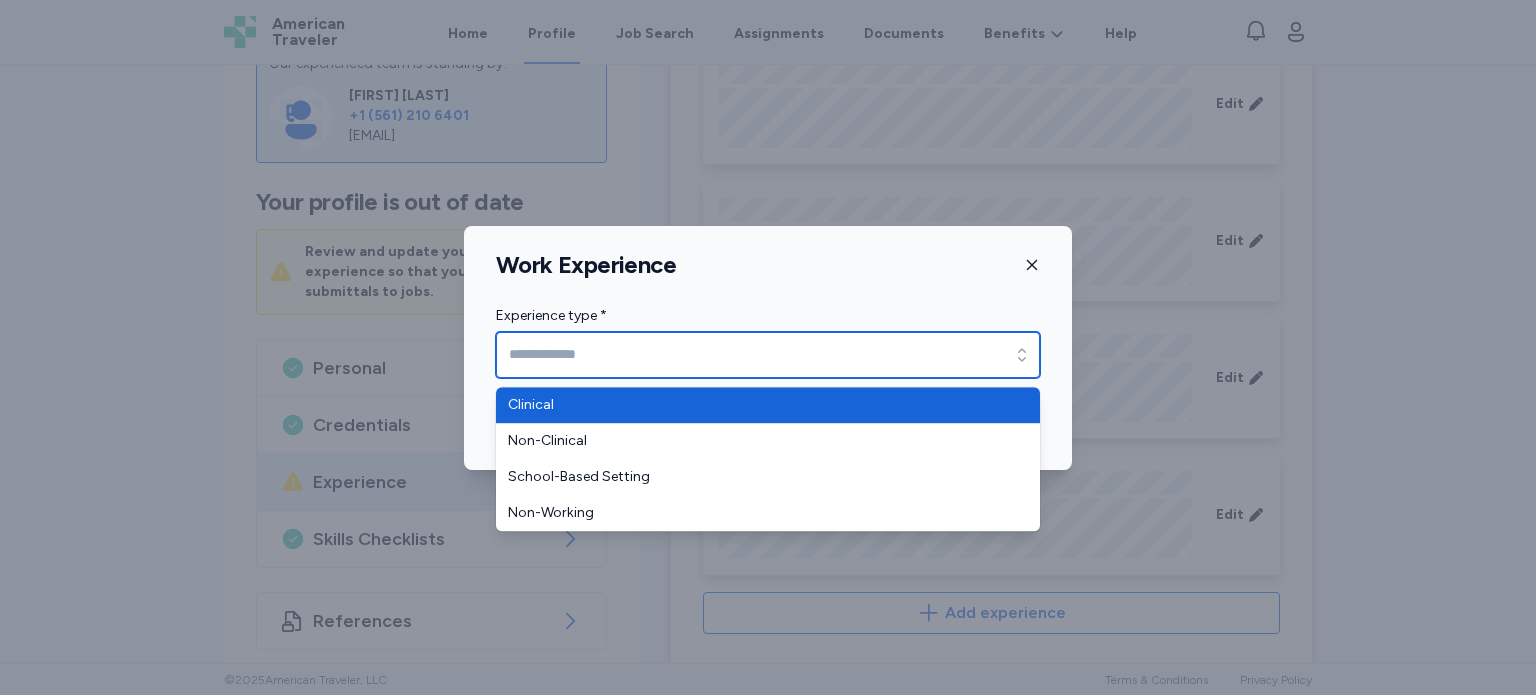 type on "********" 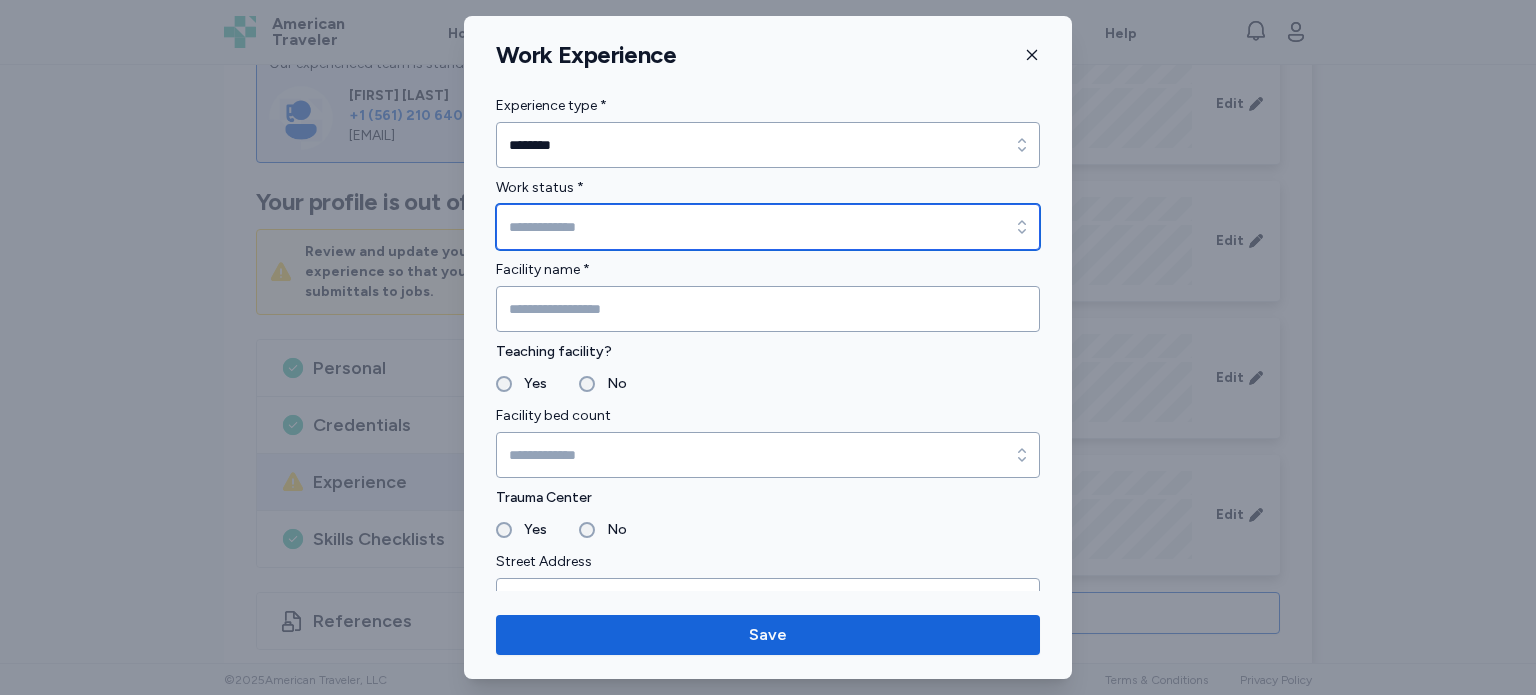 click on "Work status *" at bounding box center (768, 227) 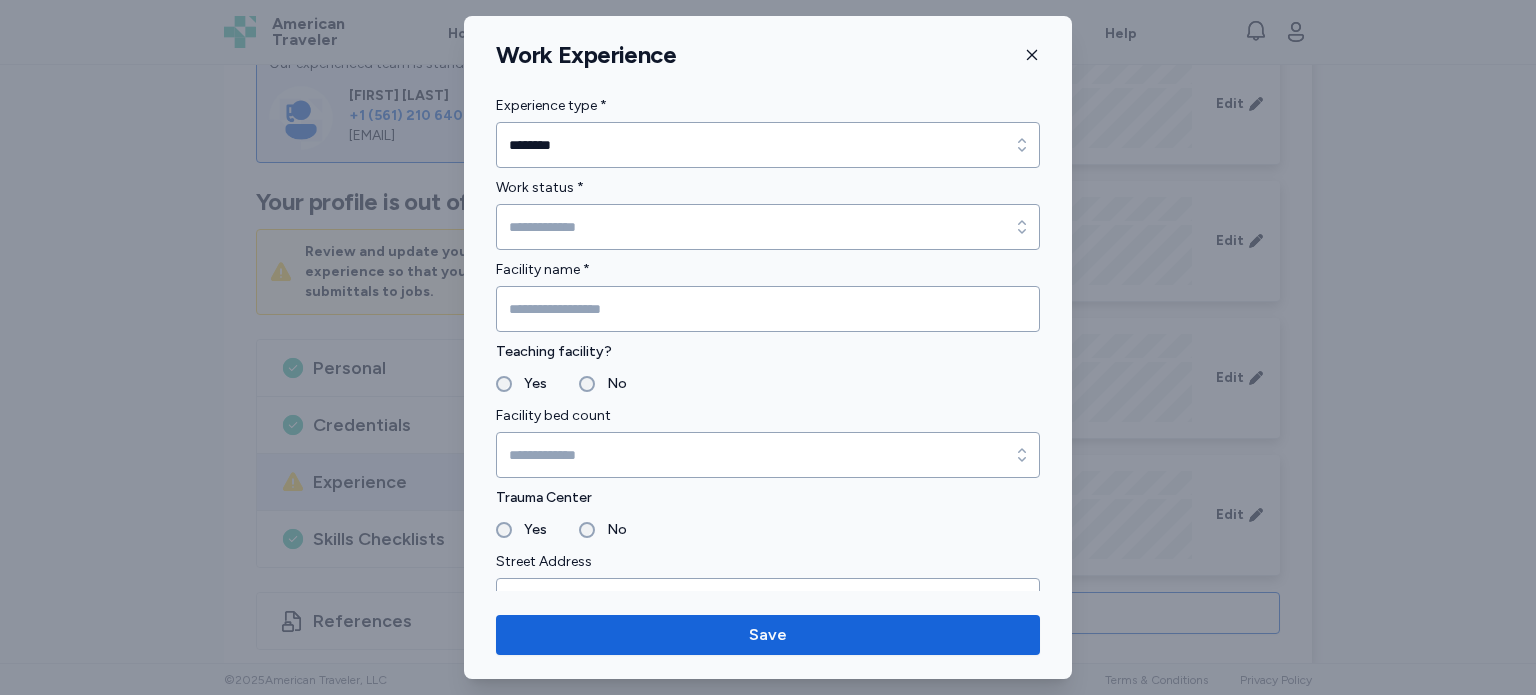 click on "Work Experience Experience type * ******** Experience type * ******** Work status * Work status * Facility name * Teaching facility? Yes No Facility bed count Facility bed count Trauma Center Yes No Street Address City * State/Province * State/Province * Country * Country * Zip/ Postal Code Employment start date * Are you presently employed at this job? * Yes No EMR Technology used EMR Technology used Specialty unit worked in * Position/Title * Charge experience Yes No Number of unit beds Number of unit beds Nurse patient ratio Nurse patient ratio Shift worked * Shift worked * Hours per shift Shifts per week May we contact this employer? * Yes No Is this a travel assignment? * Yes No Reference Please fill in if this is  one of your two most recent  clinical experiences. If you have additional references for this work history, please   message your recruiter directly . Supervisor name Supervisor title Supervisor phone number Supervisor phone extension Supervisor email Save" at bounding box center (768, 347) 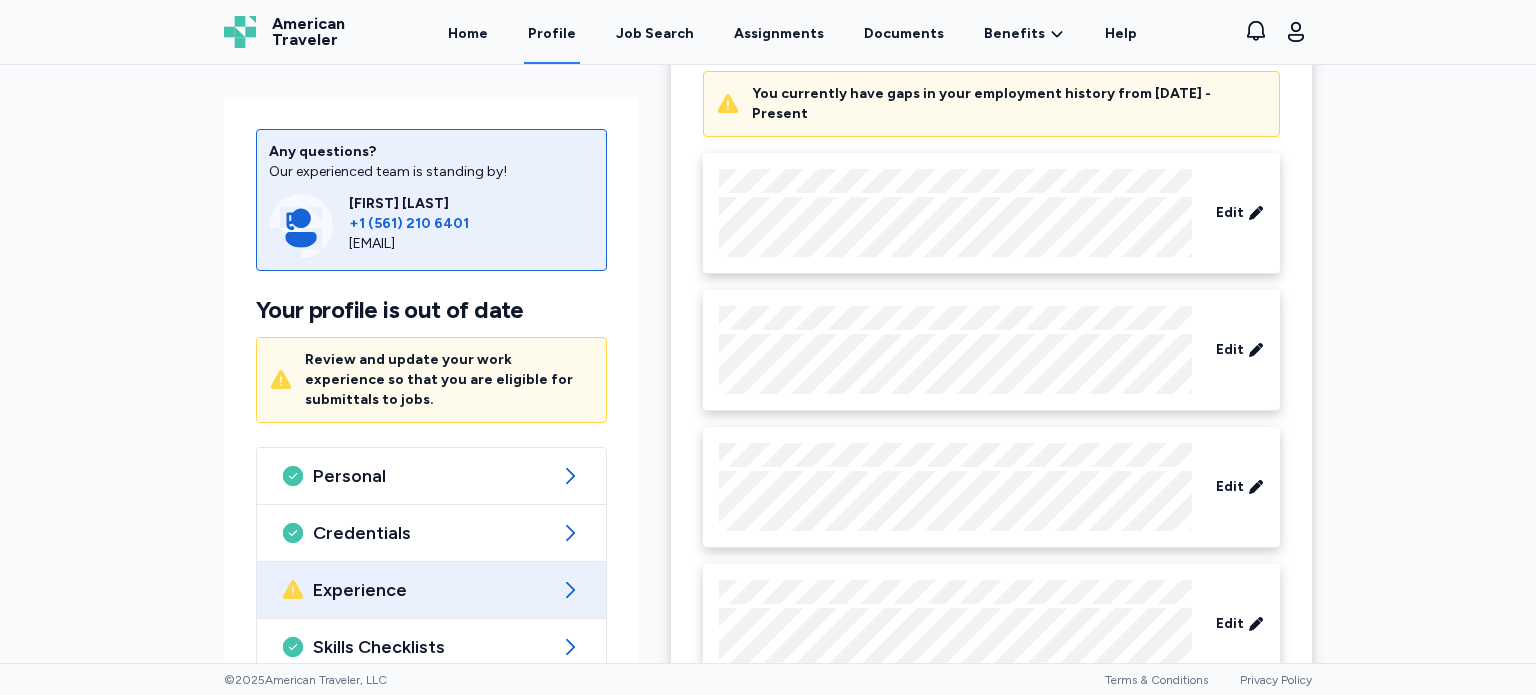 scroll, scrollTop: 461, scrollLeft: 0, axis: vertical 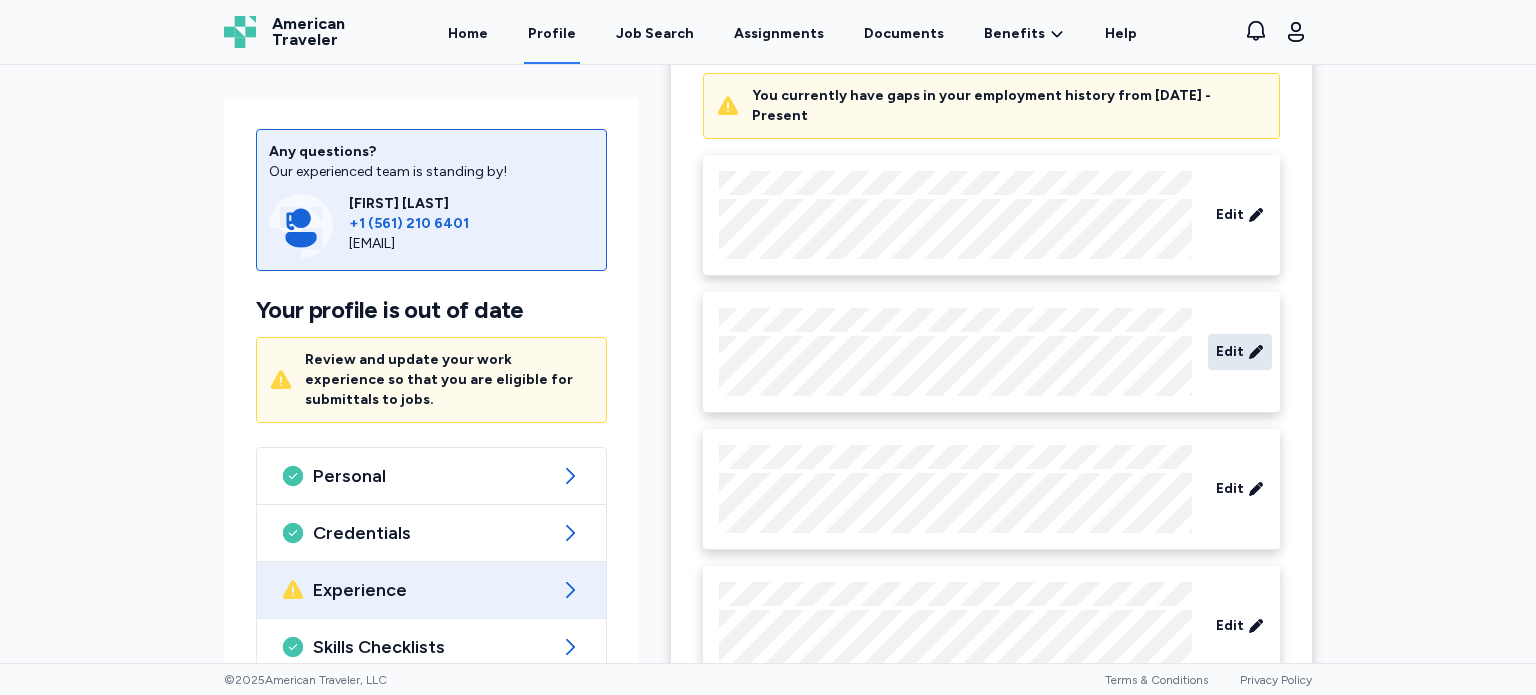 click 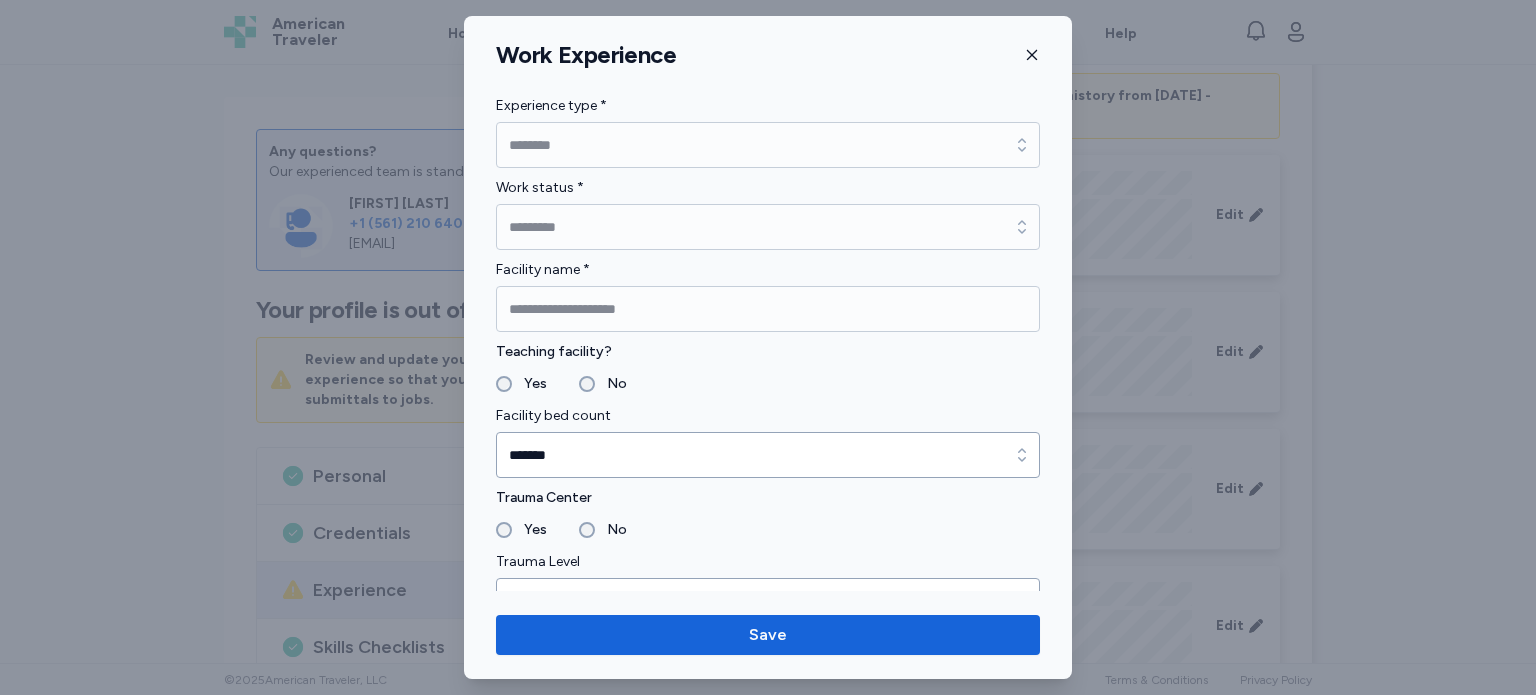 click 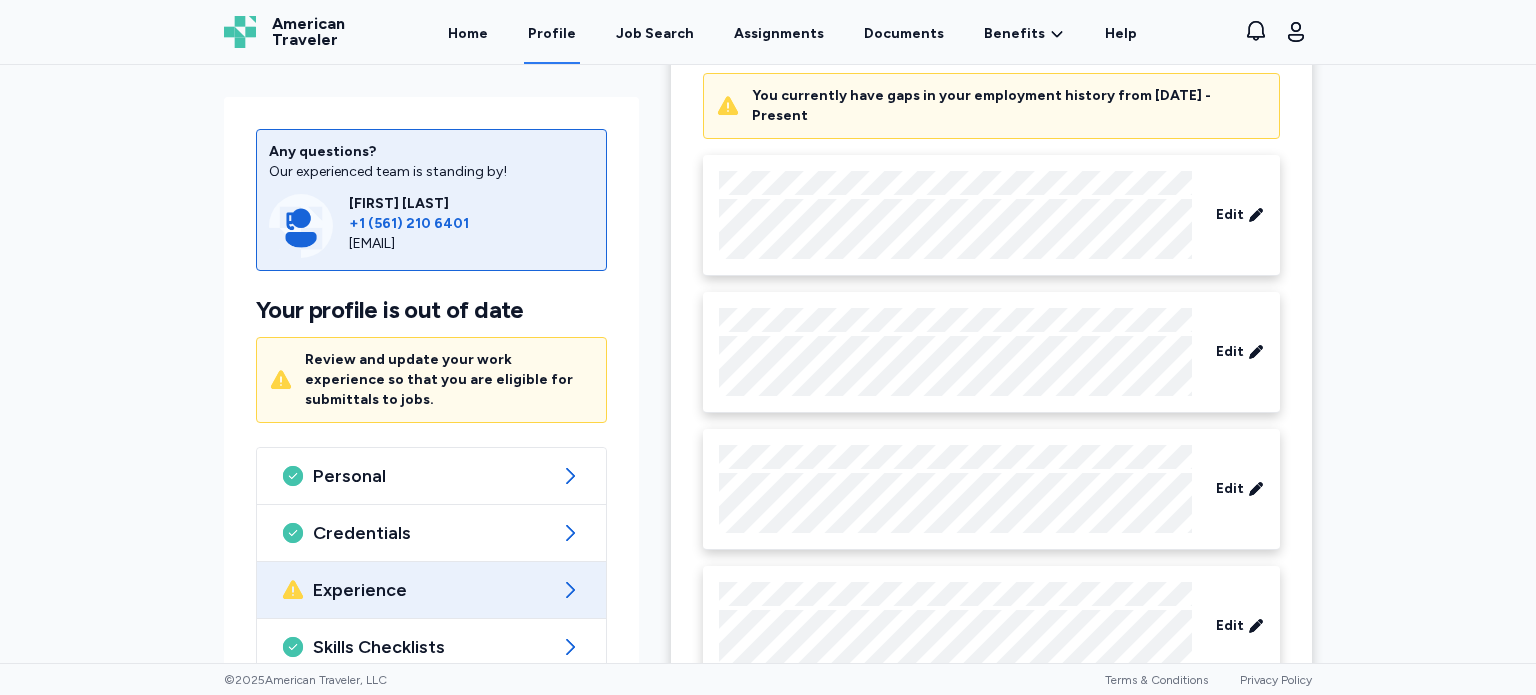 scroll, scrollTop: 572, scrollLeft: 0, axis: vertical 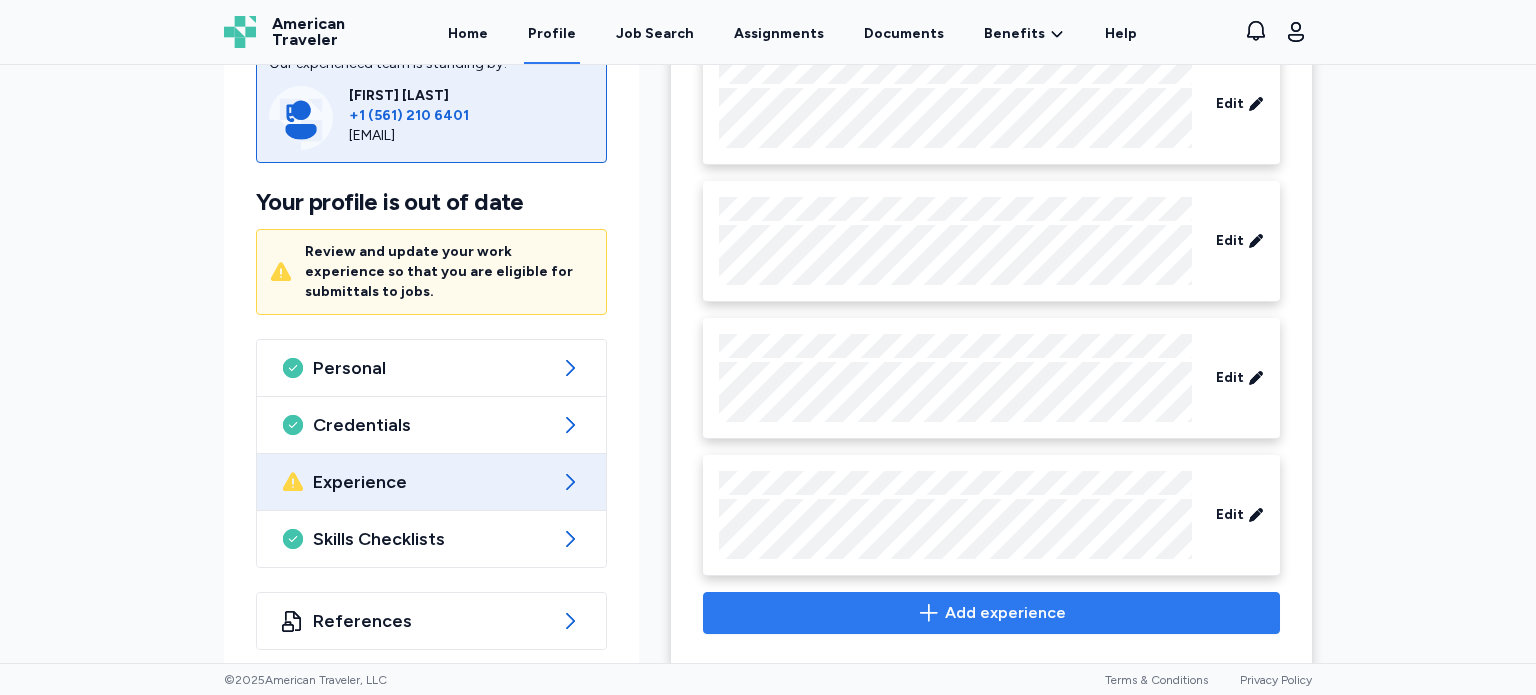 click on "Add experience" at bounding box center (1005, 613) 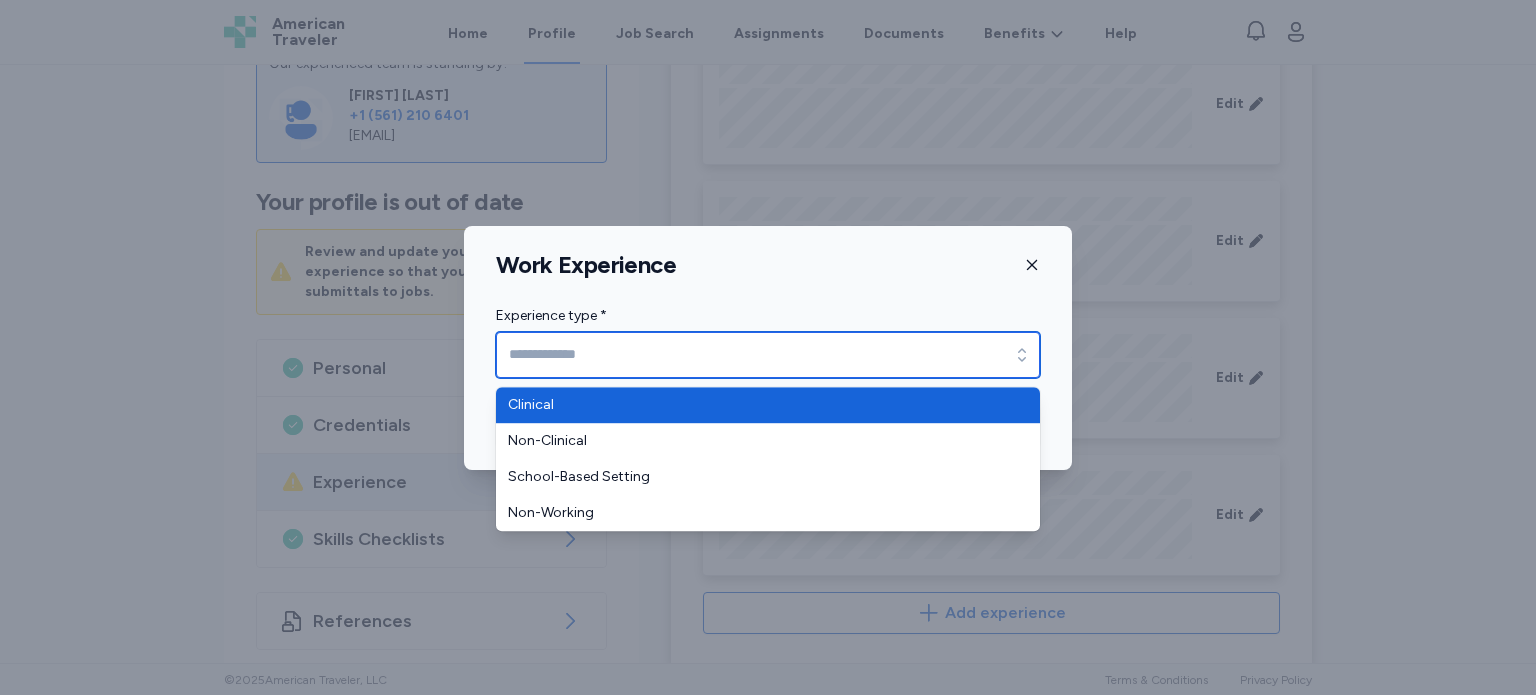 click 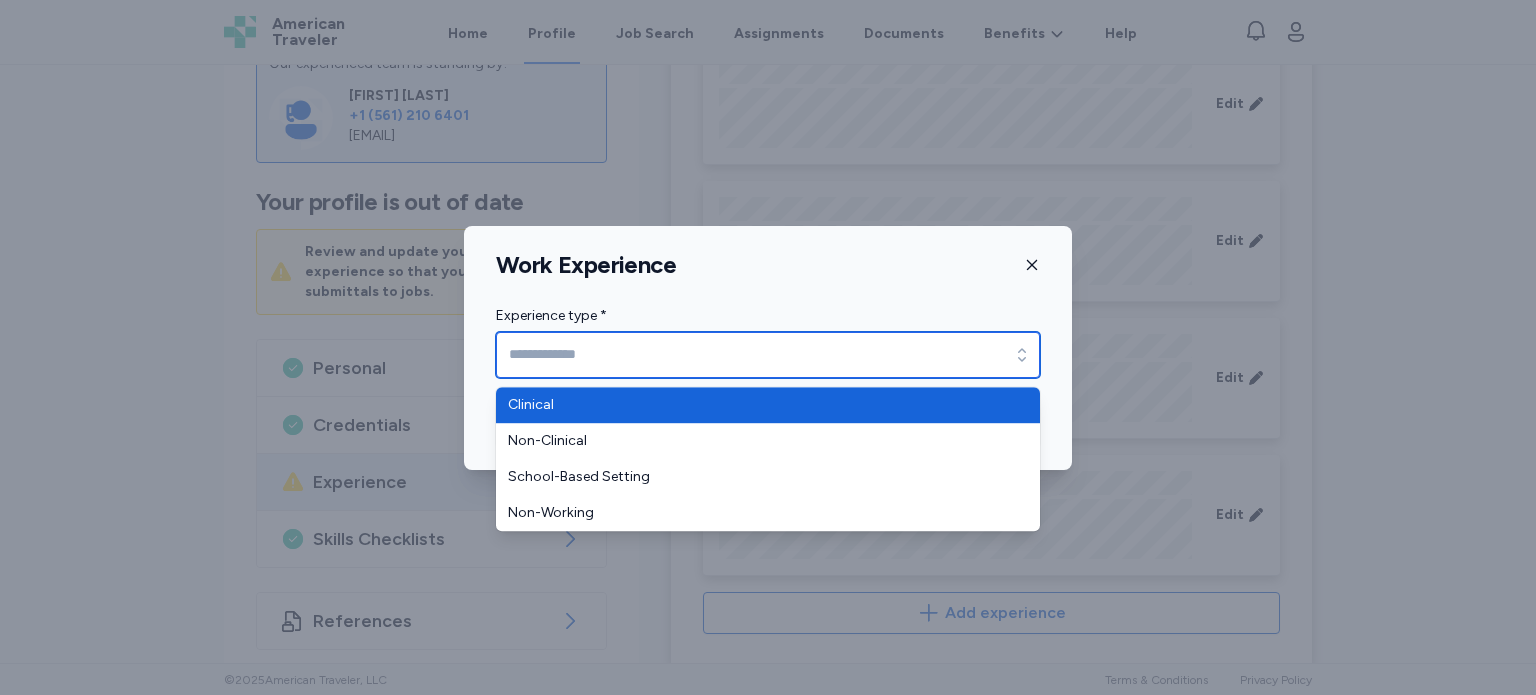 type on "********" 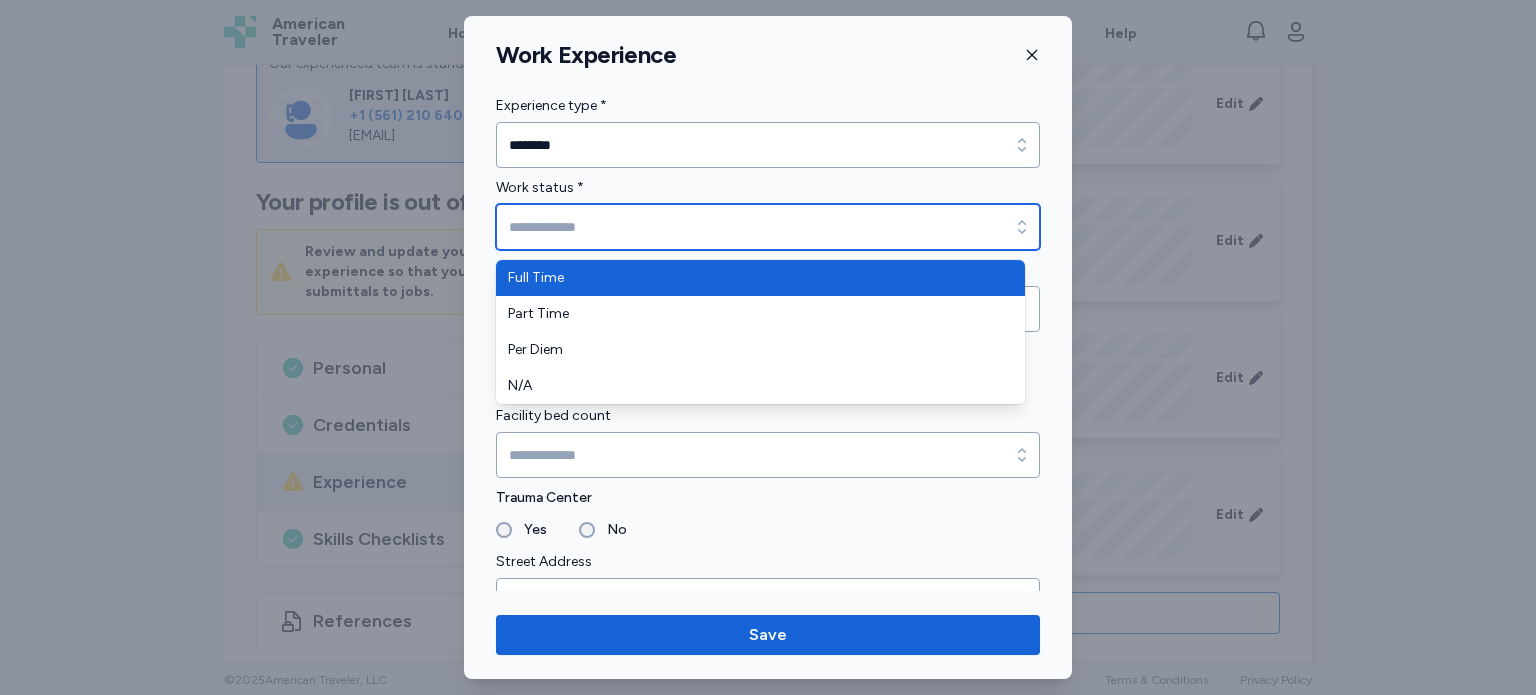 click on "Work status *" at bounding box center (768, 227) 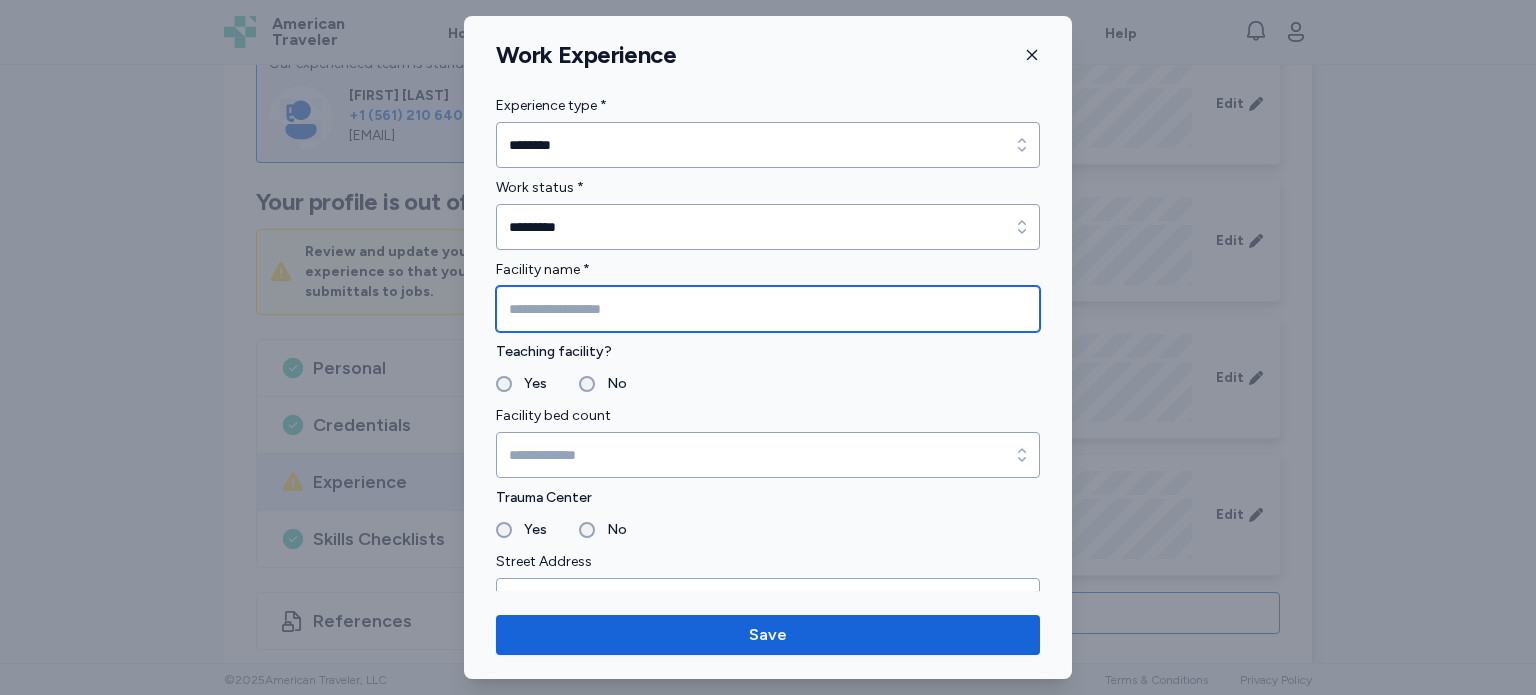 click at bounding box center [768, 309] 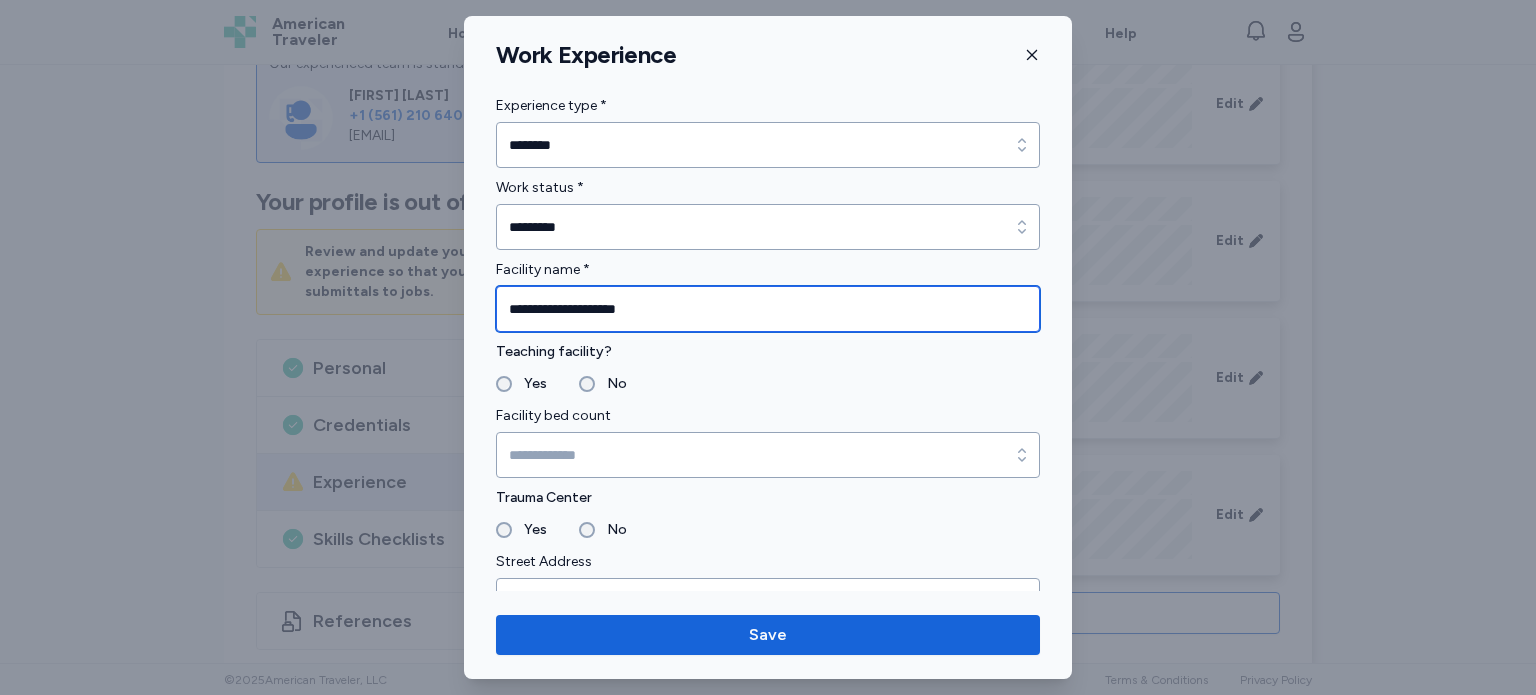 type on "**********" 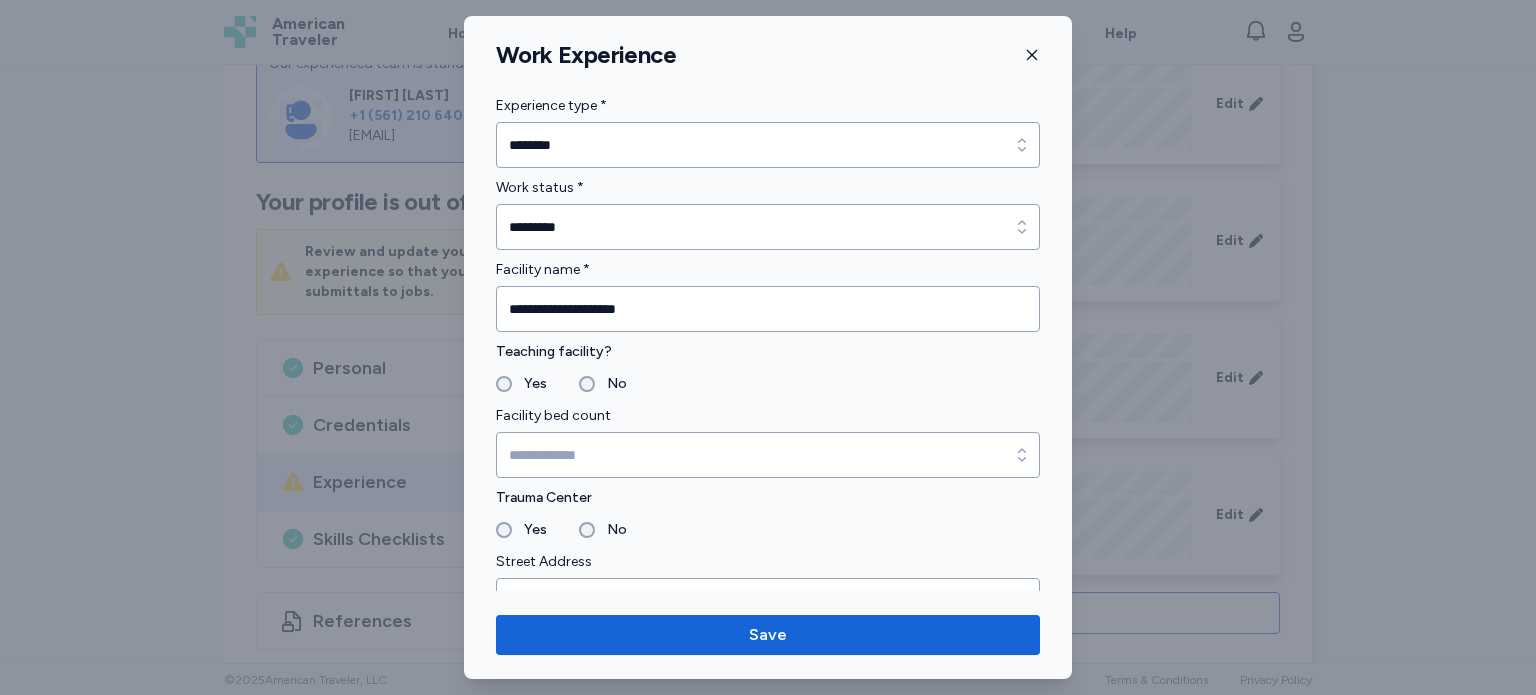 click on "Yes" at bounding box center [529, 384] 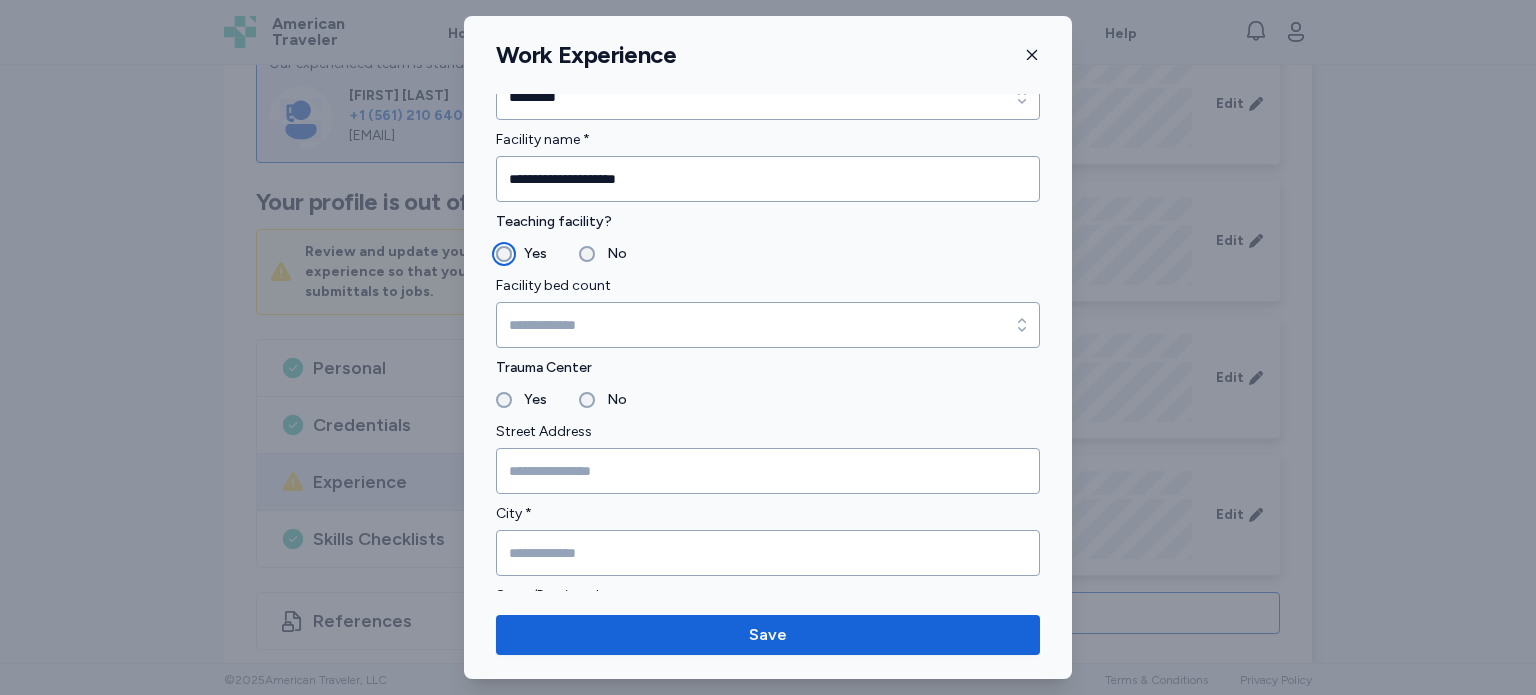 scroll, scrollTop: 131, scrollLeft: 0, axis: vertical 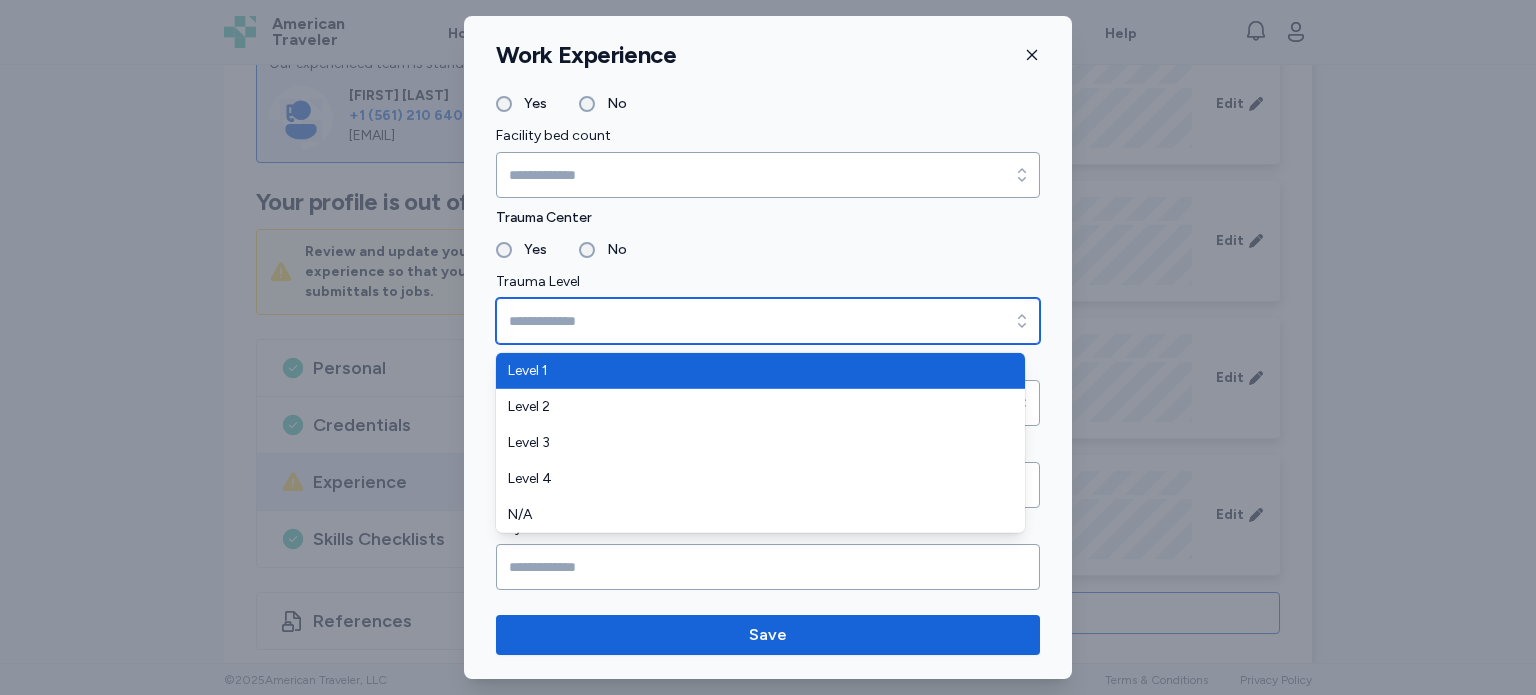 click on "Trauma Level" at bounding box center (768, 321) 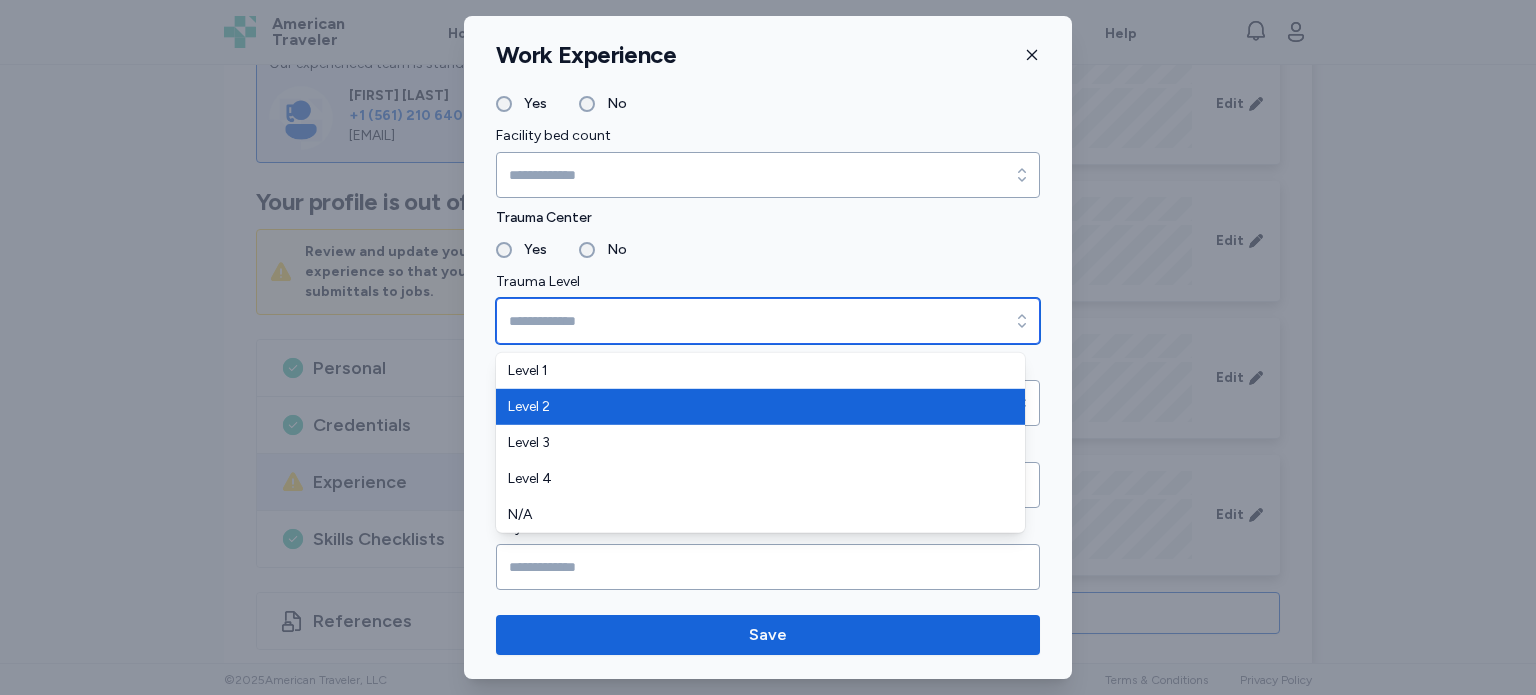 type on "*******" 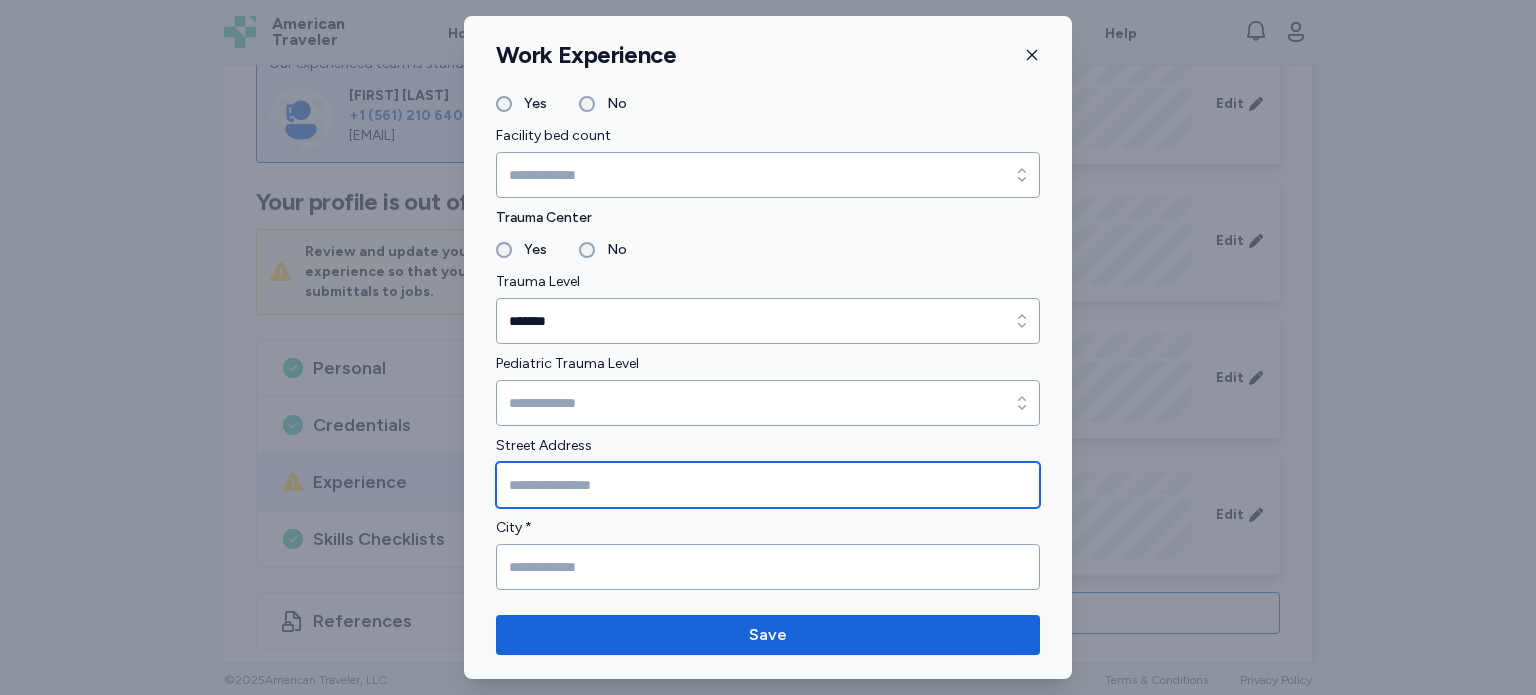 click at bounding box center (768, 485) 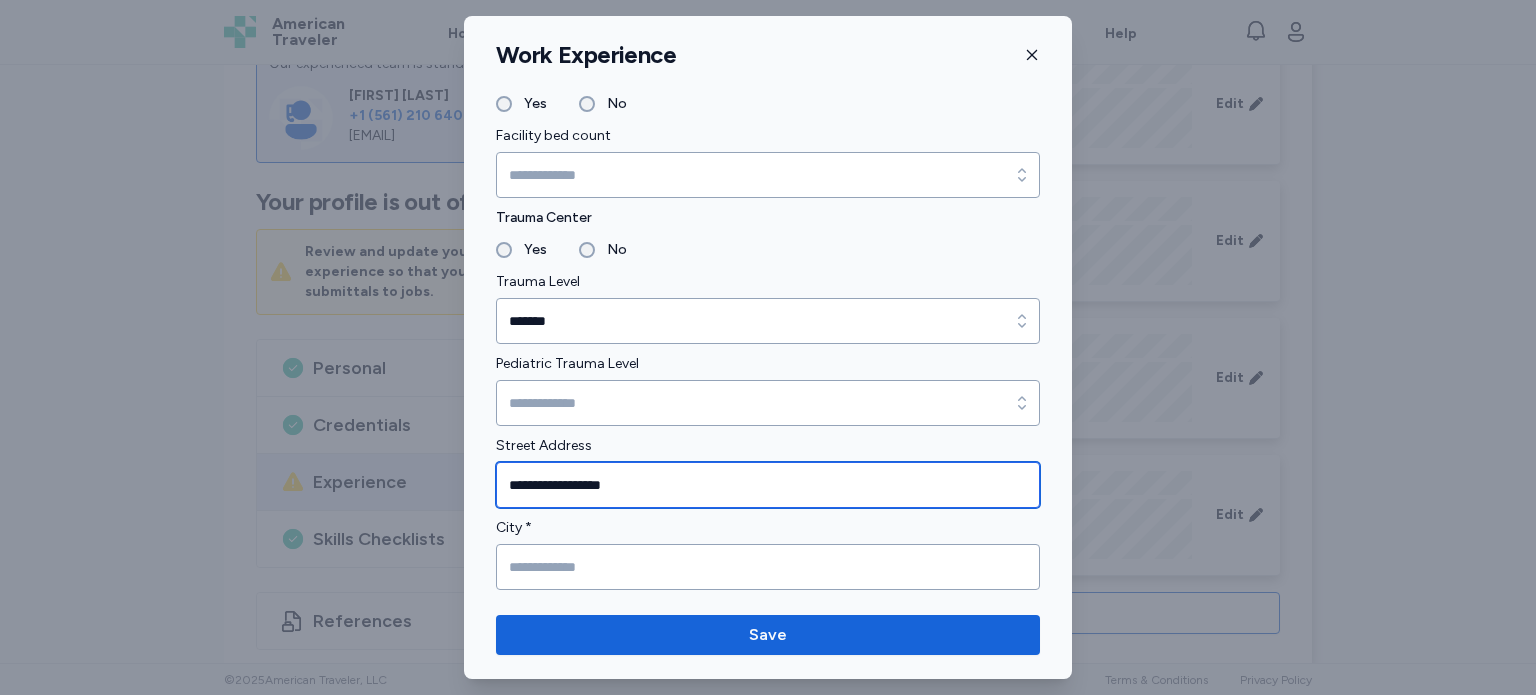 type on "**********" 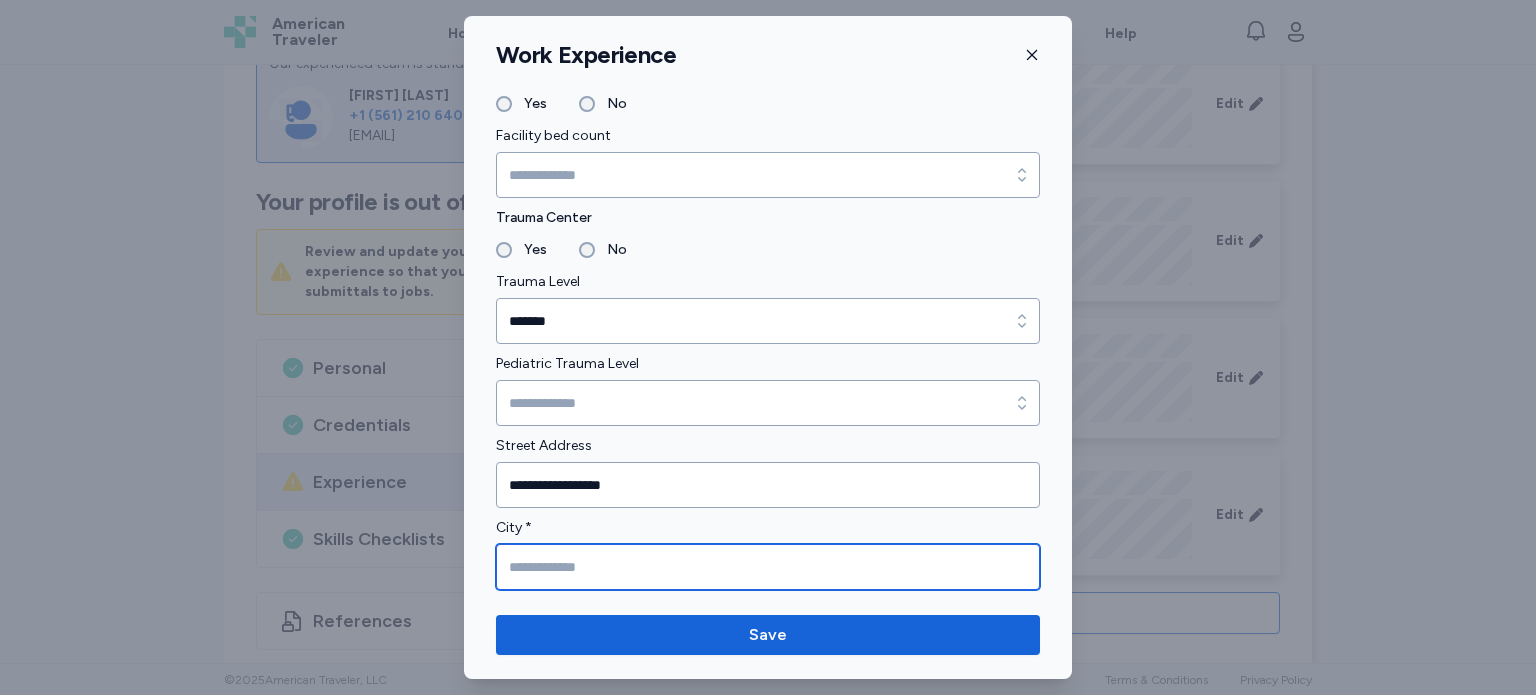 click at bounding box center [768, 567] 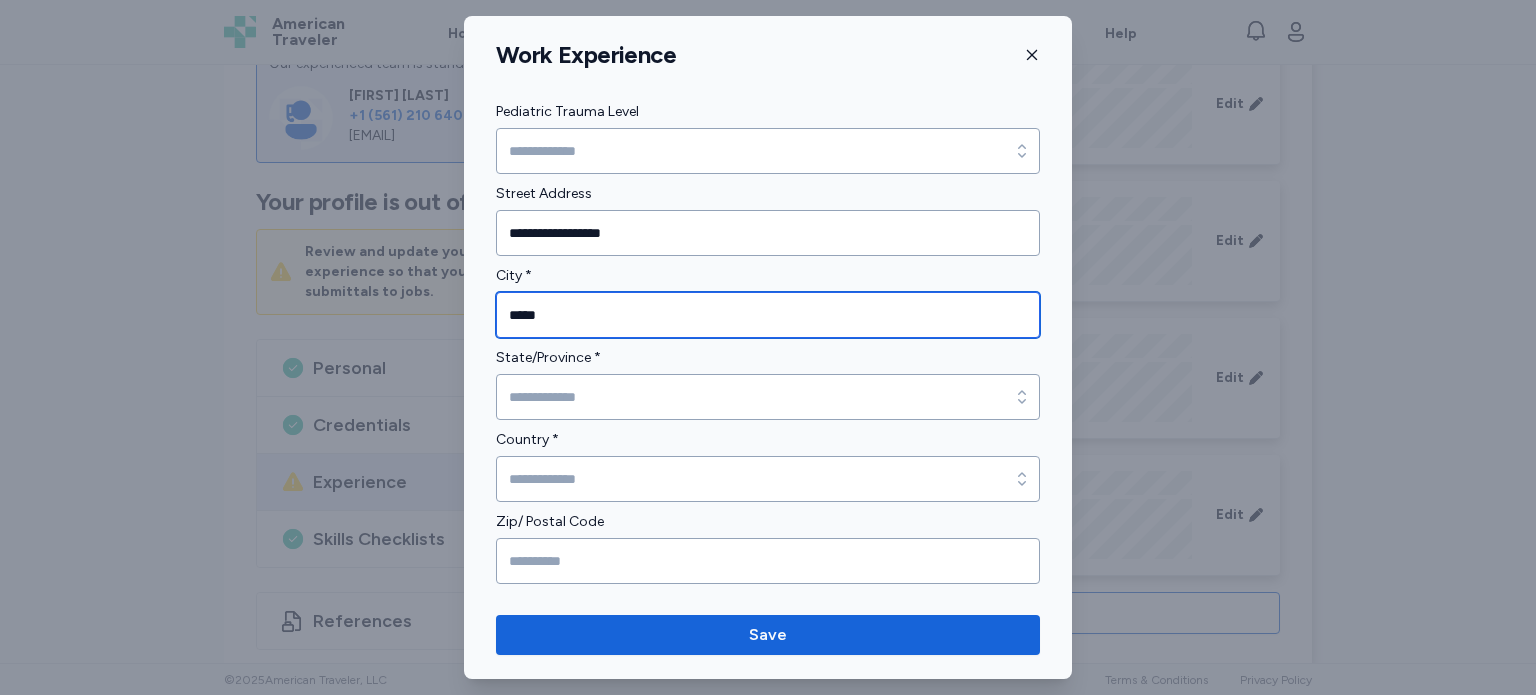 scroll, scrollTop: 603, scrollLeft: 0, axis: vertical 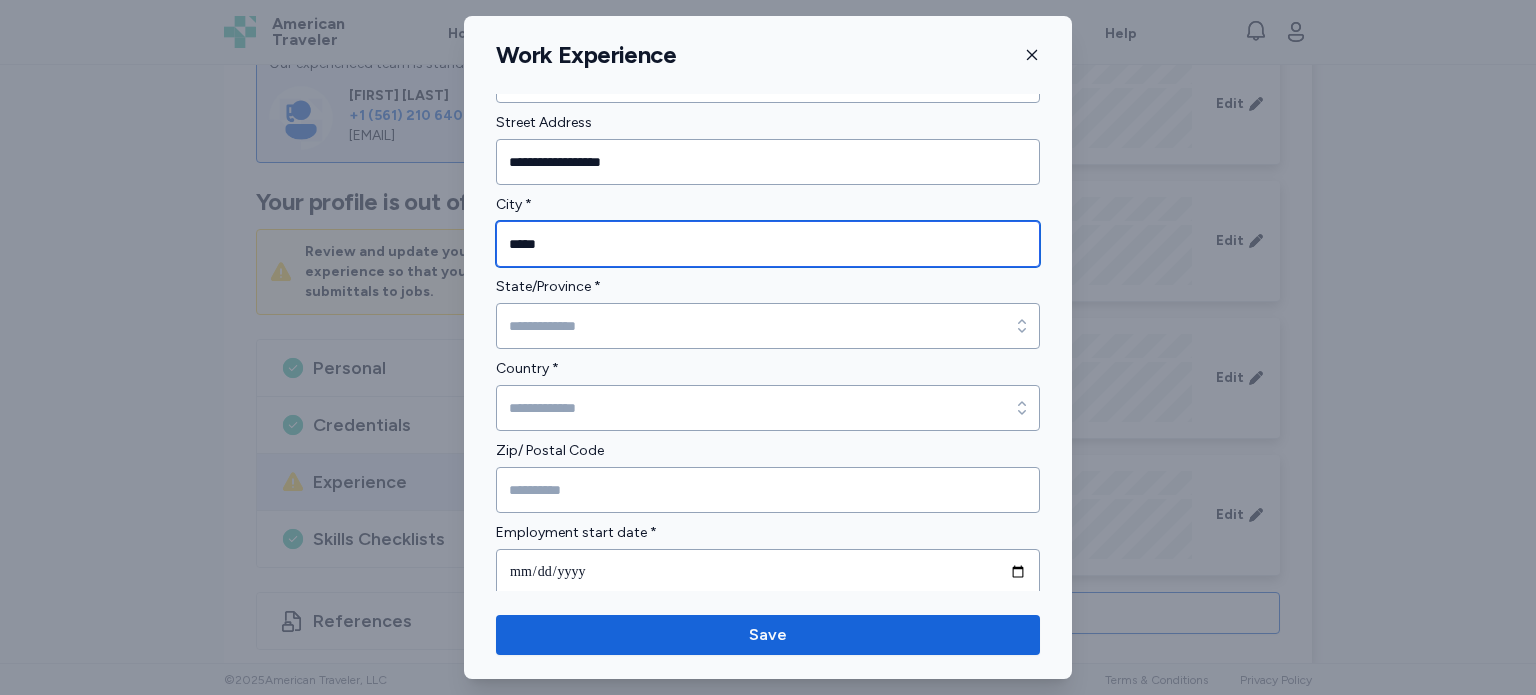 type on "*****" 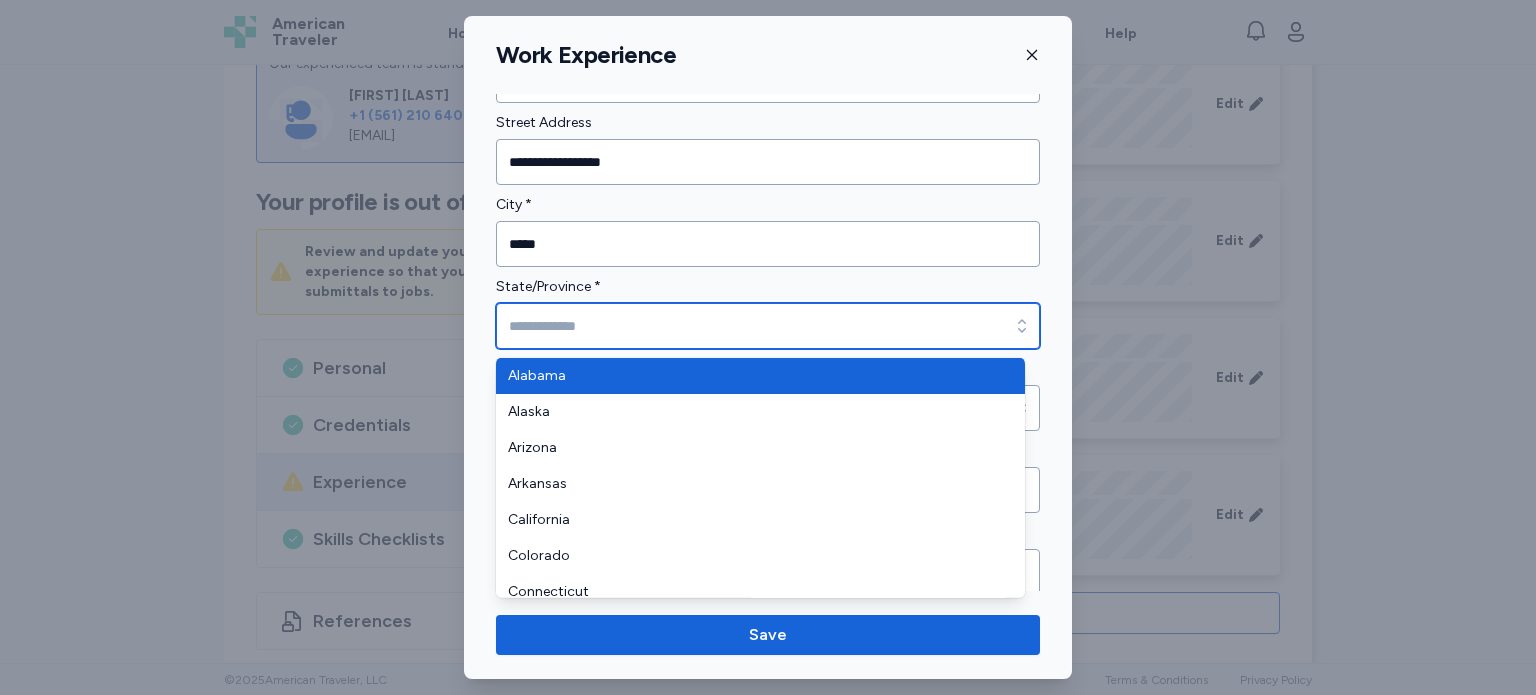 click on "State/Province *" at bounding box center [768, 326] 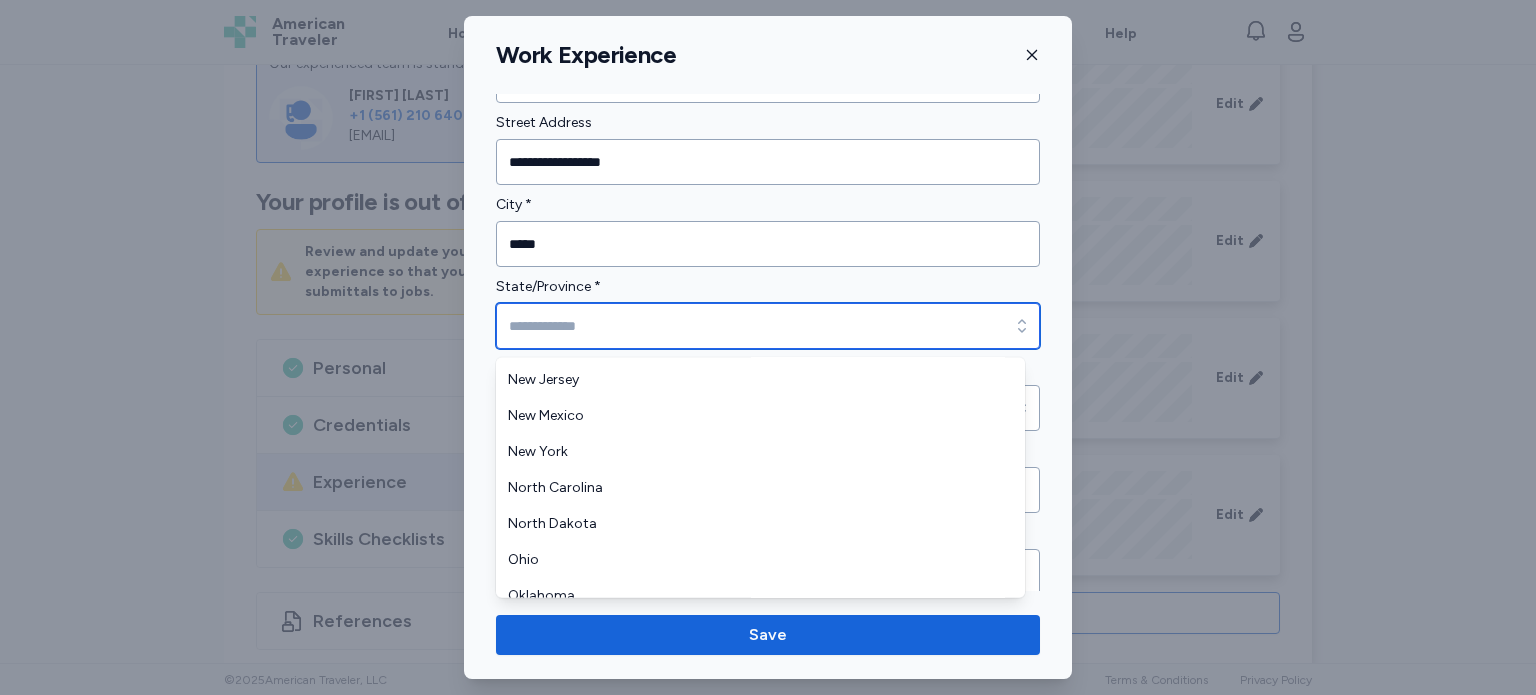 scroll, scrollTop: 1079, scrollLeft: 0, axis: vertical 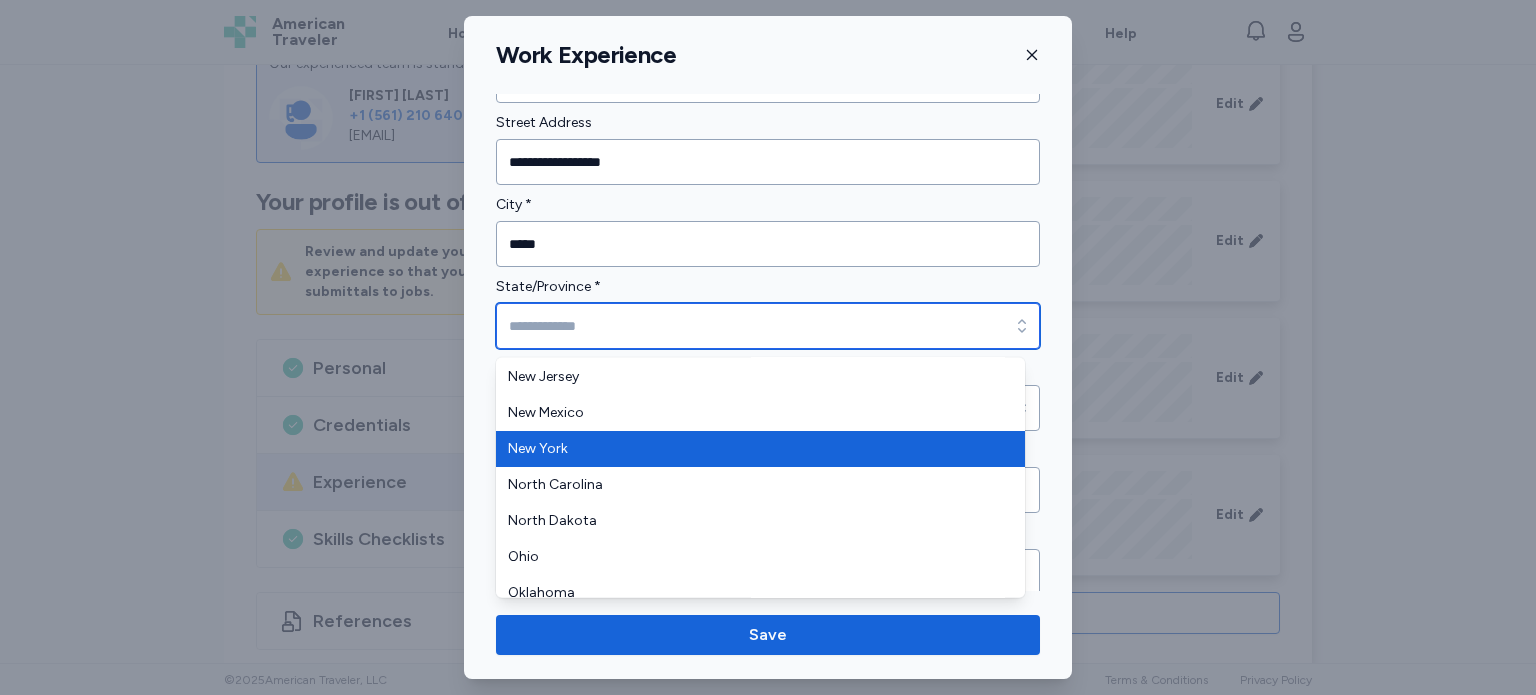 type on "********" 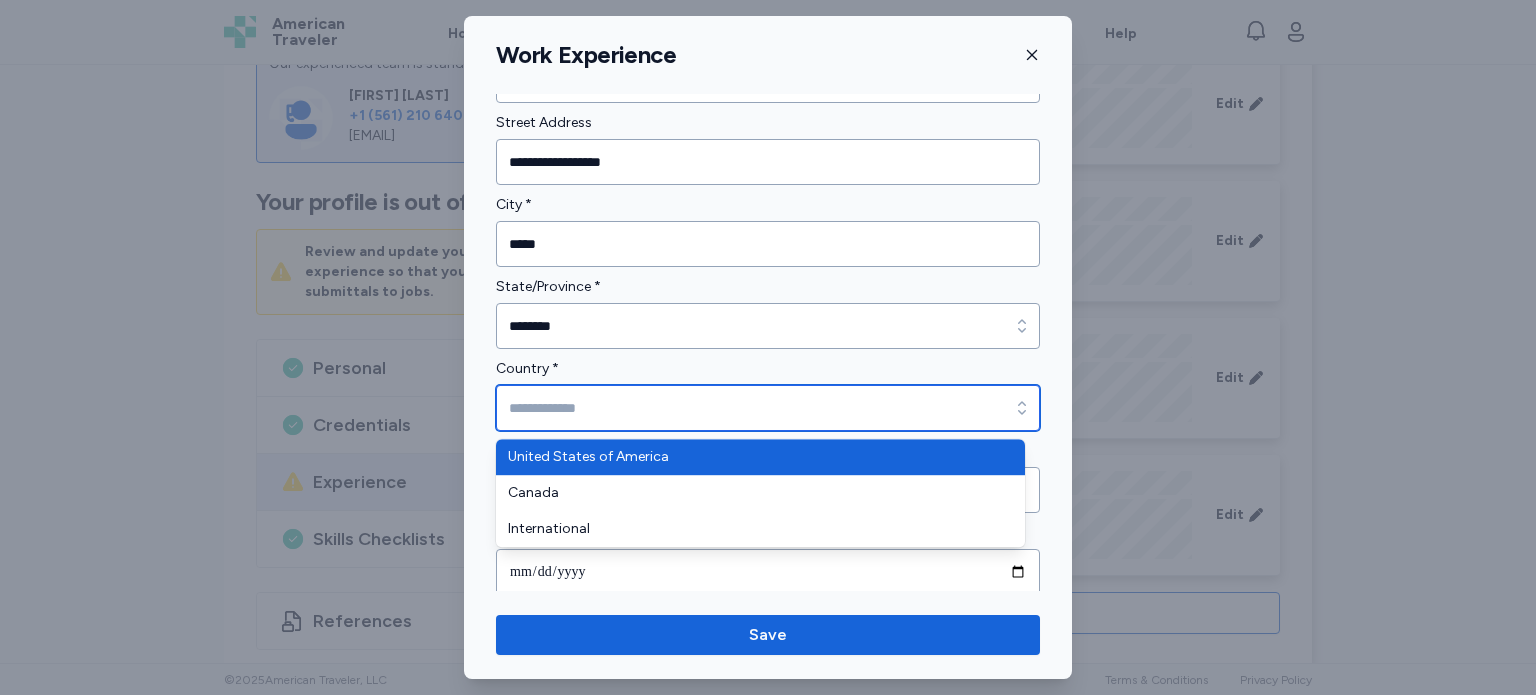 click on "Country *" at bounding box center (768, 408) 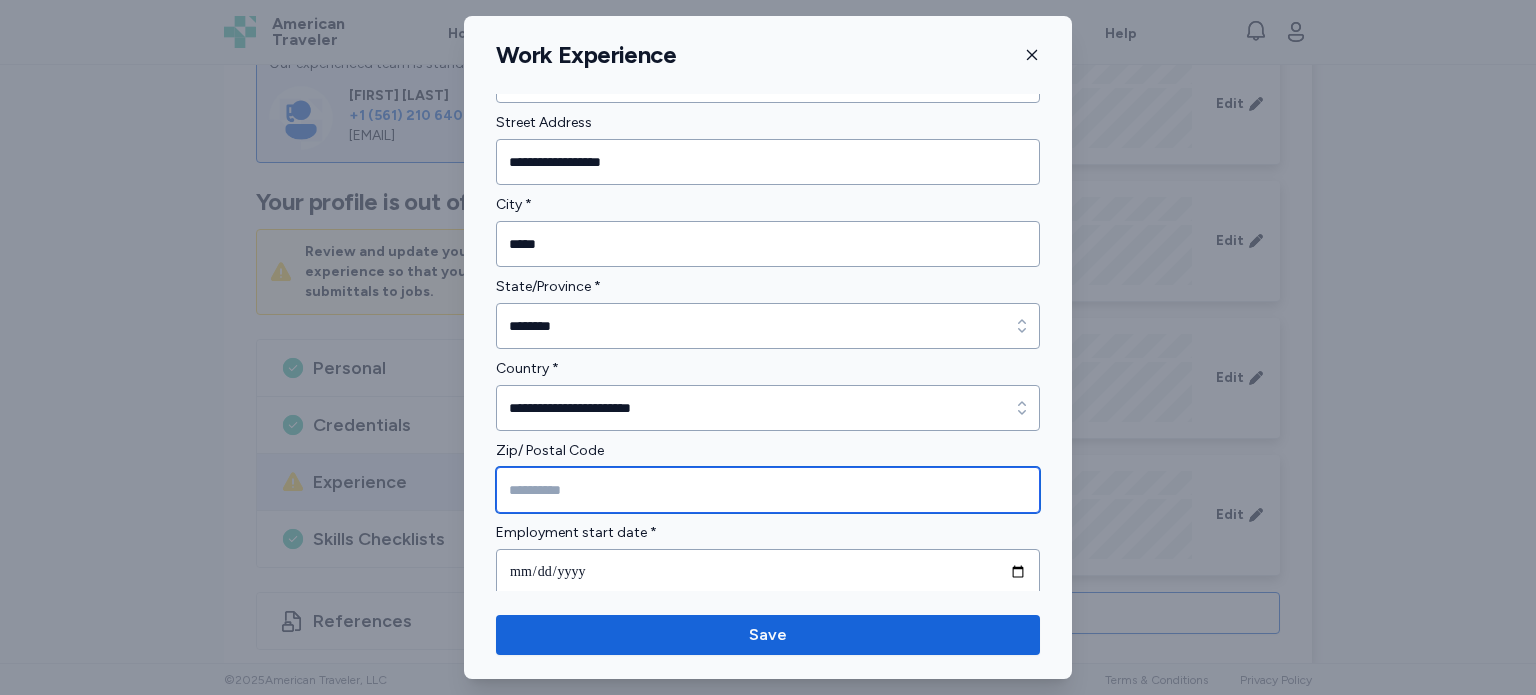 click at bounding box center (768, 490) 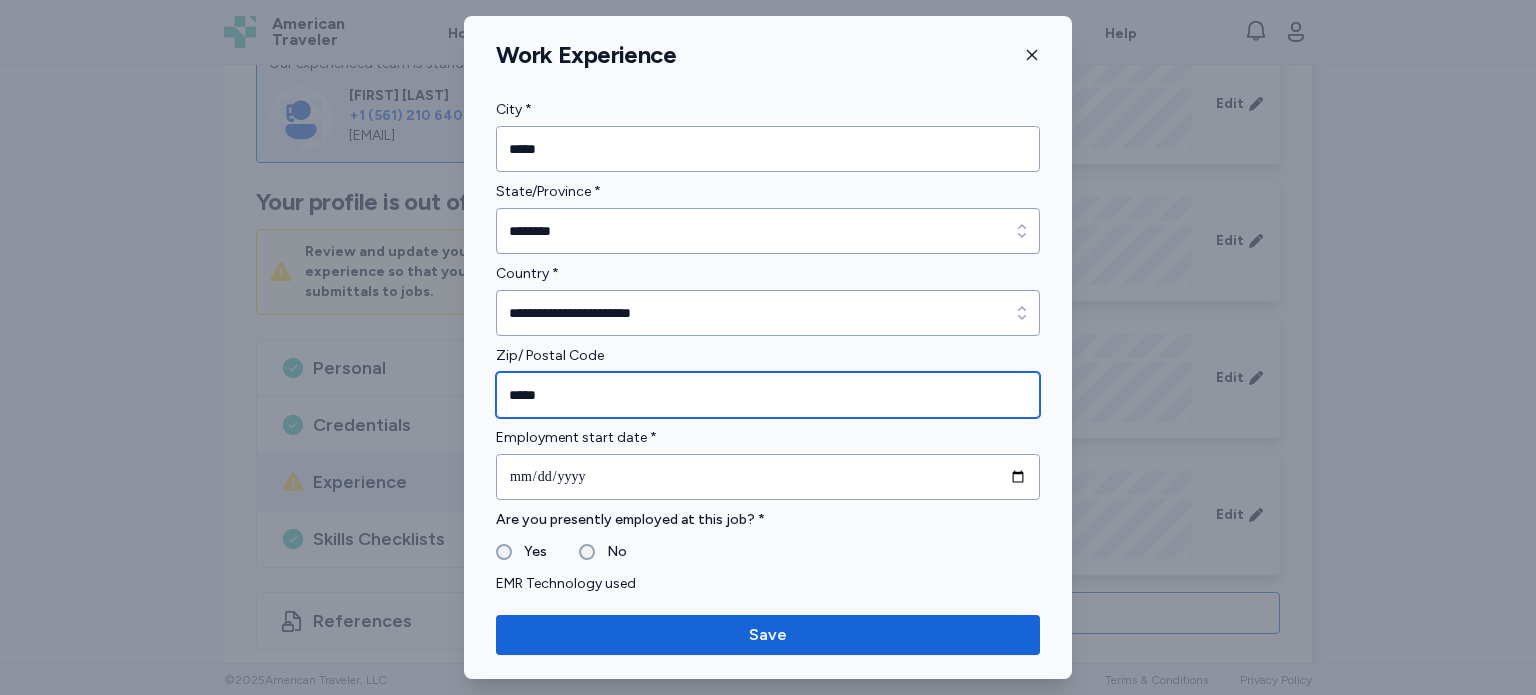 scroll, scrollTop: 735, scrollLeft: 0, axis: vertical 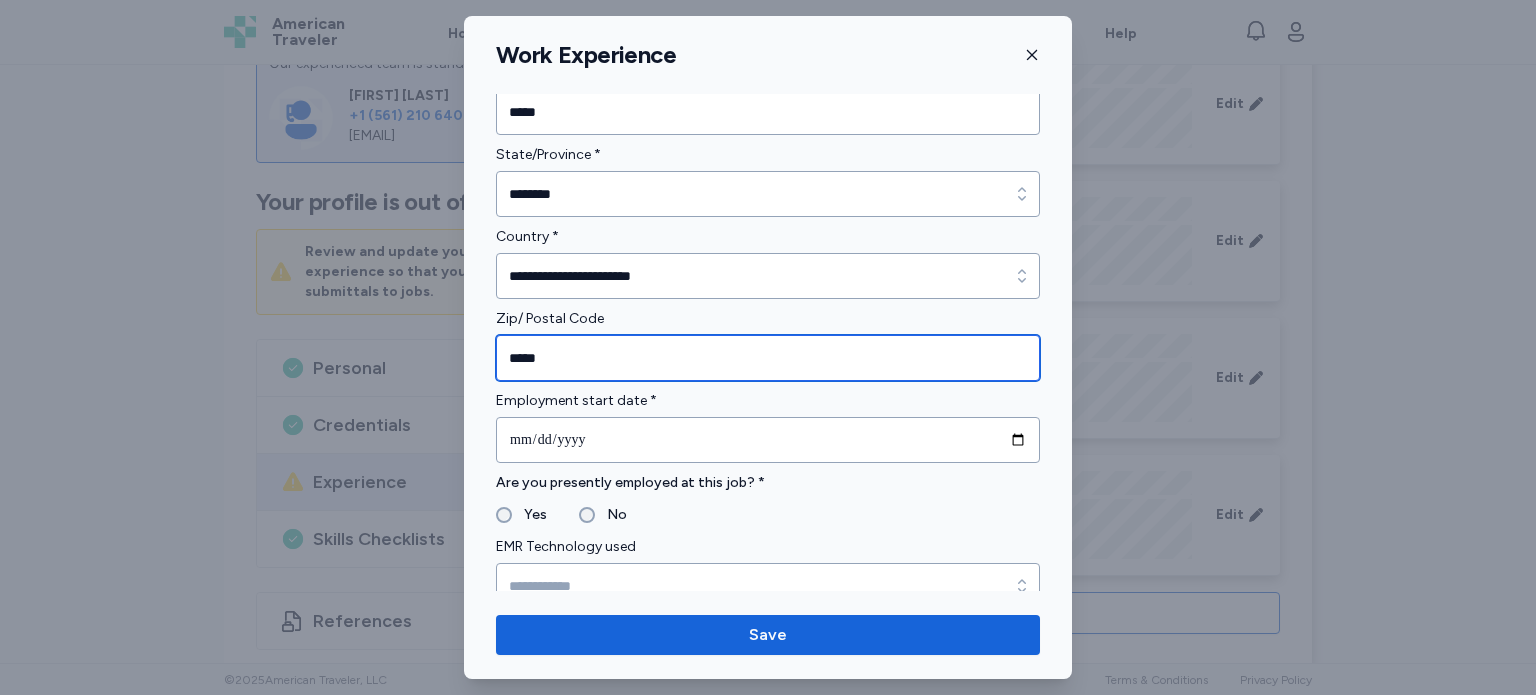 type on "*****" 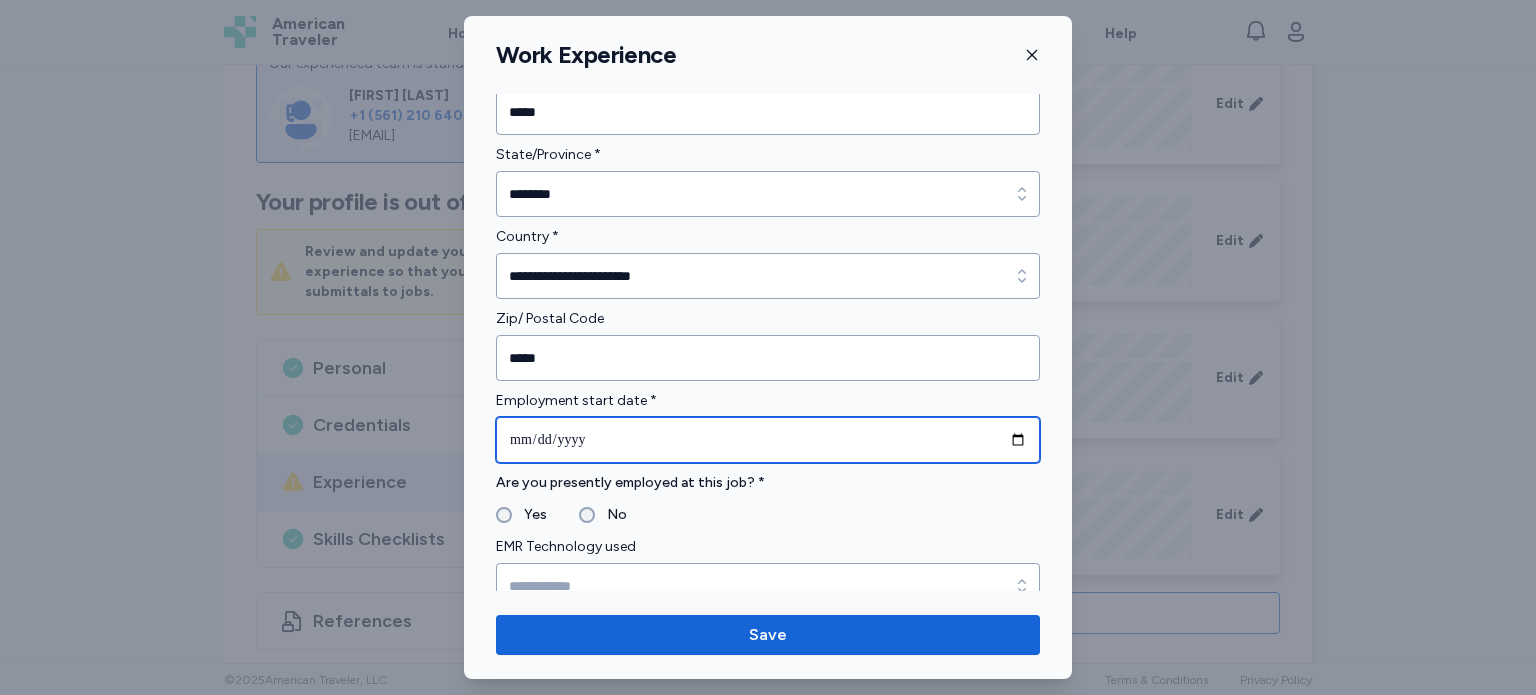 click at bounding box center [768, 440] 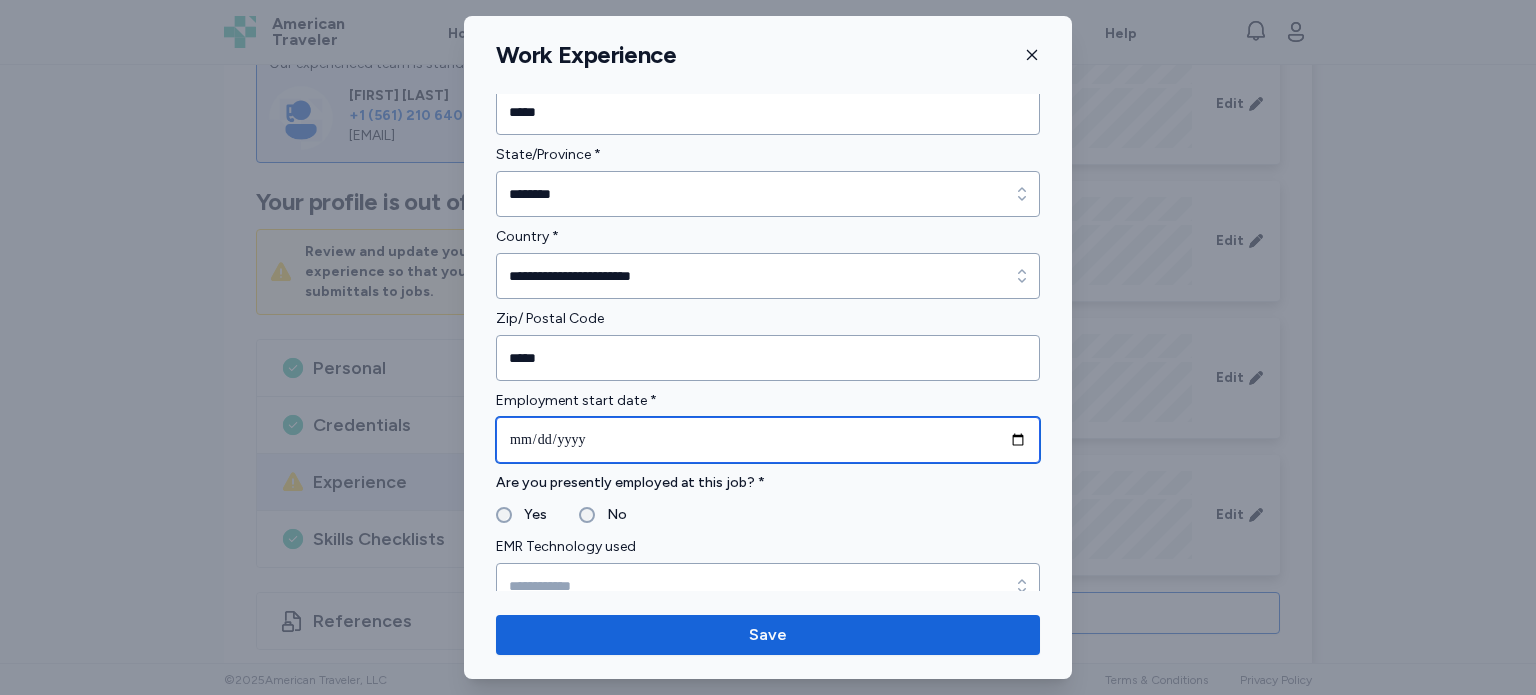 click at bounding box center [768, 440] 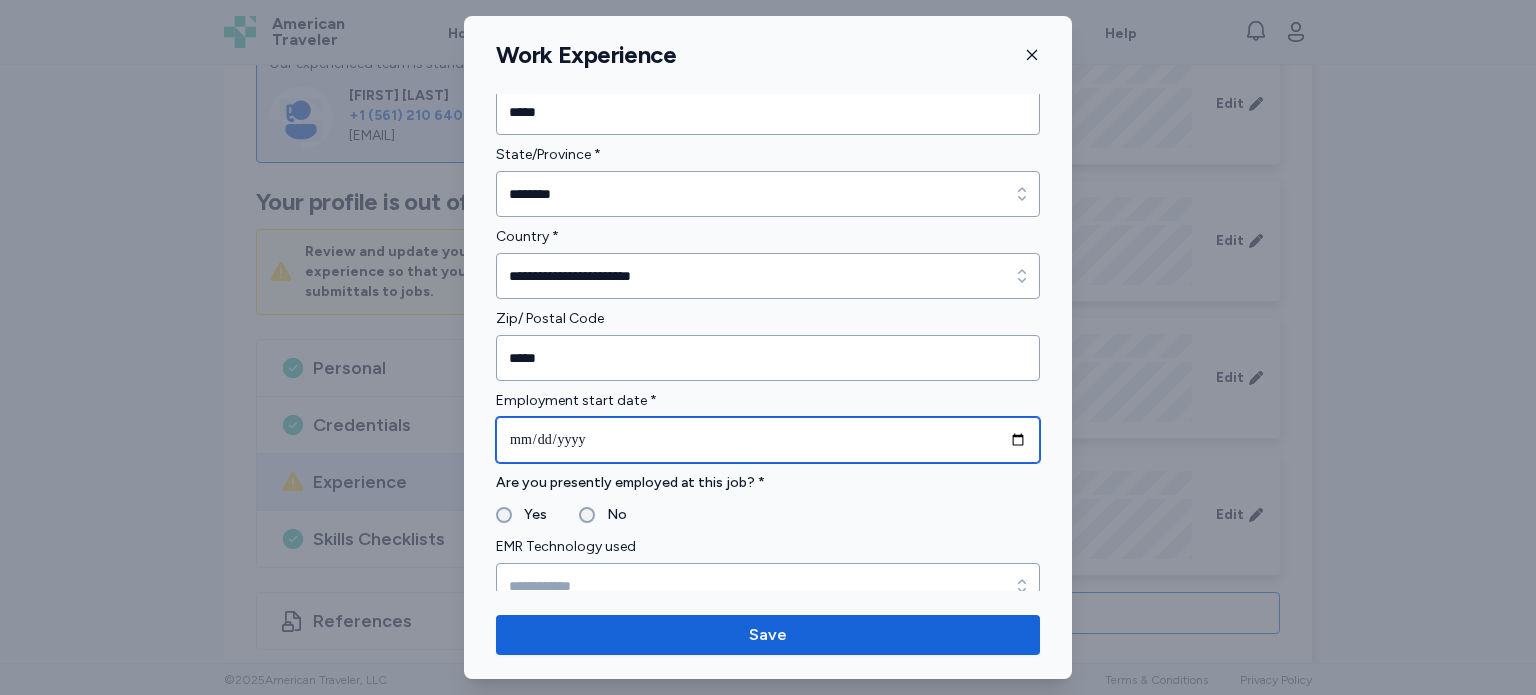 type on "**********" 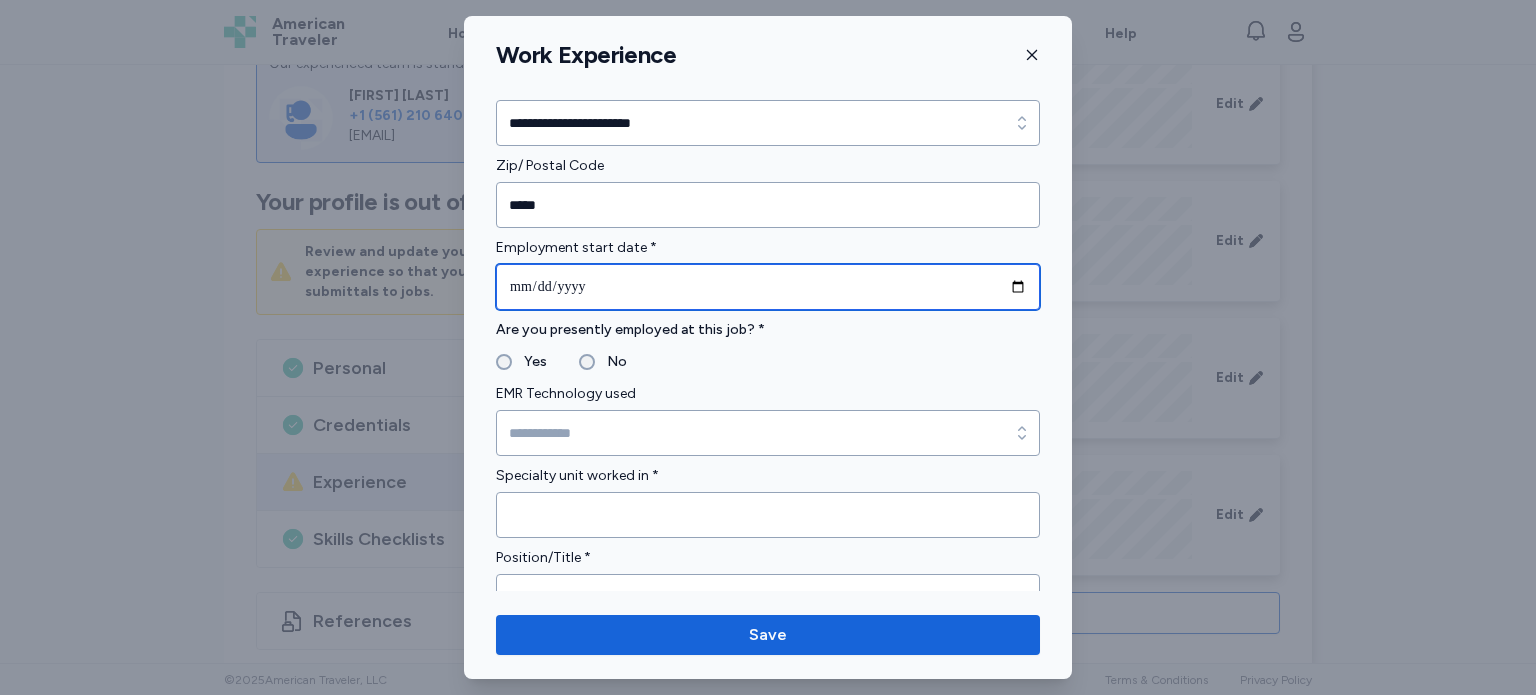 scroll, scrollTop: 890, scrollLeft: 0, axis: vertical 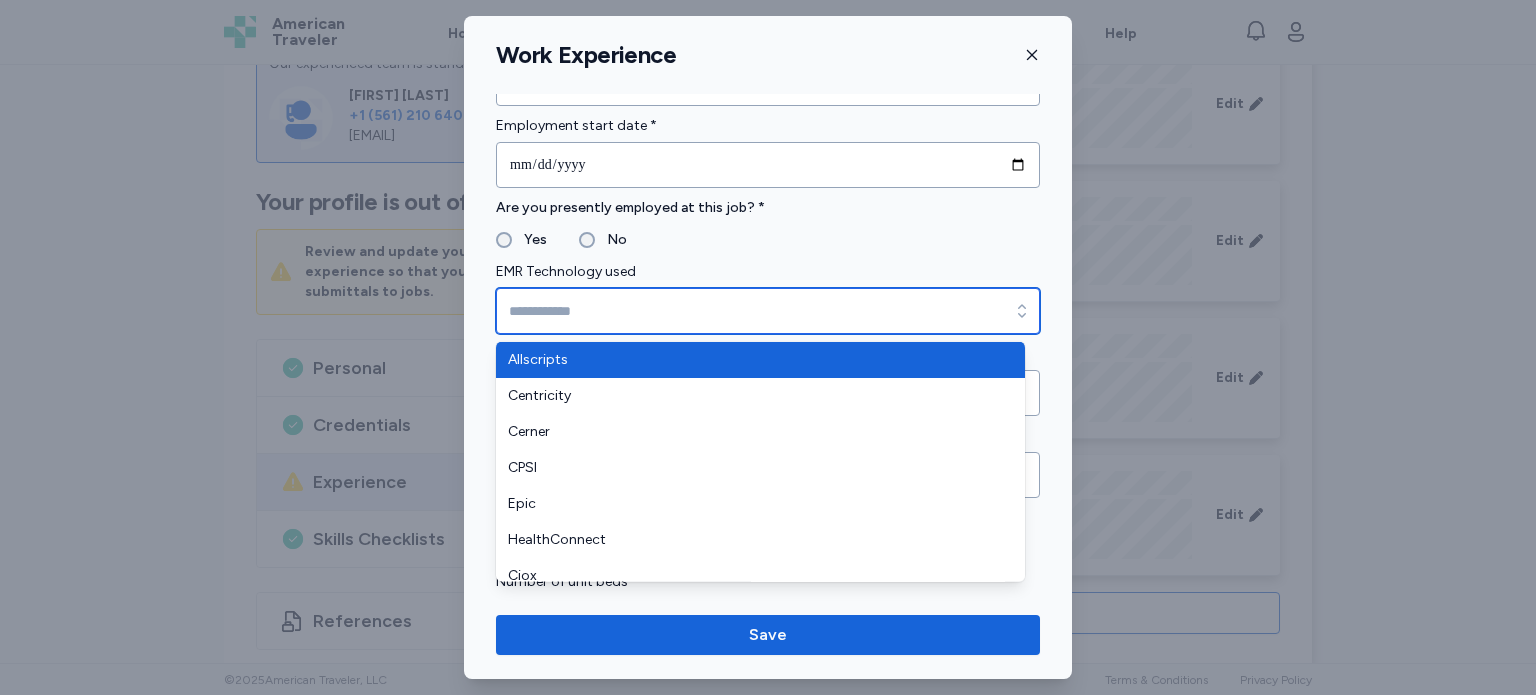 click on "EMR Technology used" at bounding box center (768, 311) 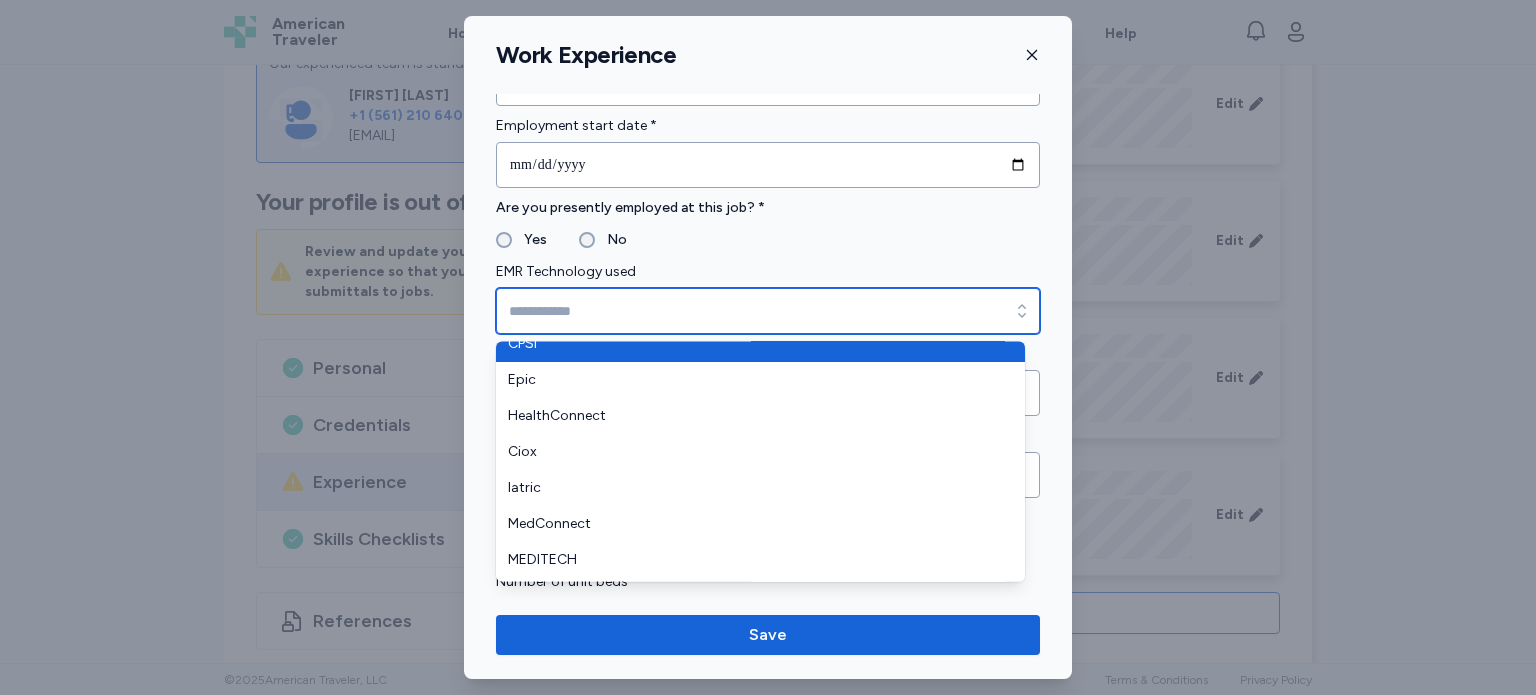 scroll, scrollTop: 152, scrollLeft: 0, axis: vertical 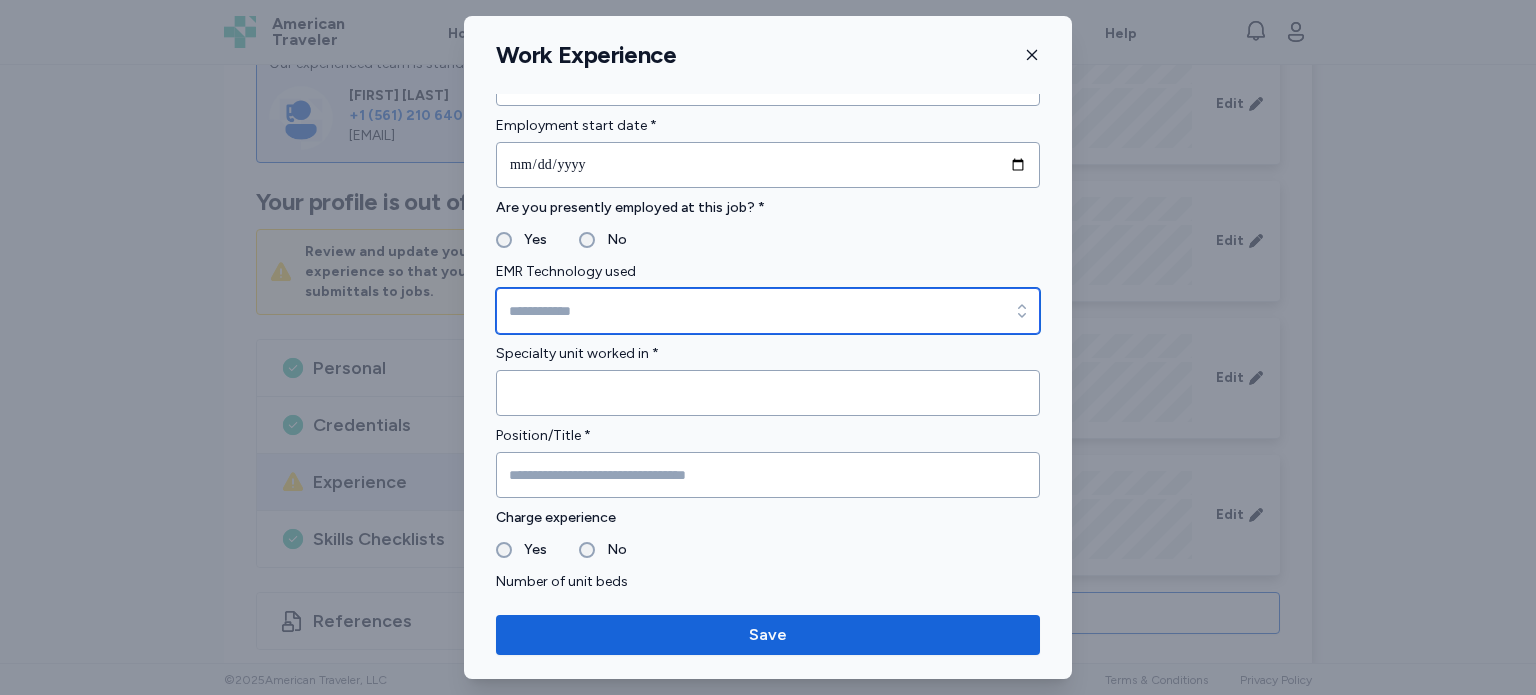 type on "****" 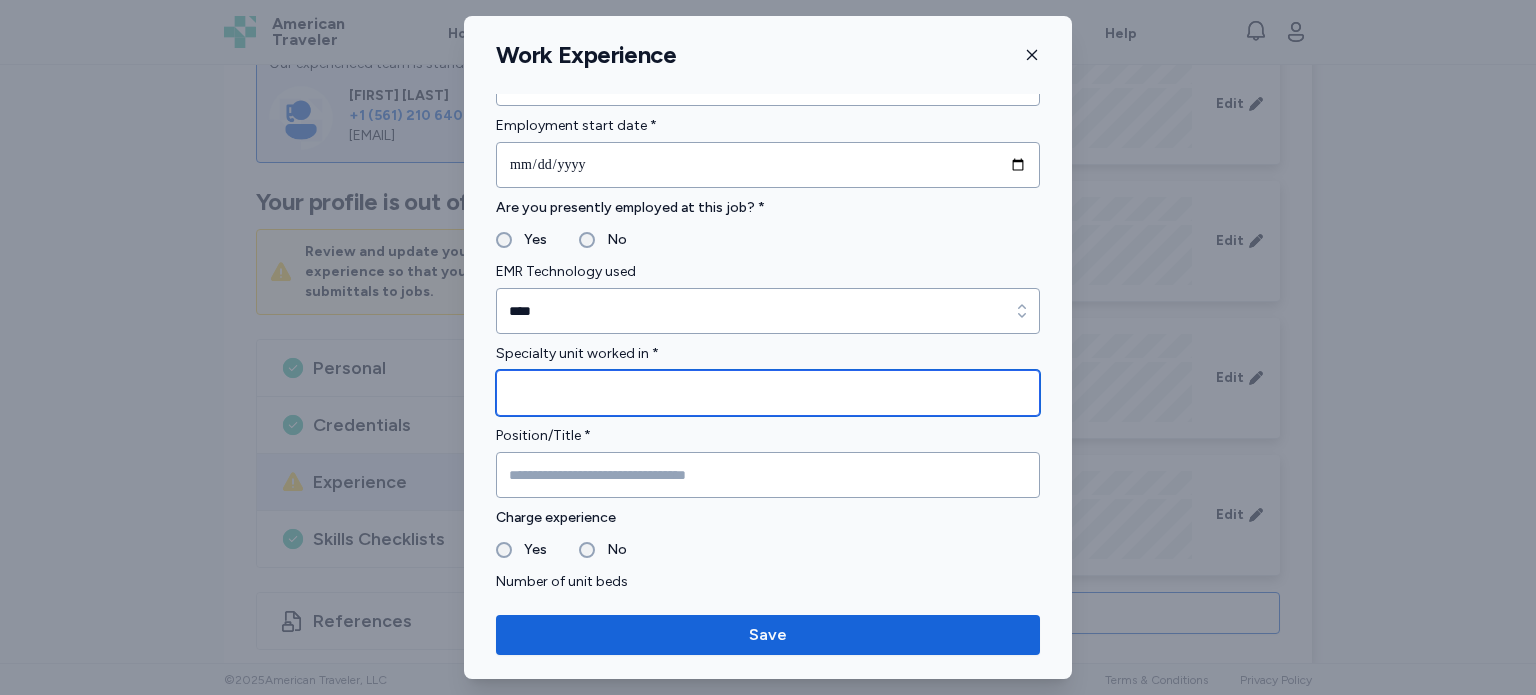click at bounding box center (768, 393) 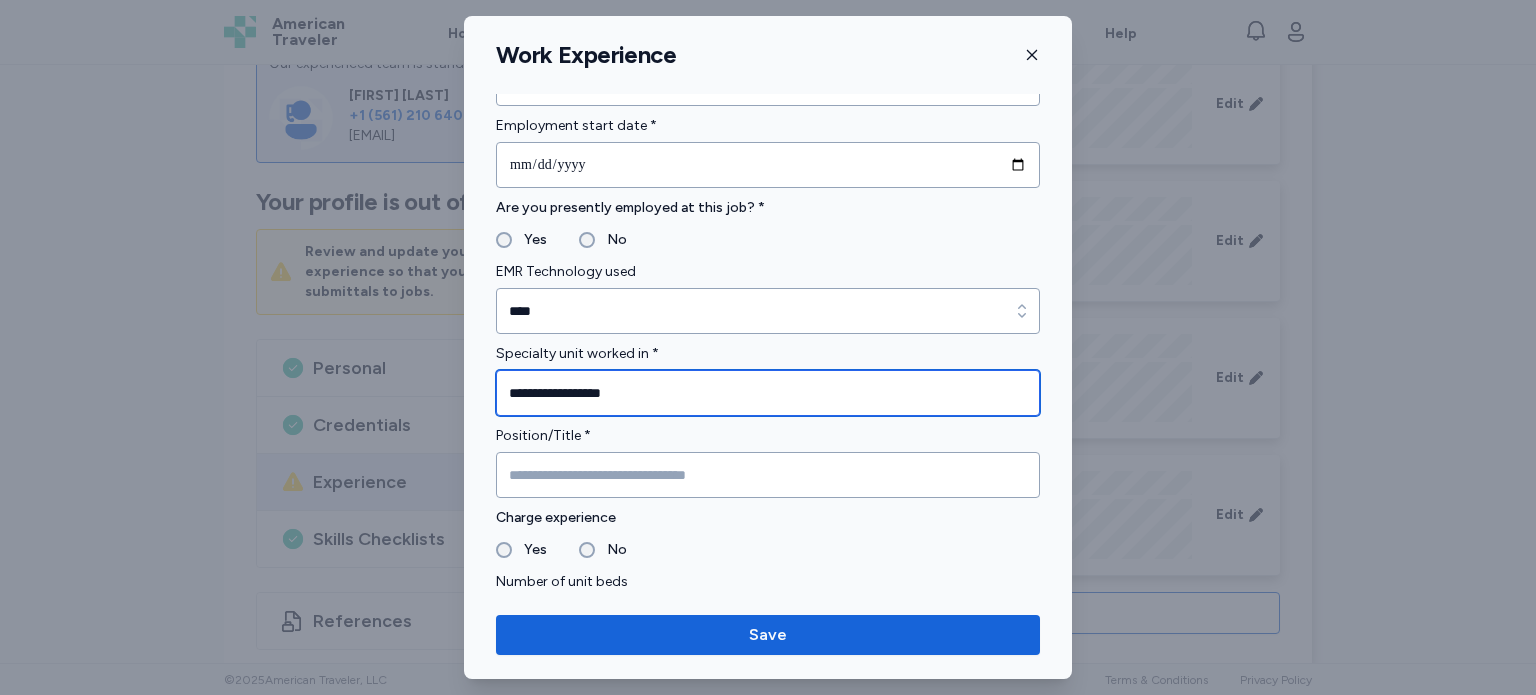 type on "**********" 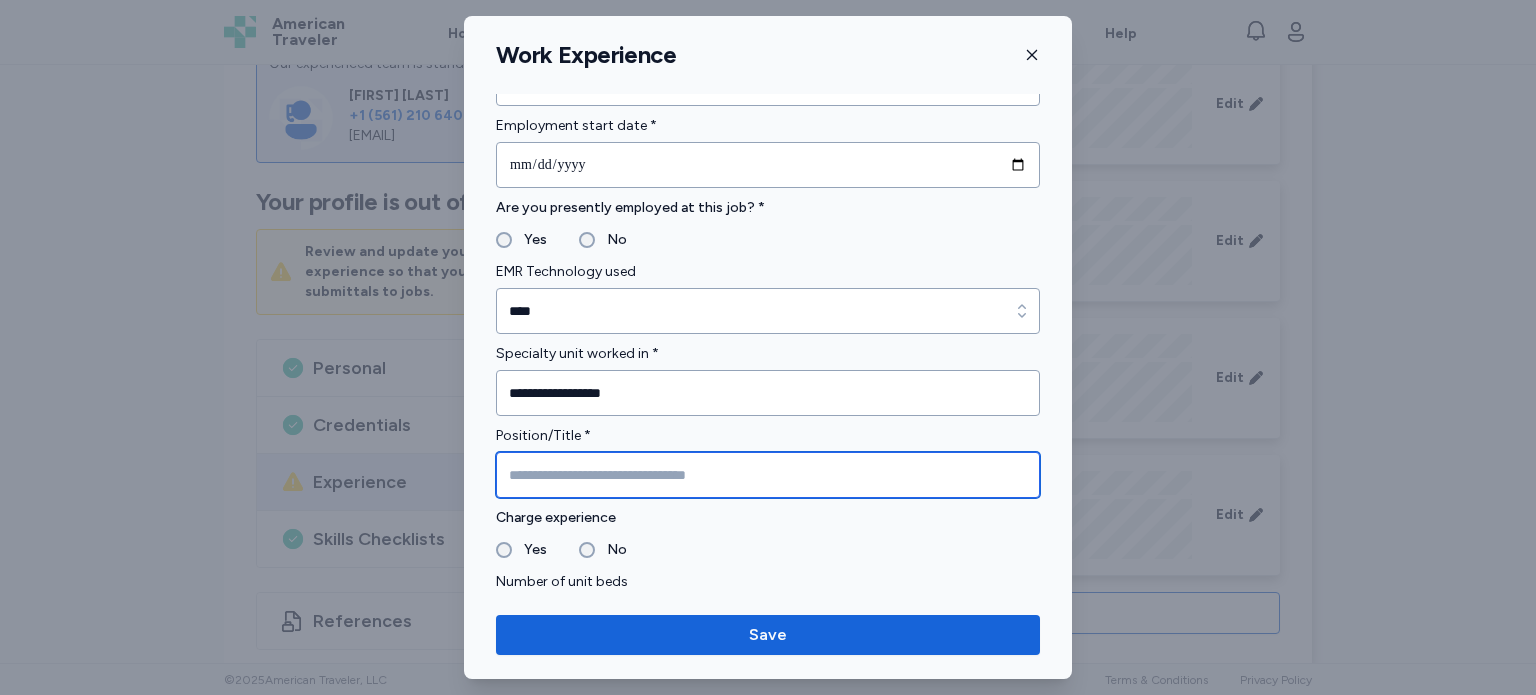 click at bounding box center (768, 475) 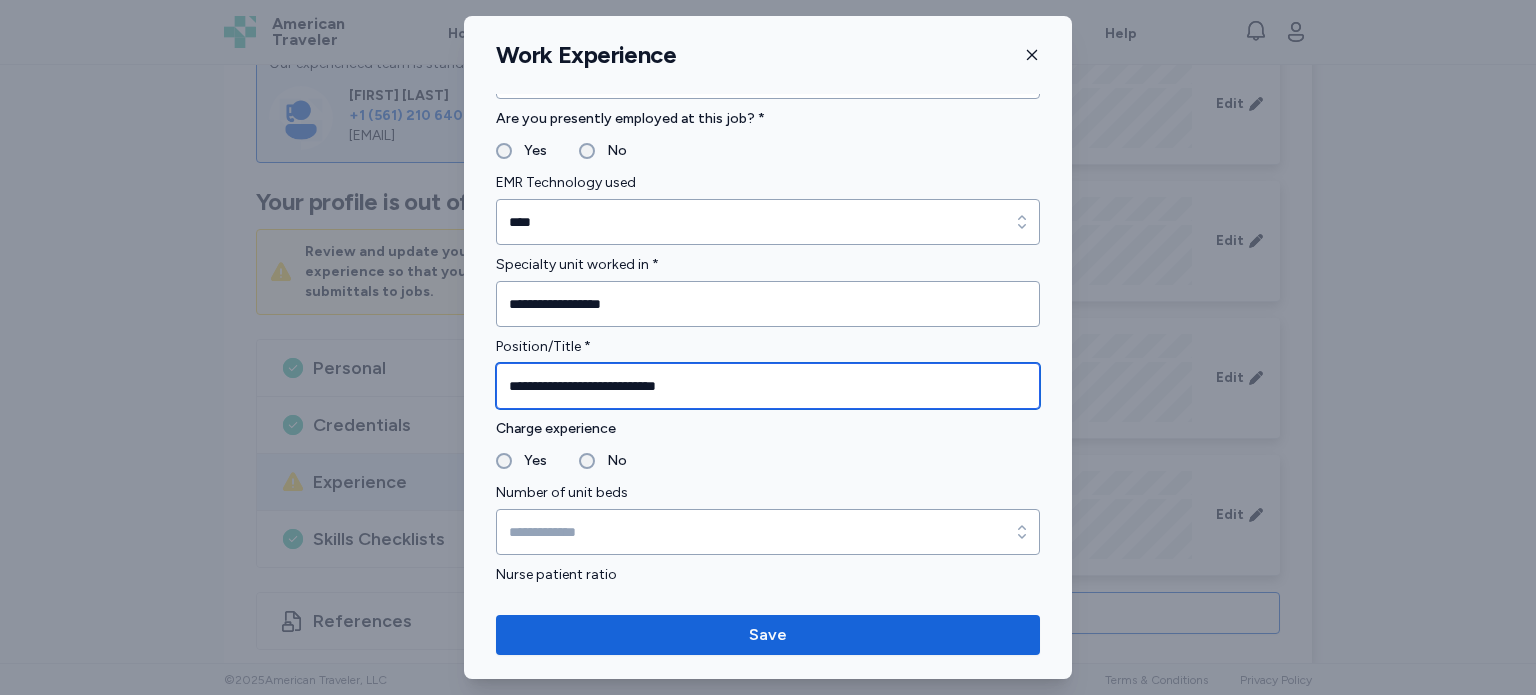 scroll, scrollTop: 1100, scrollLeft: 0, axis: vertical 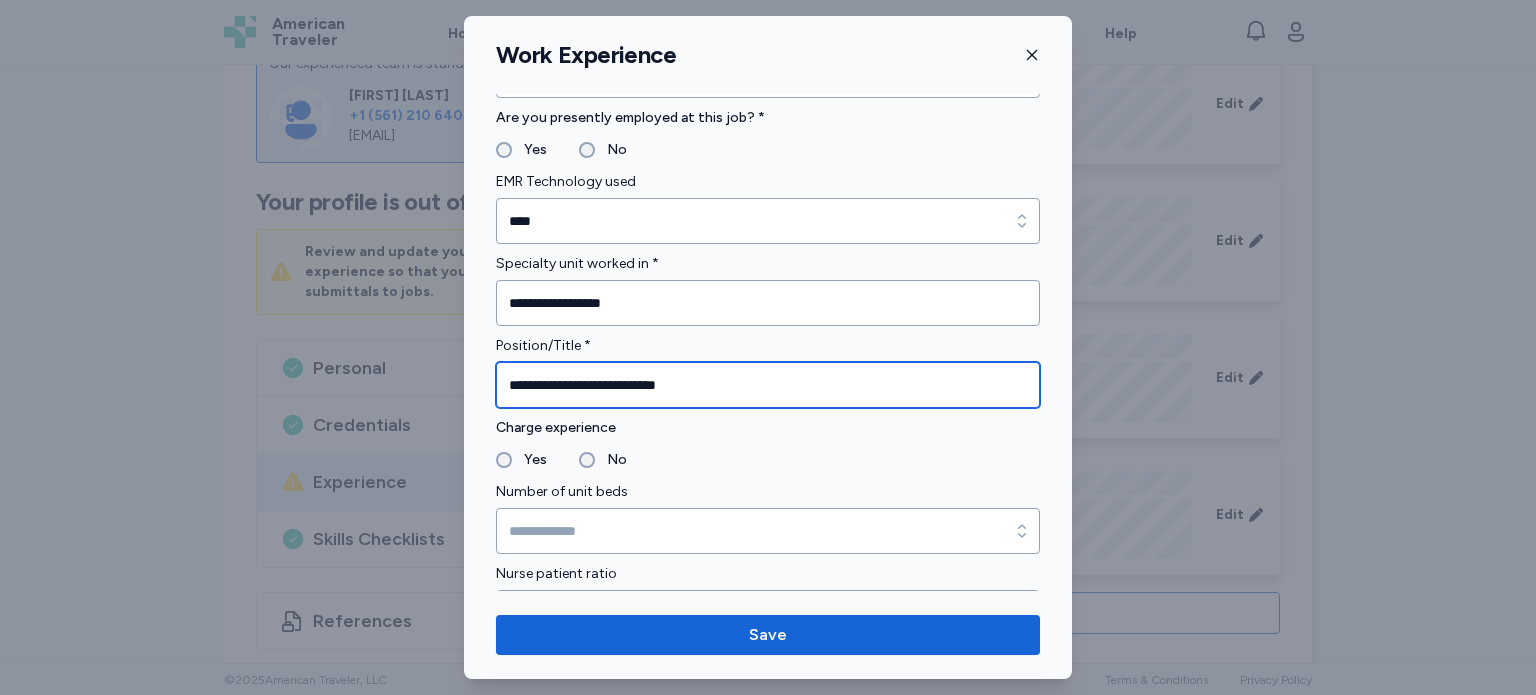type on "**********" 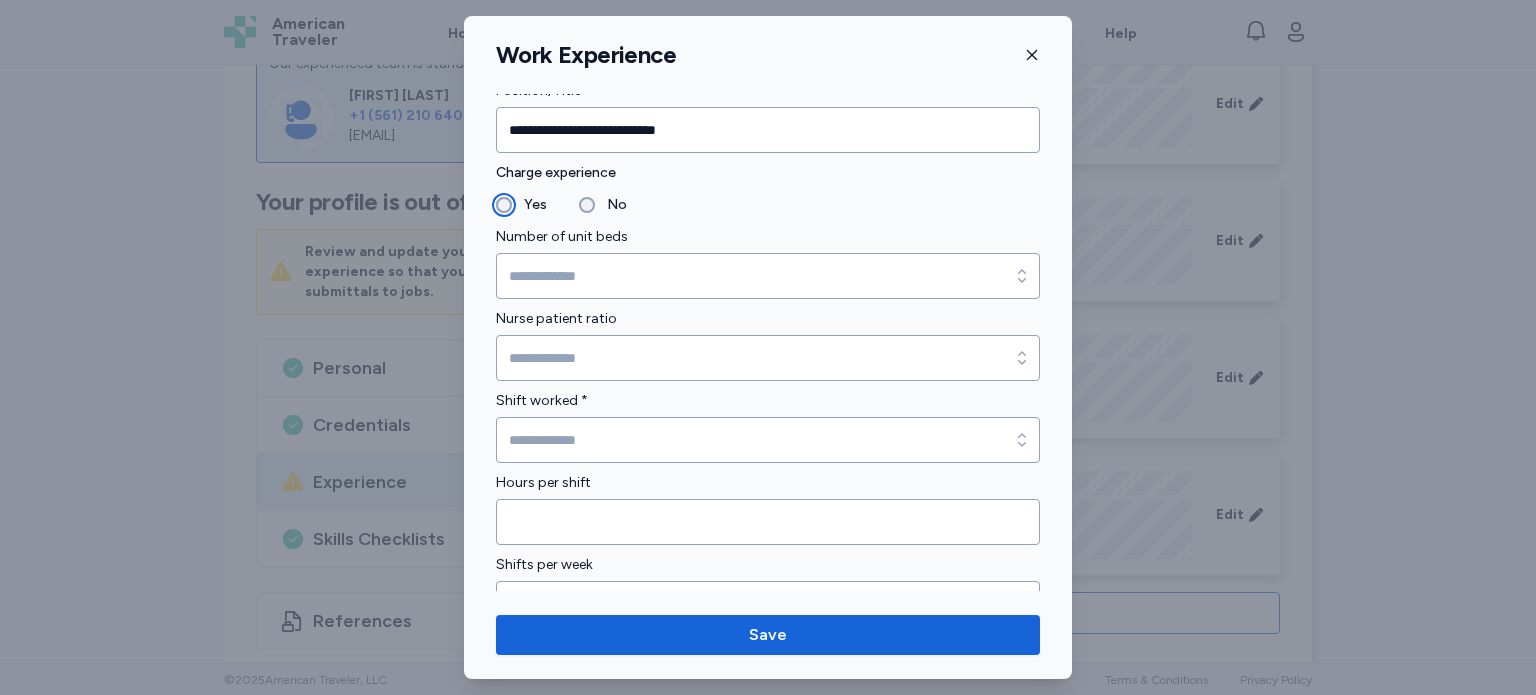 scroll, scrollTop: 1376, scrollLeft: 0, axis: vertical 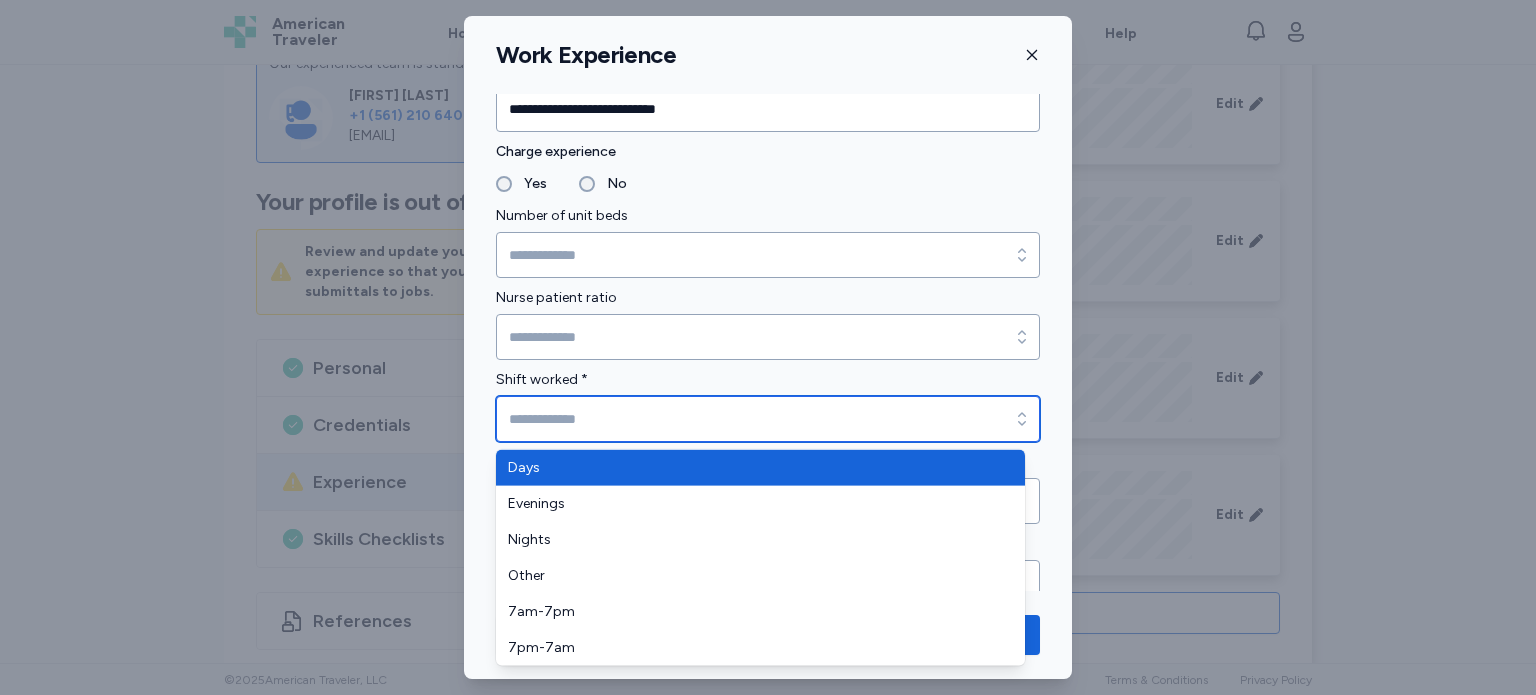 click on "Shift worked *" at bounding box center [768, 419] 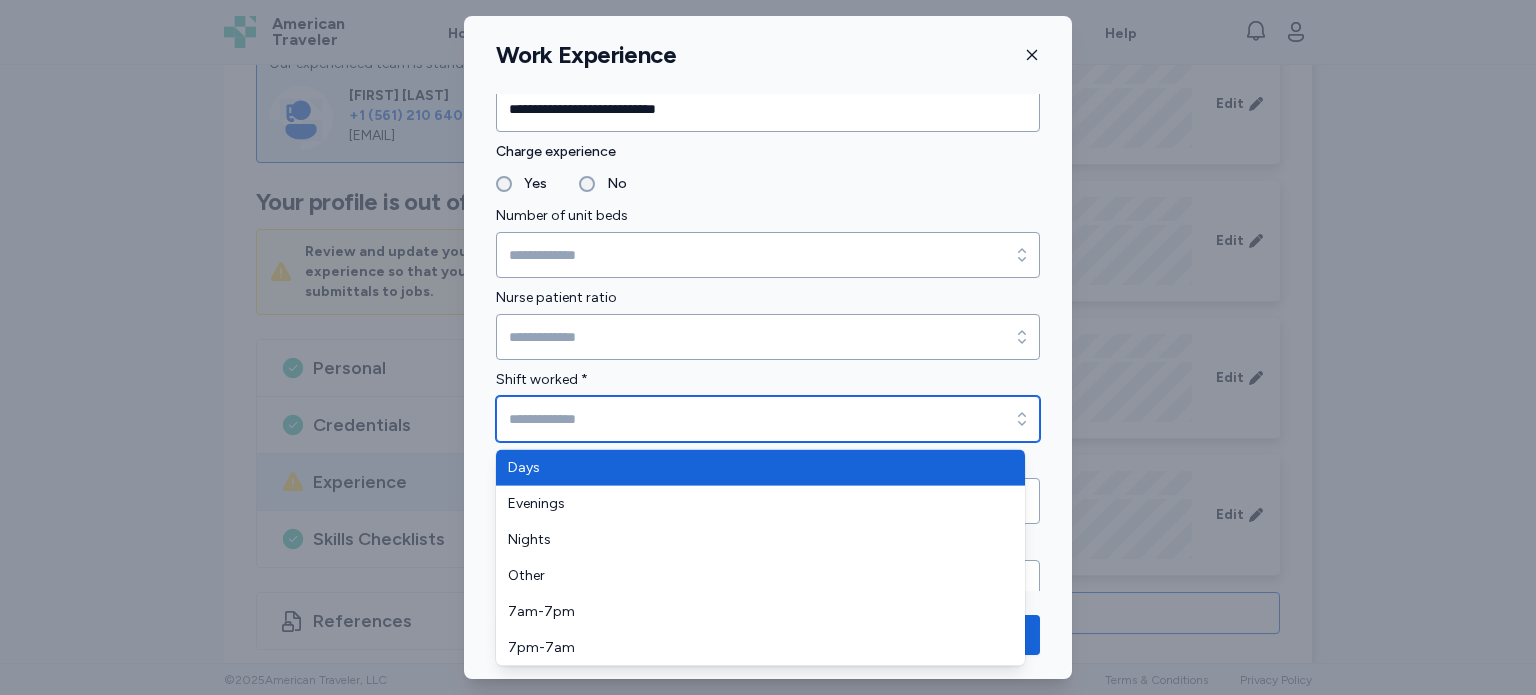 type on "****" 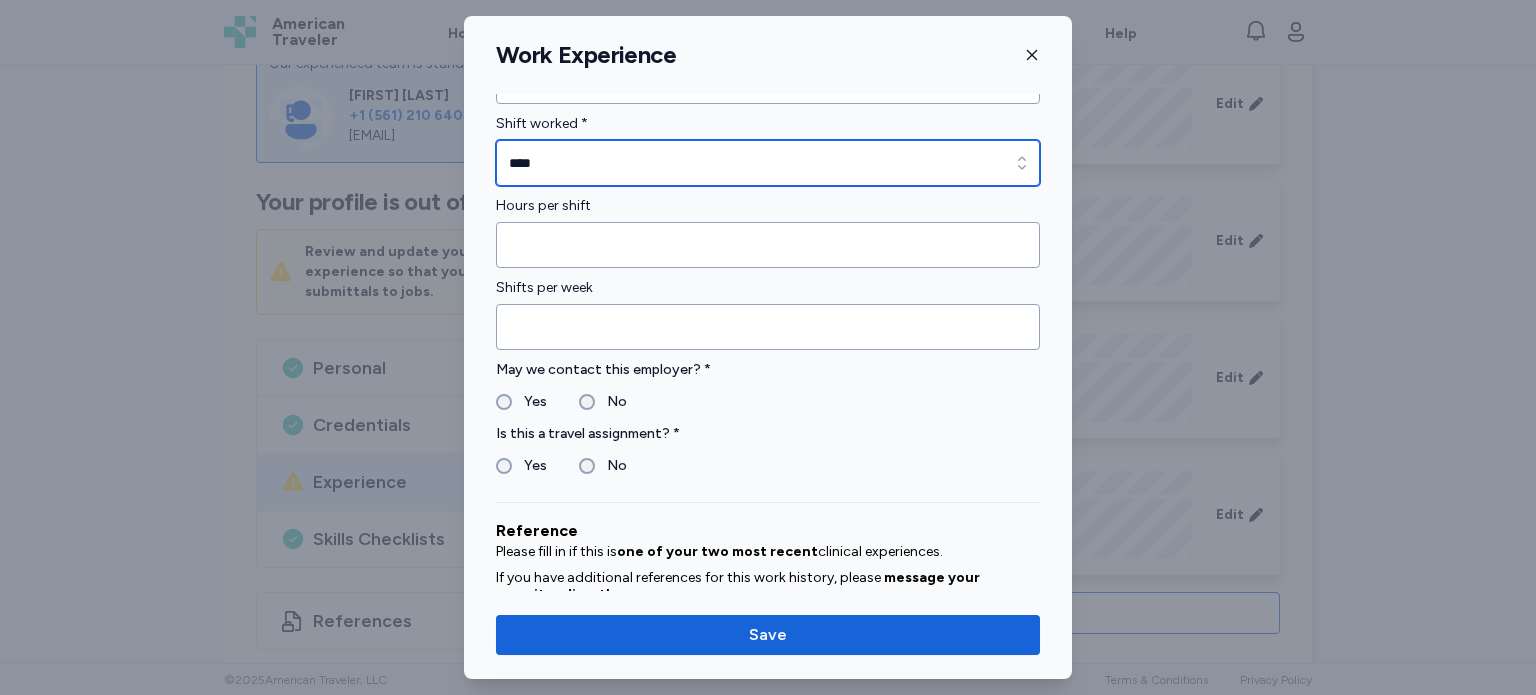 scroll, scrollTop: 1648, scrollLeft: 0, axis: vertical 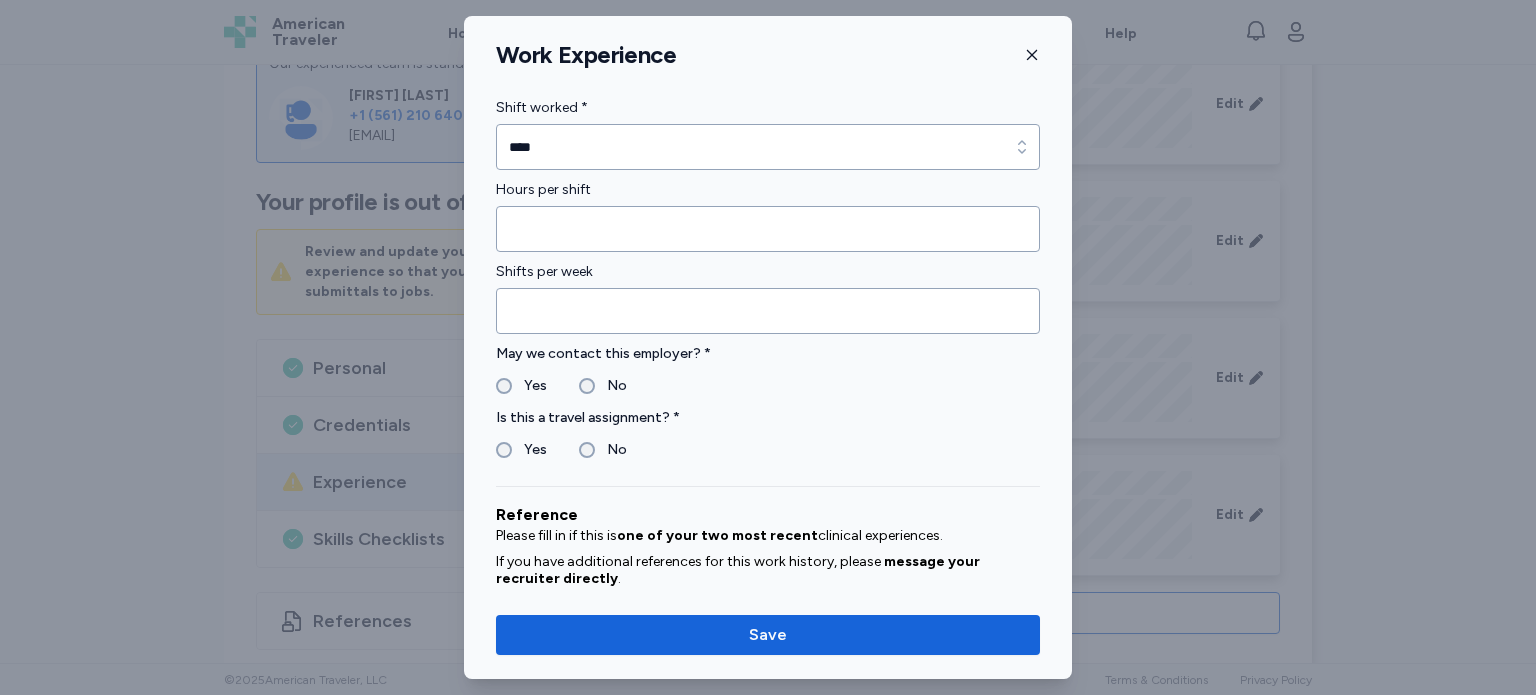 click on "Yes" at bounding box center [529, 386] 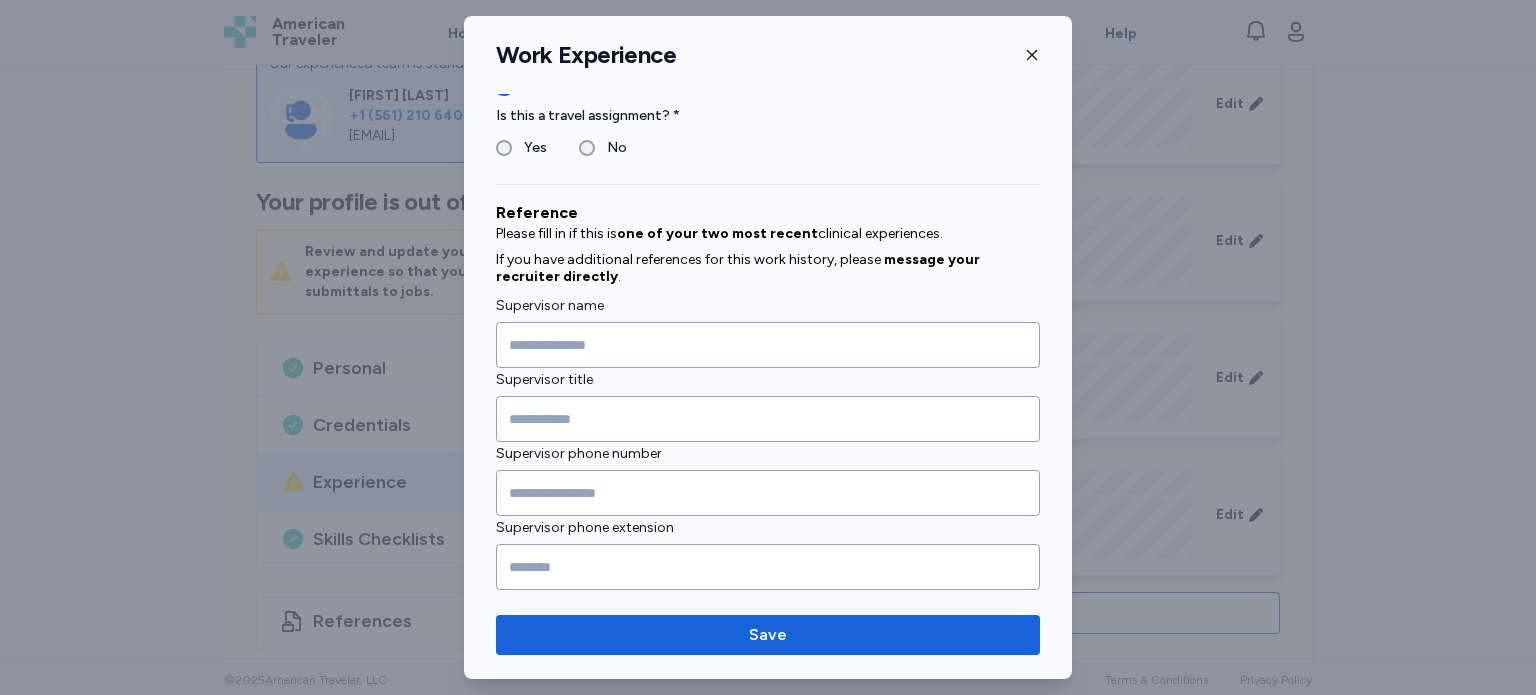 scroll, scrollTop: 1988, scrollLeft: 0, axis: vertical 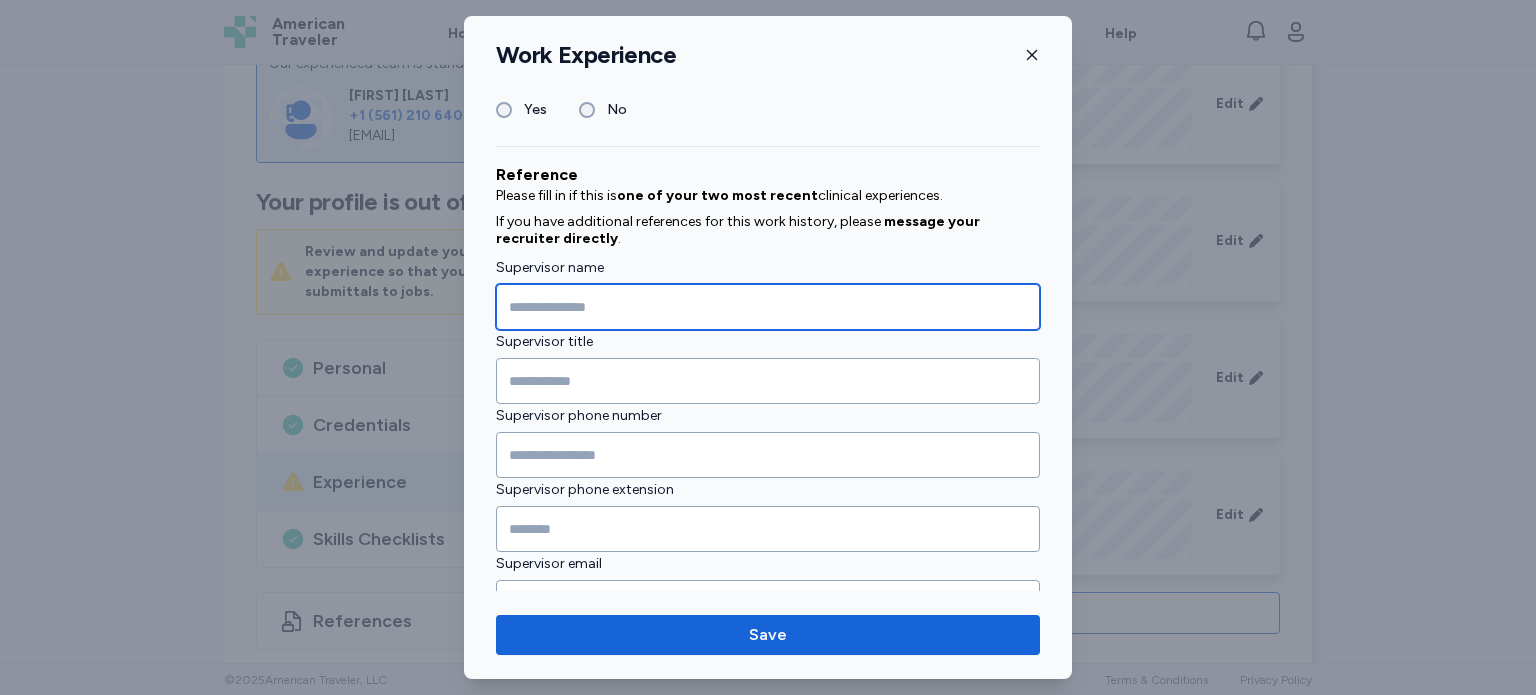 click at bounding box center [768, 307] 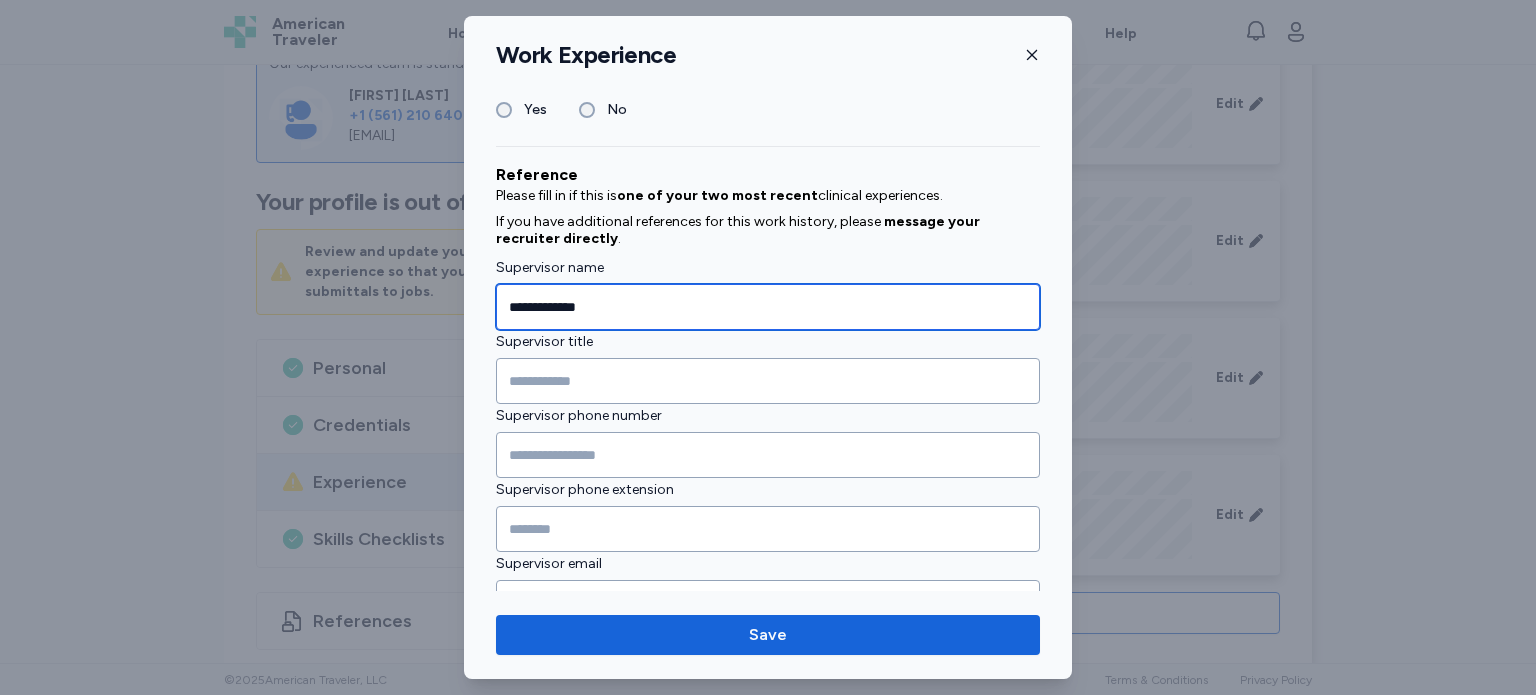 type on "**********" 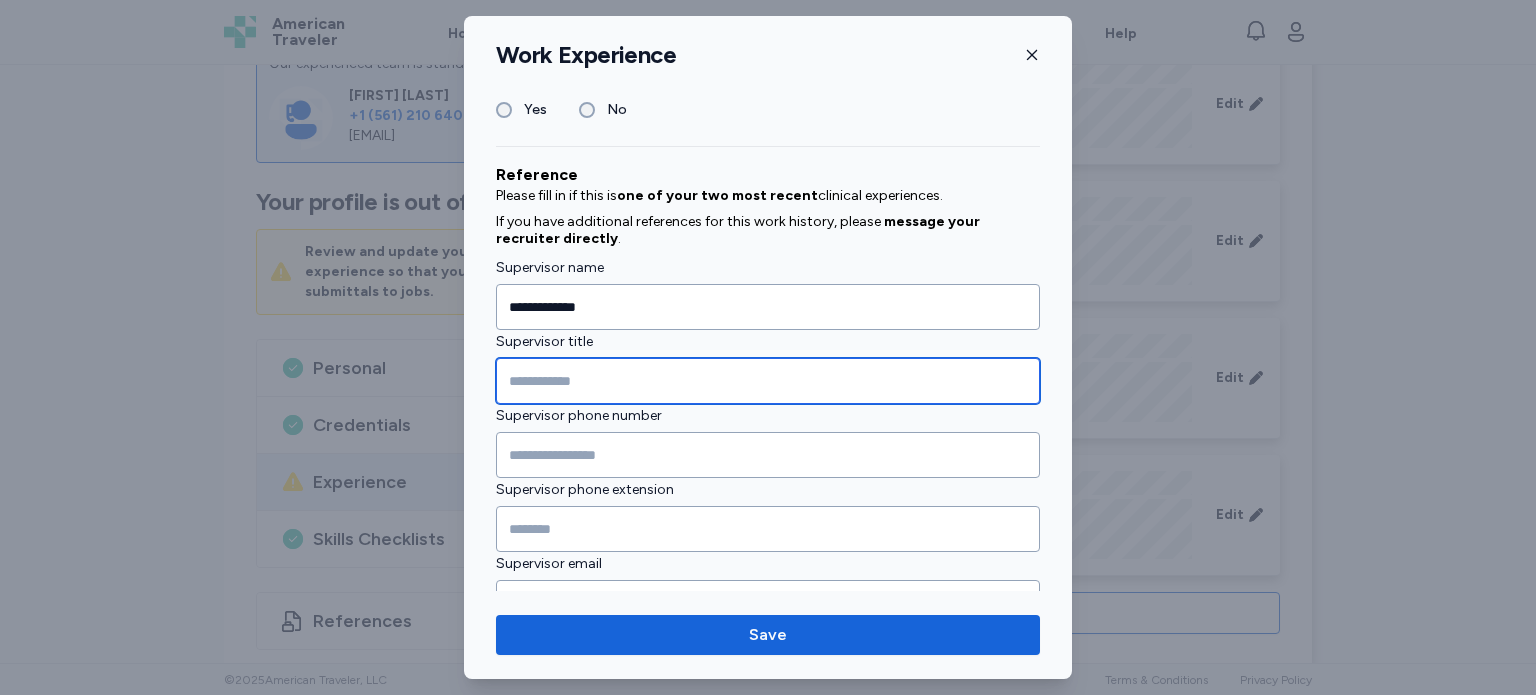 click at bounding box center [768, 381] 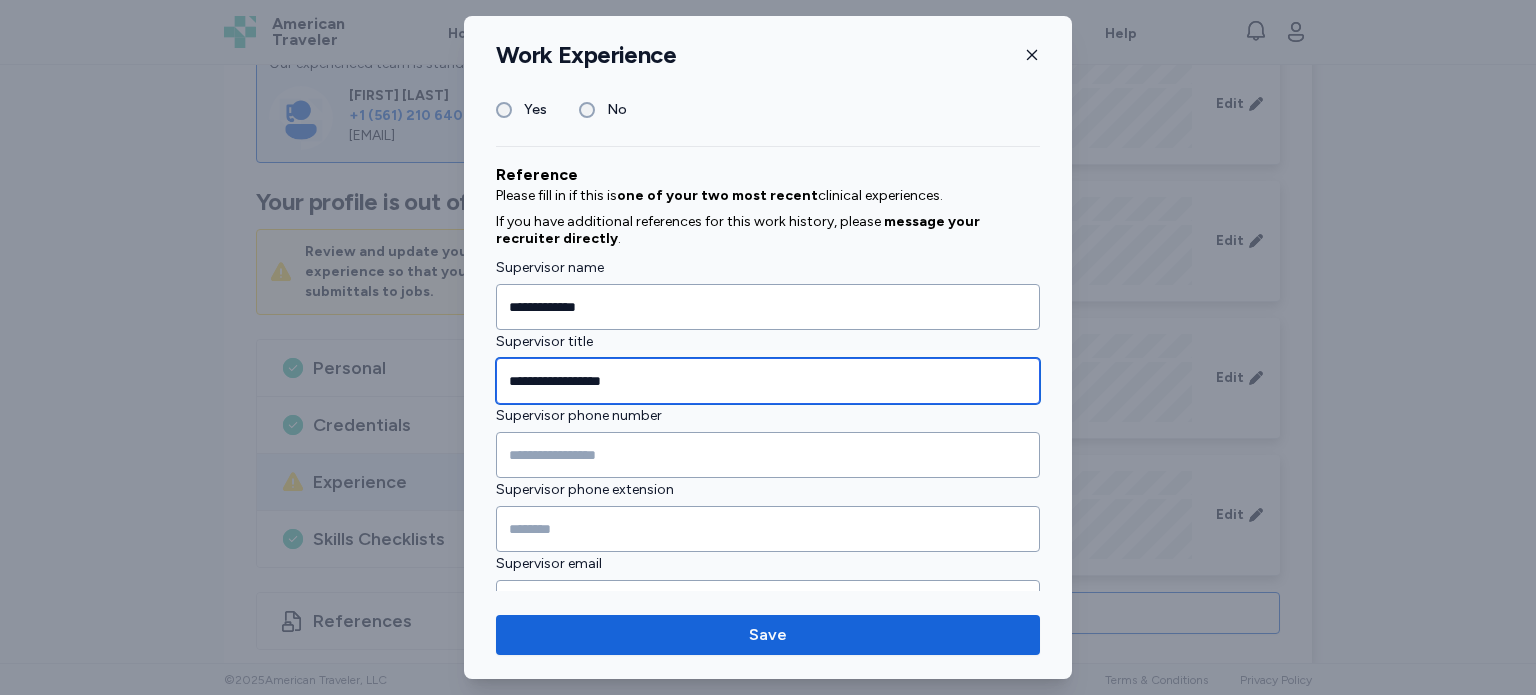 type on "**********" 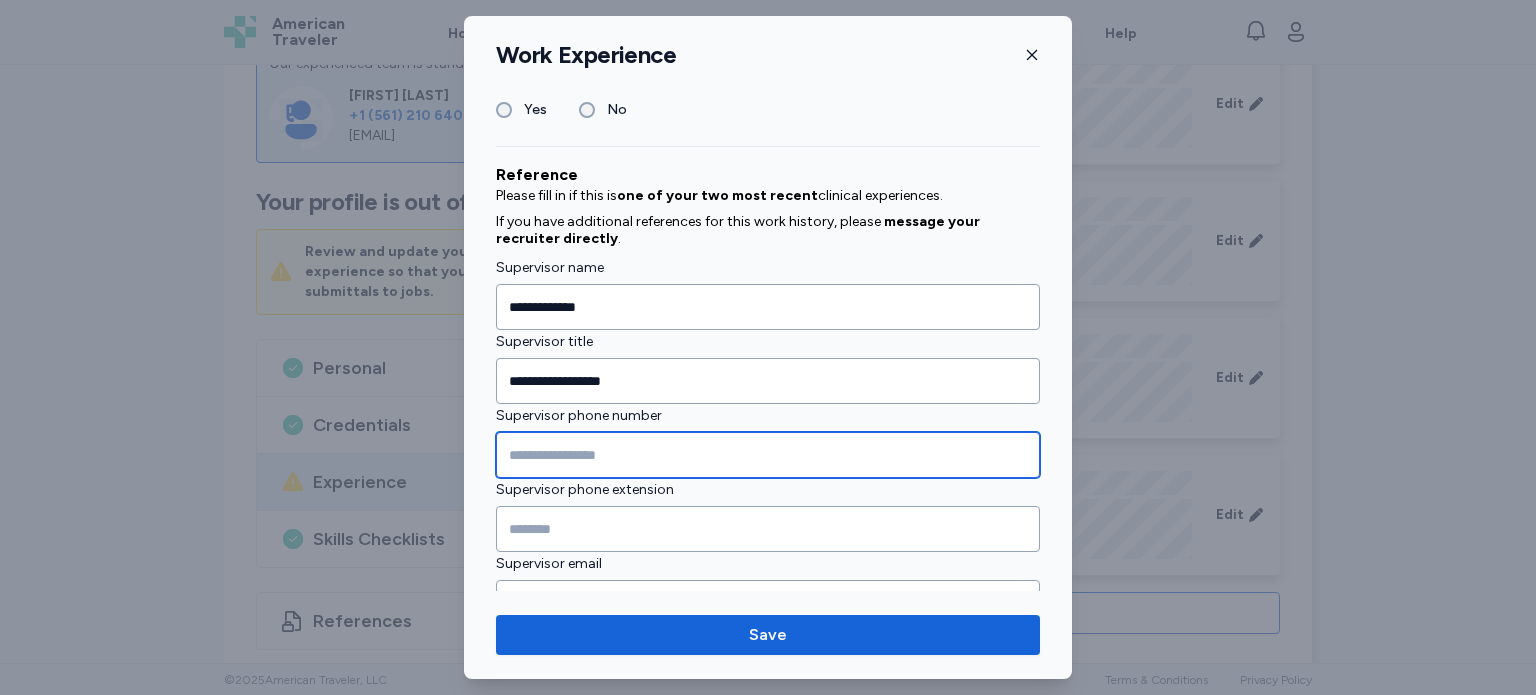 click at bounding box center [768, 455] 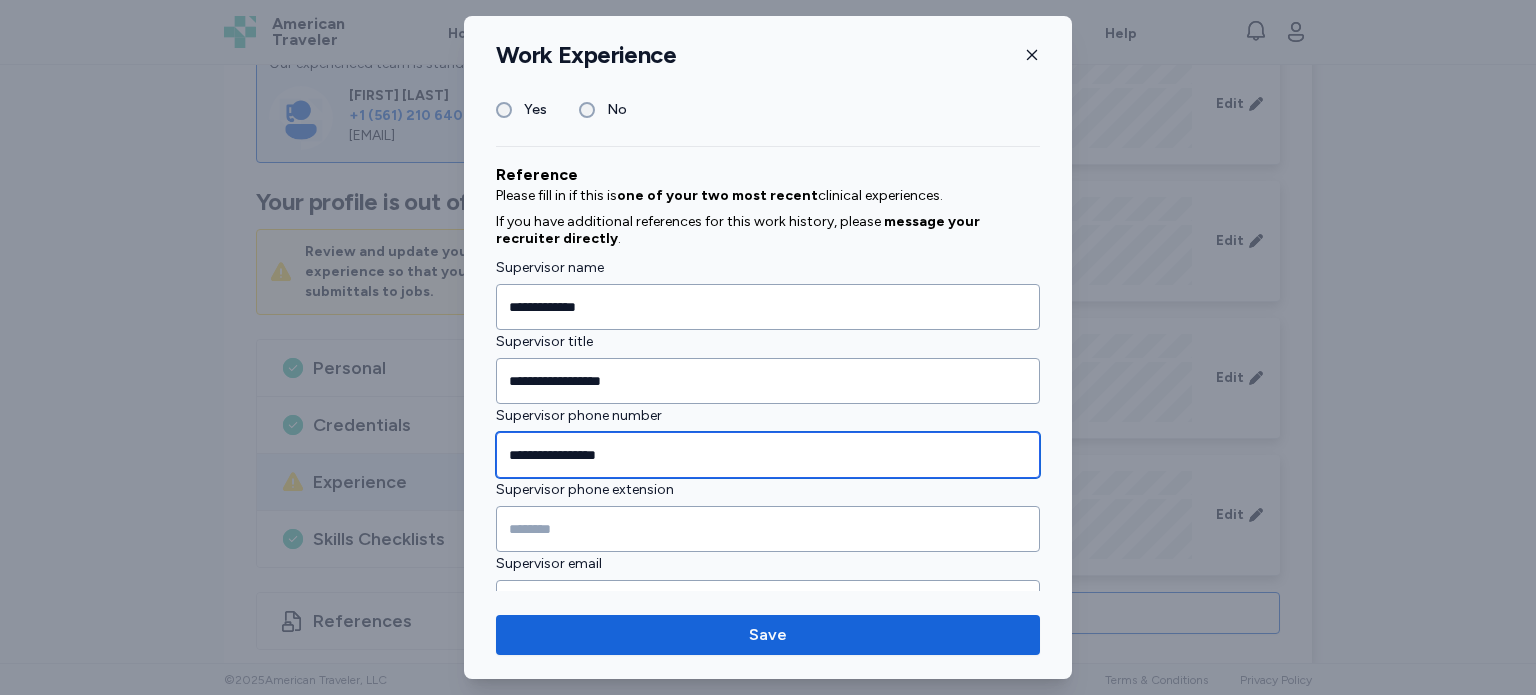 type on "**********" 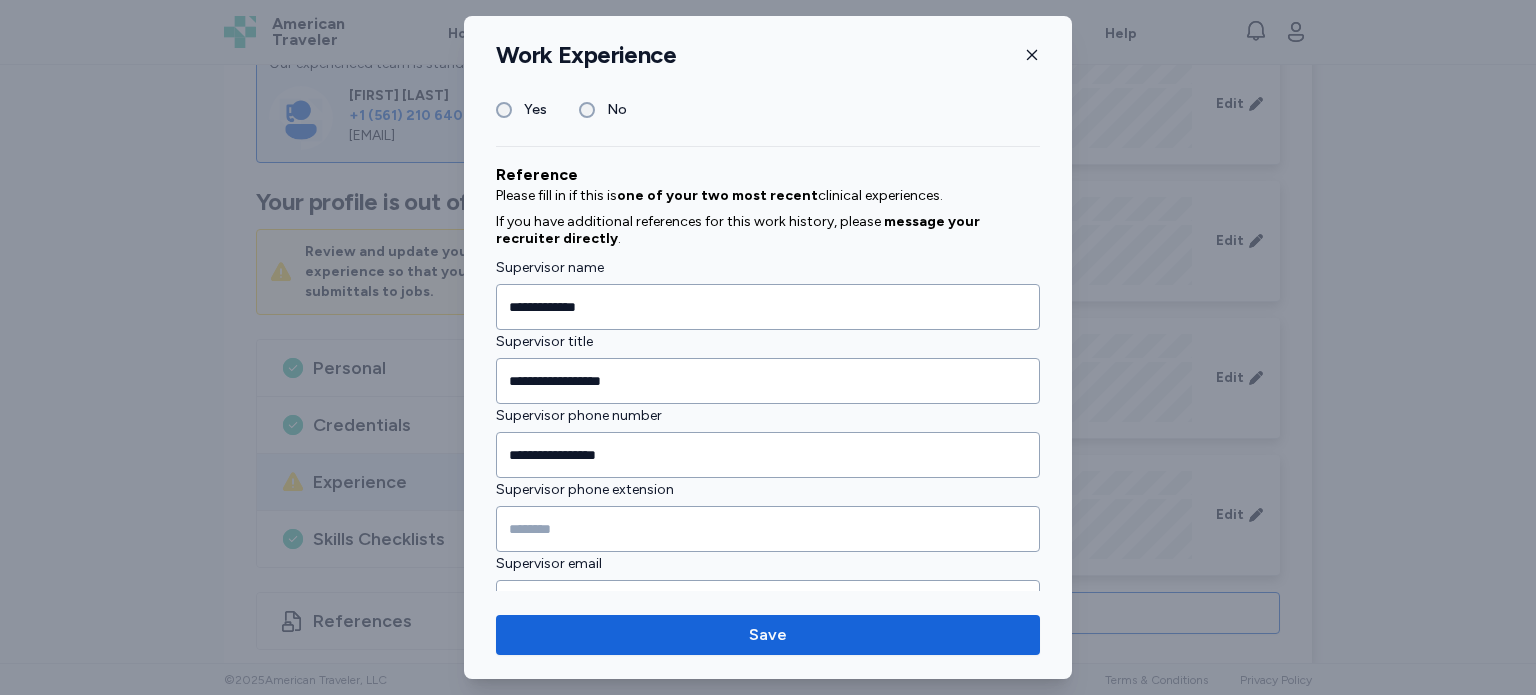 click on "Supervisor email" at bounding box center [768, 564] 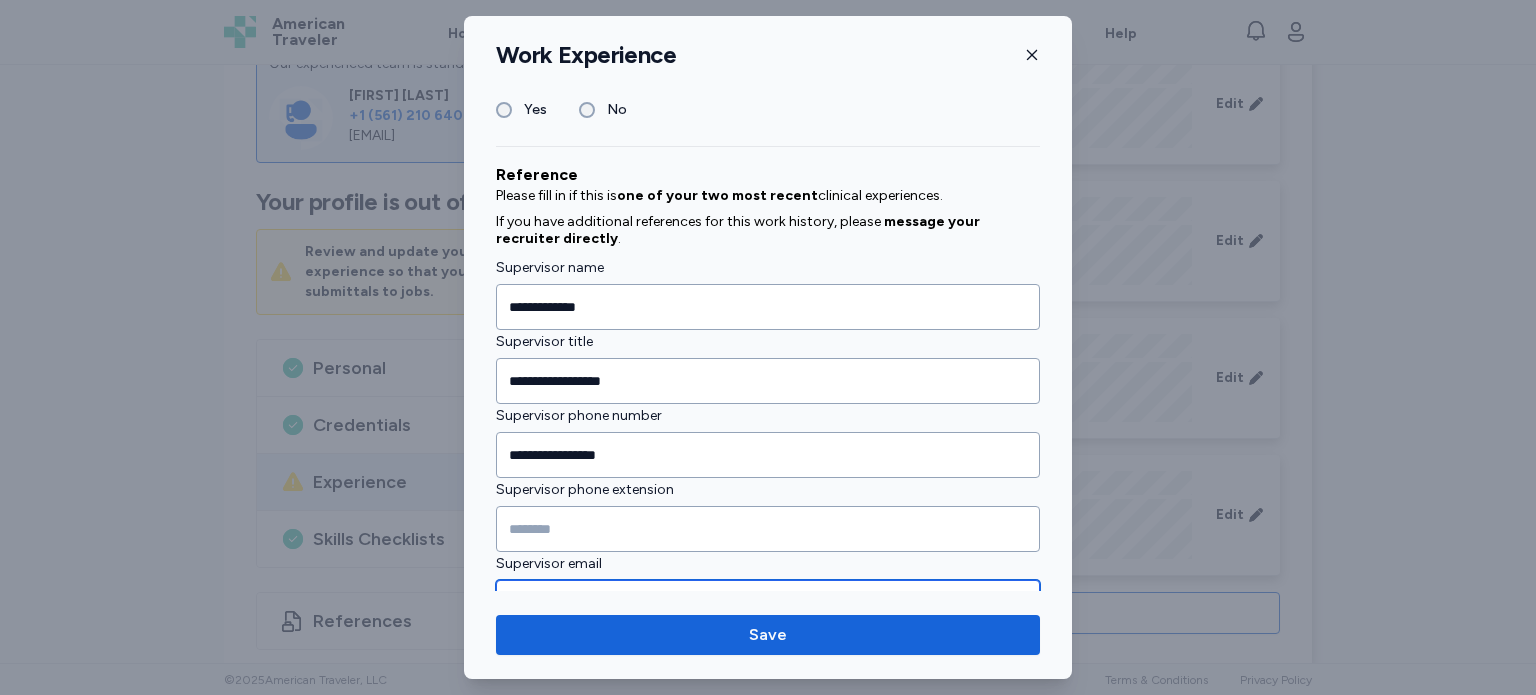 click at bounding box center [768, 603] 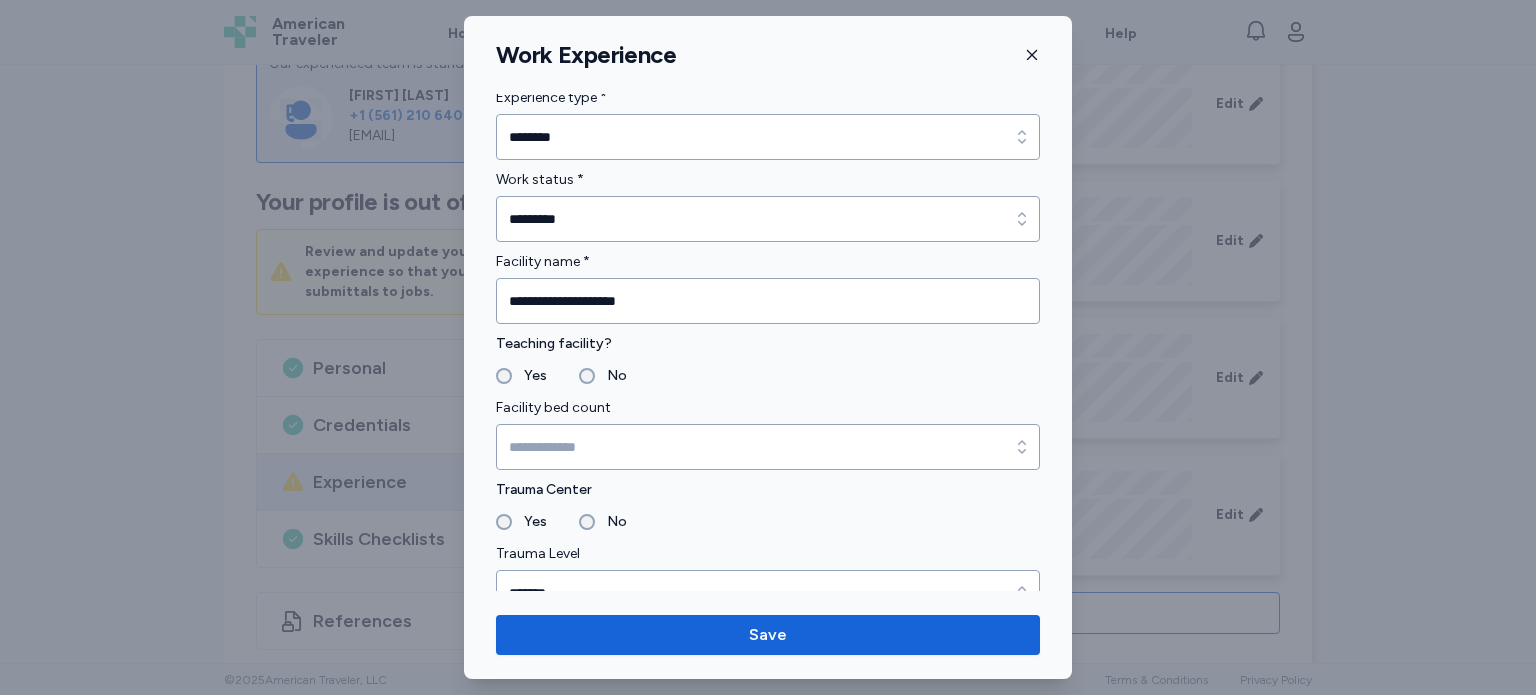 scroll, scrollTop: 0, scrollLeft: 0, axis: both 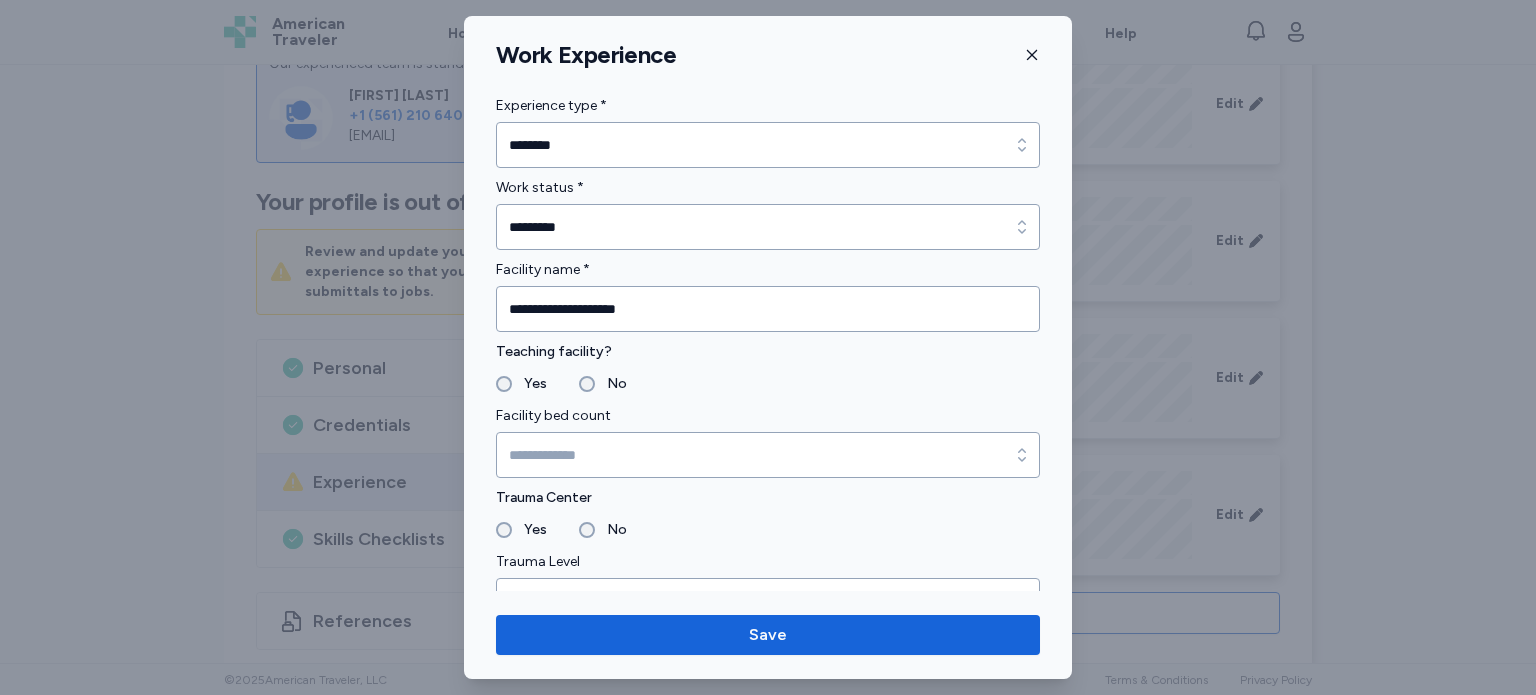 type on "**********" 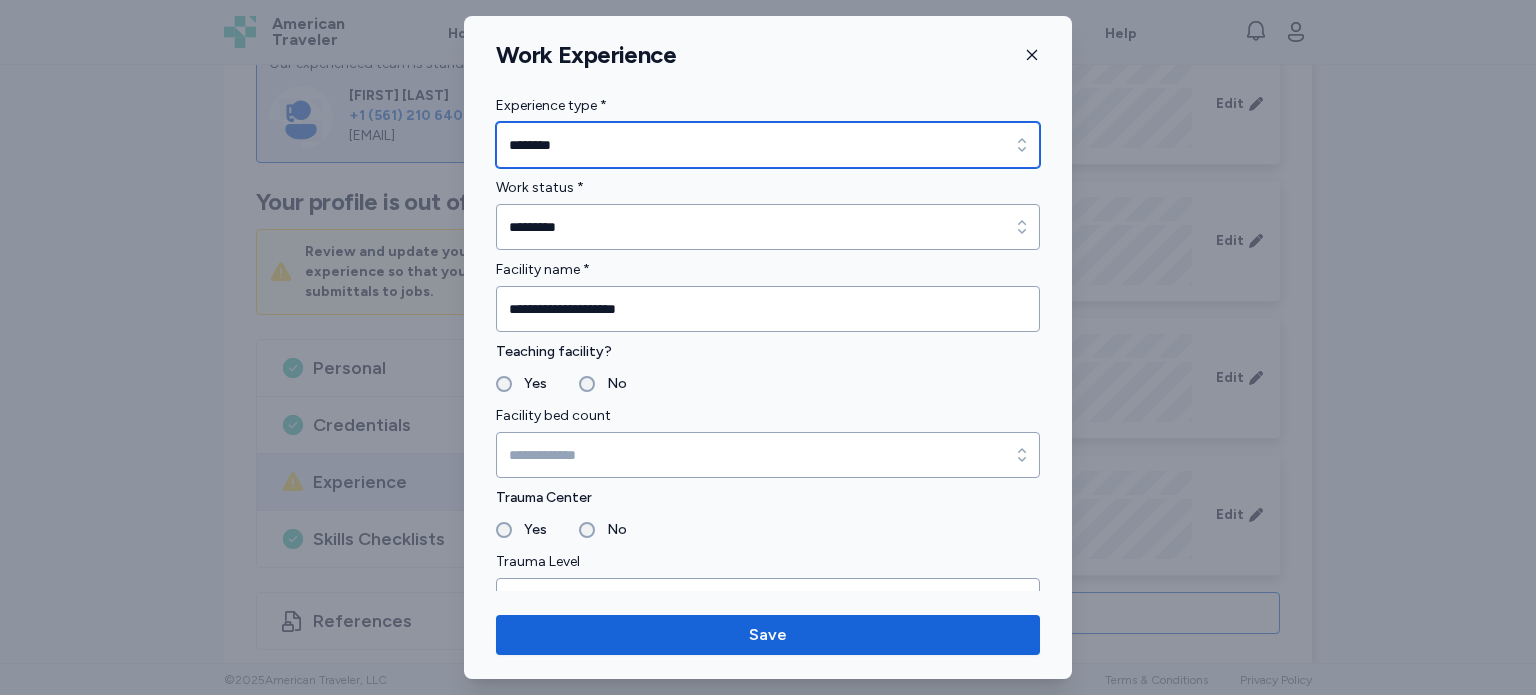 type on "********" 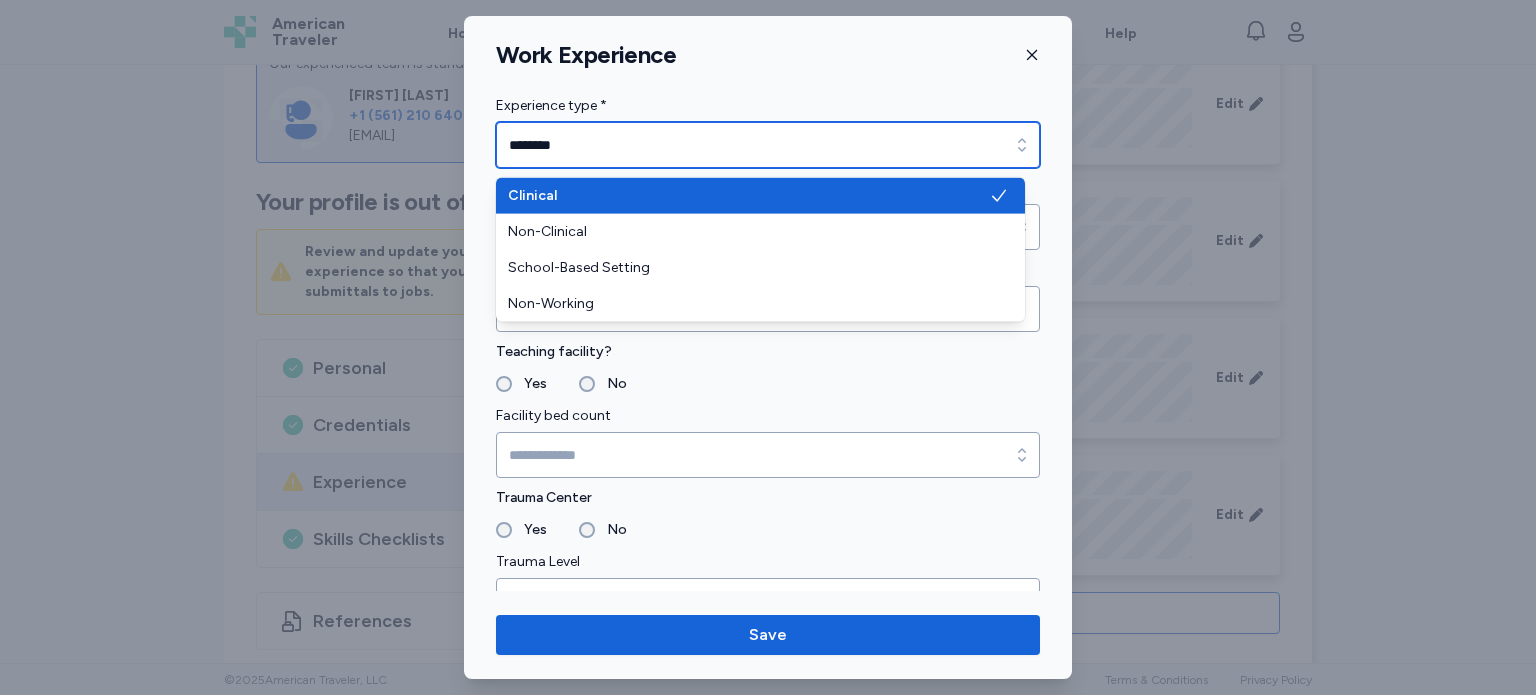 click 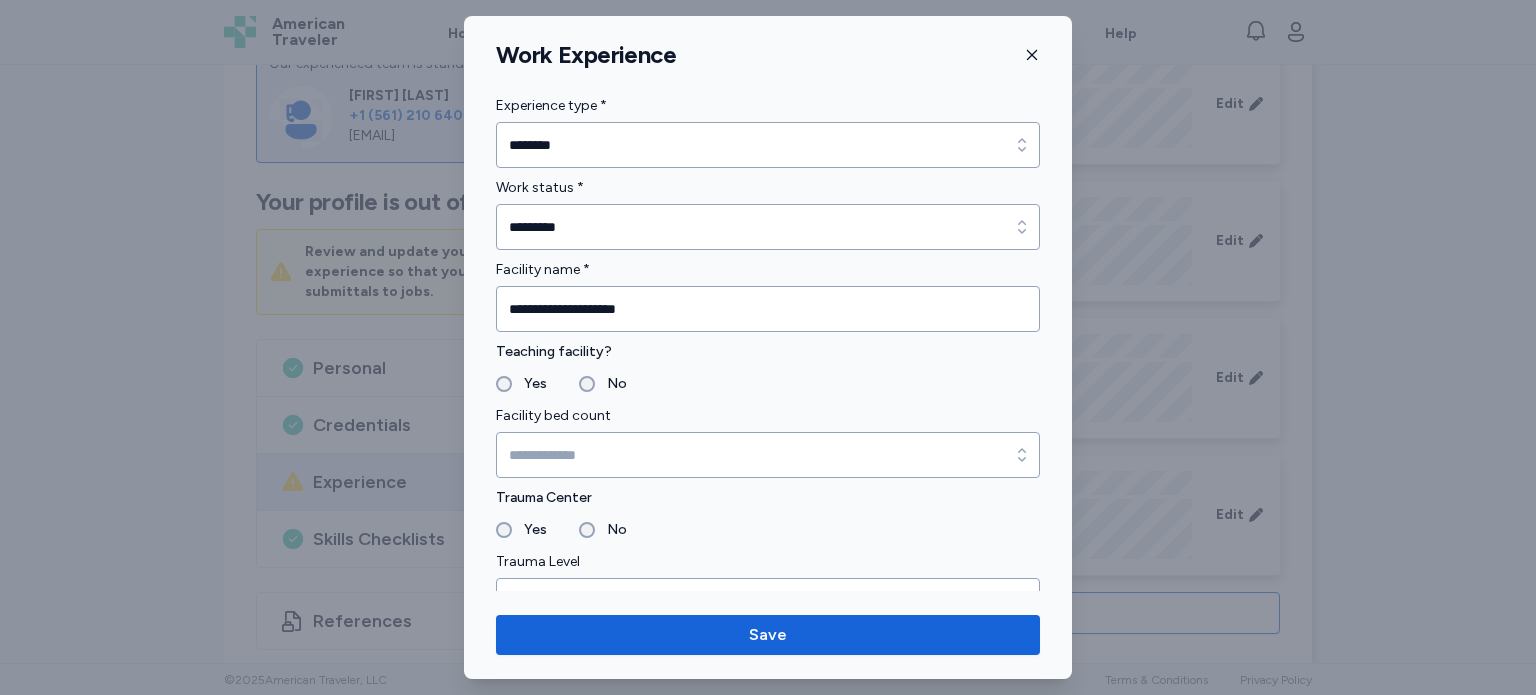 click on "**********" at bounding box center [768, 1372] 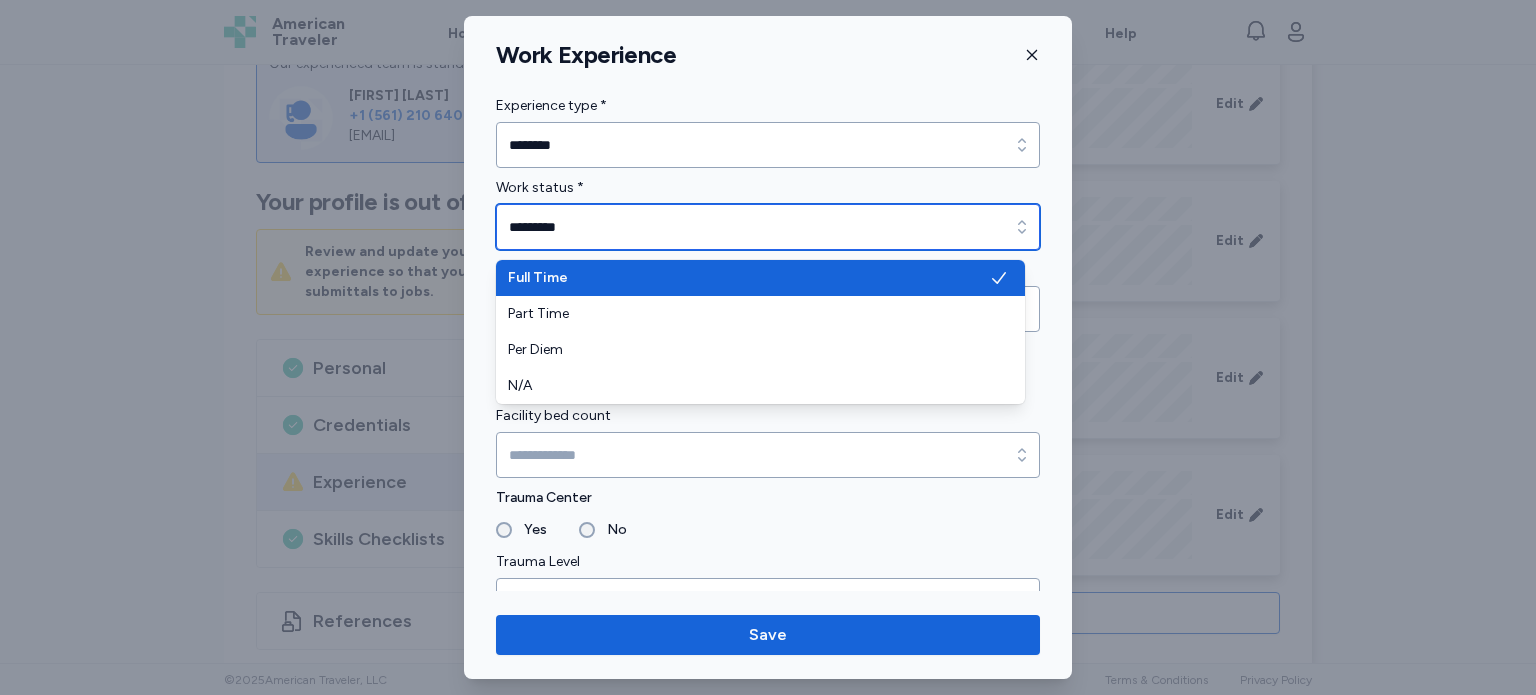 click on "*********" at bounding box center [768, 227] 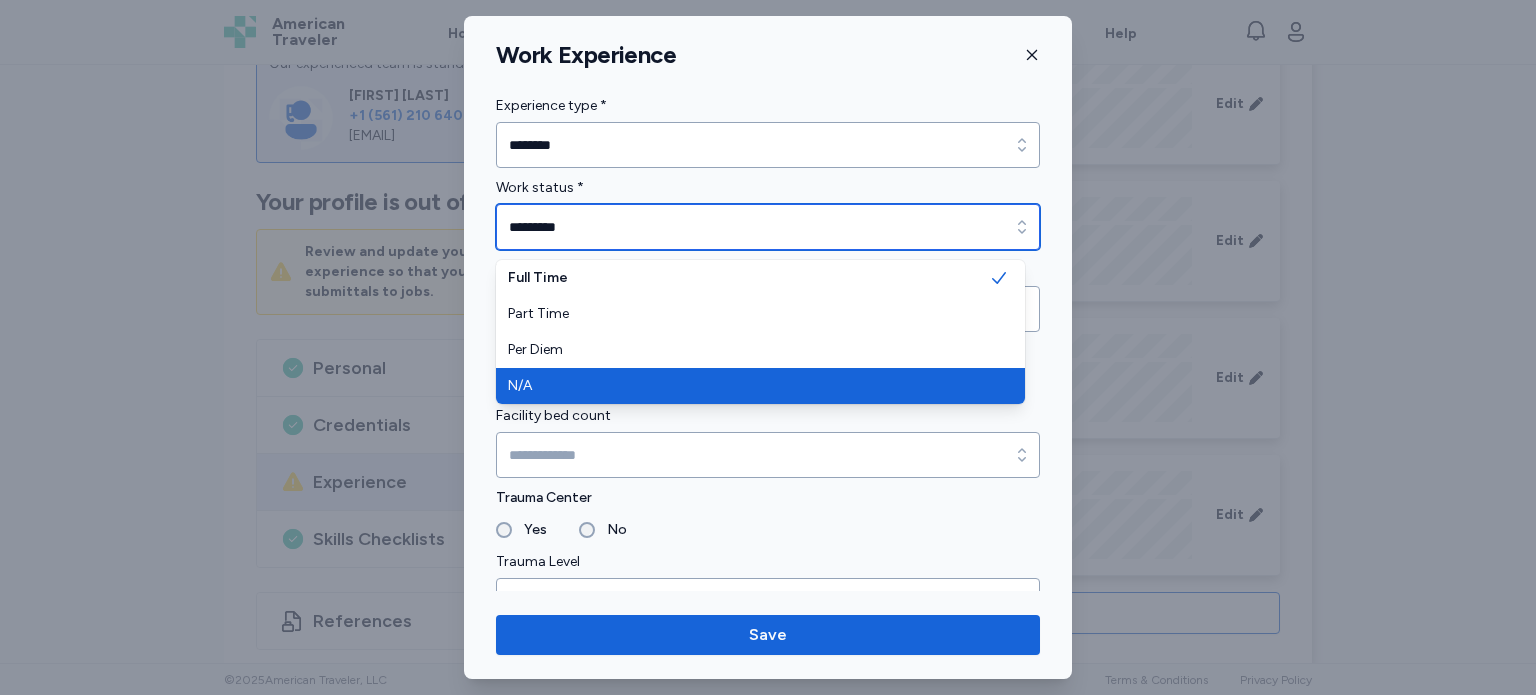 type on "***" 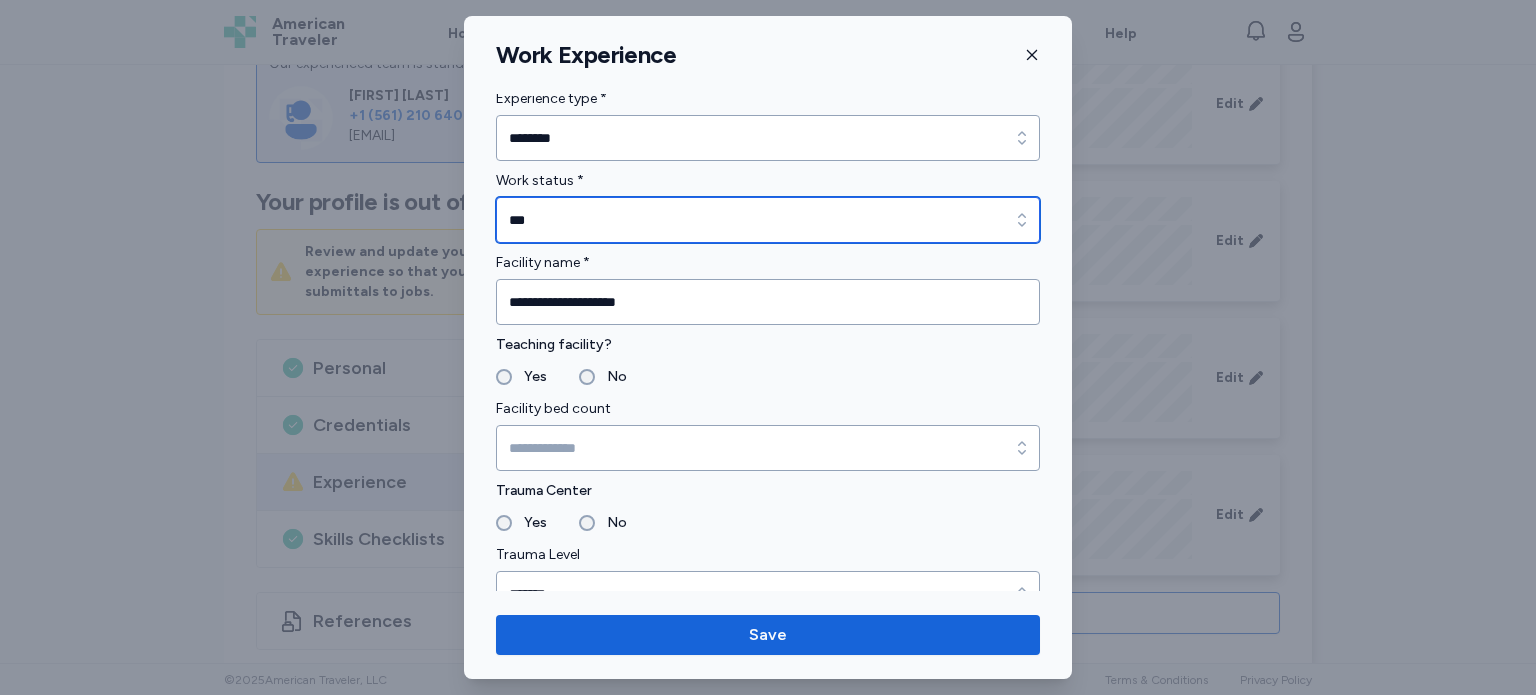 scroll, scrollTop: 8, scrollLeft: 0, axis: vertical 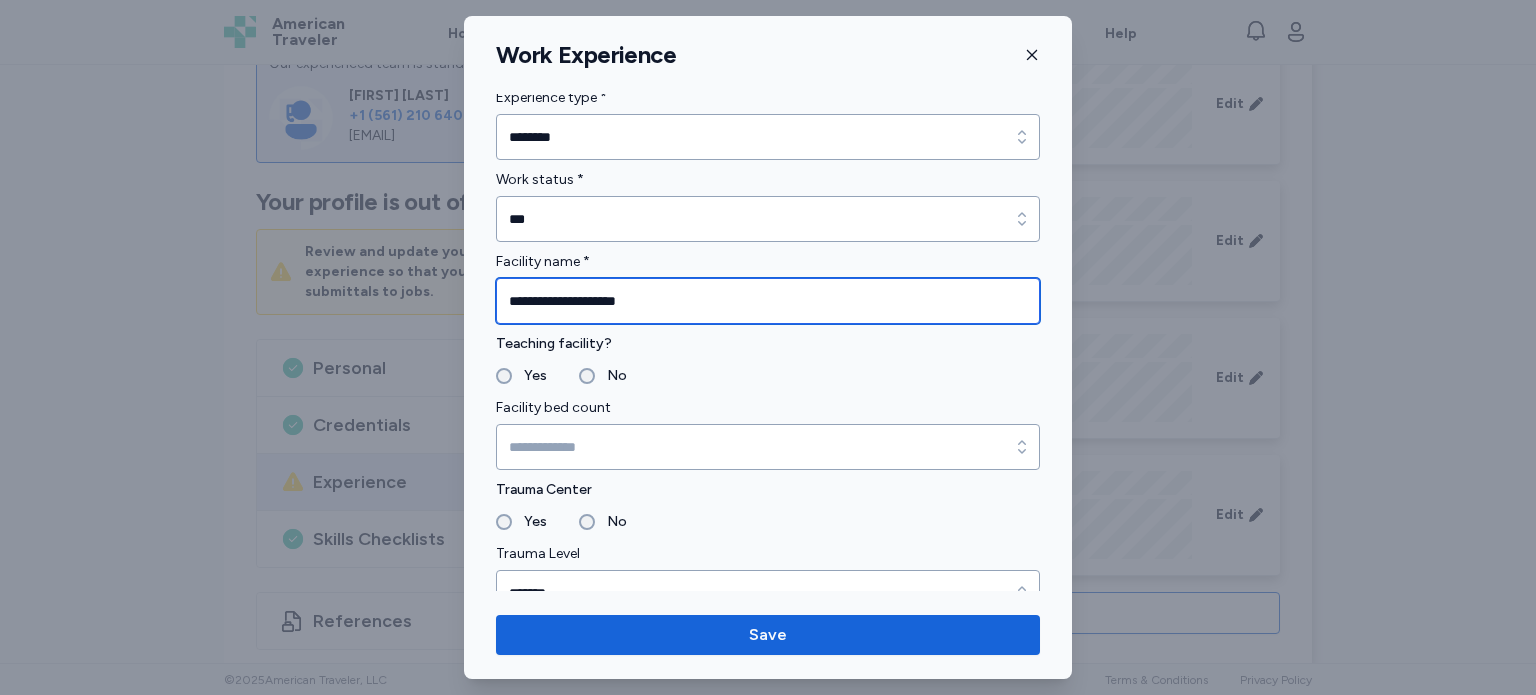 click on "**********" at bounding box center (768, 301) 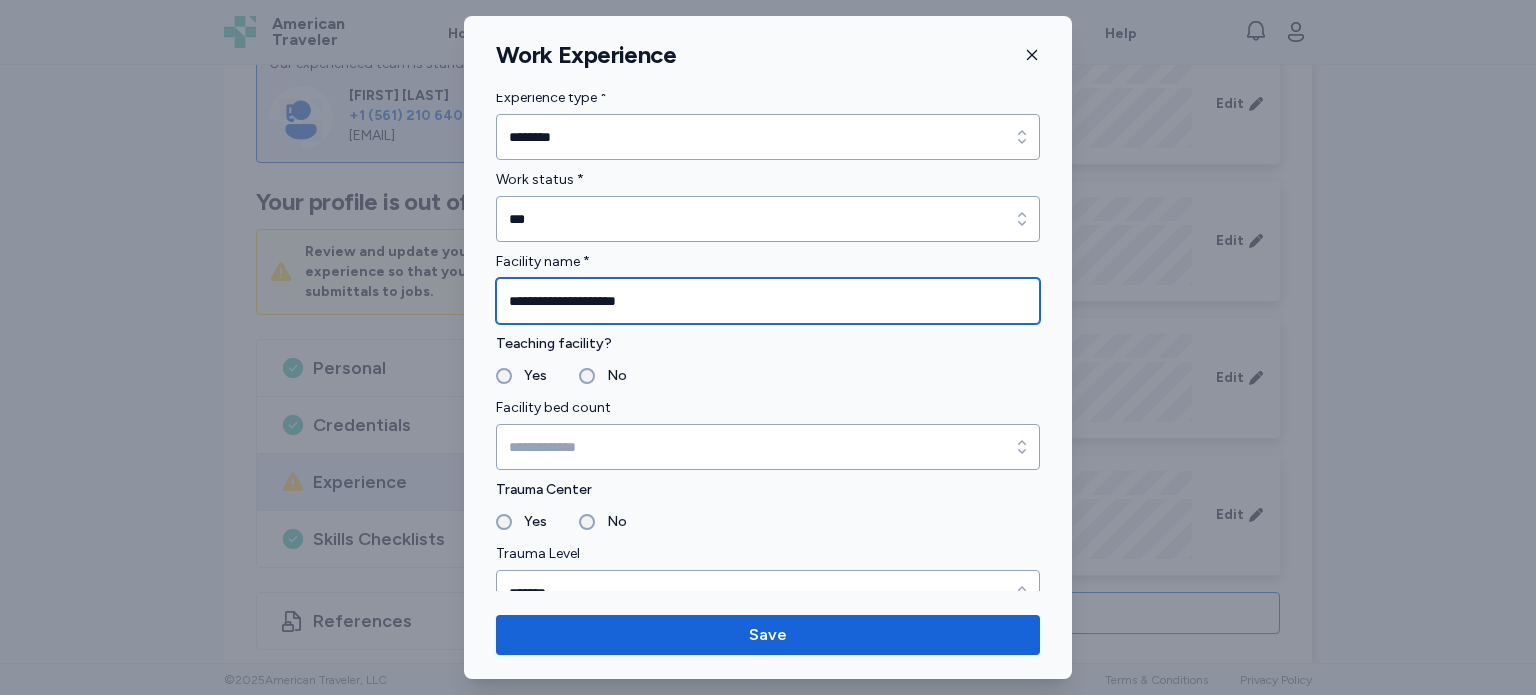 click on "**********" at bounding box center [768, 301] 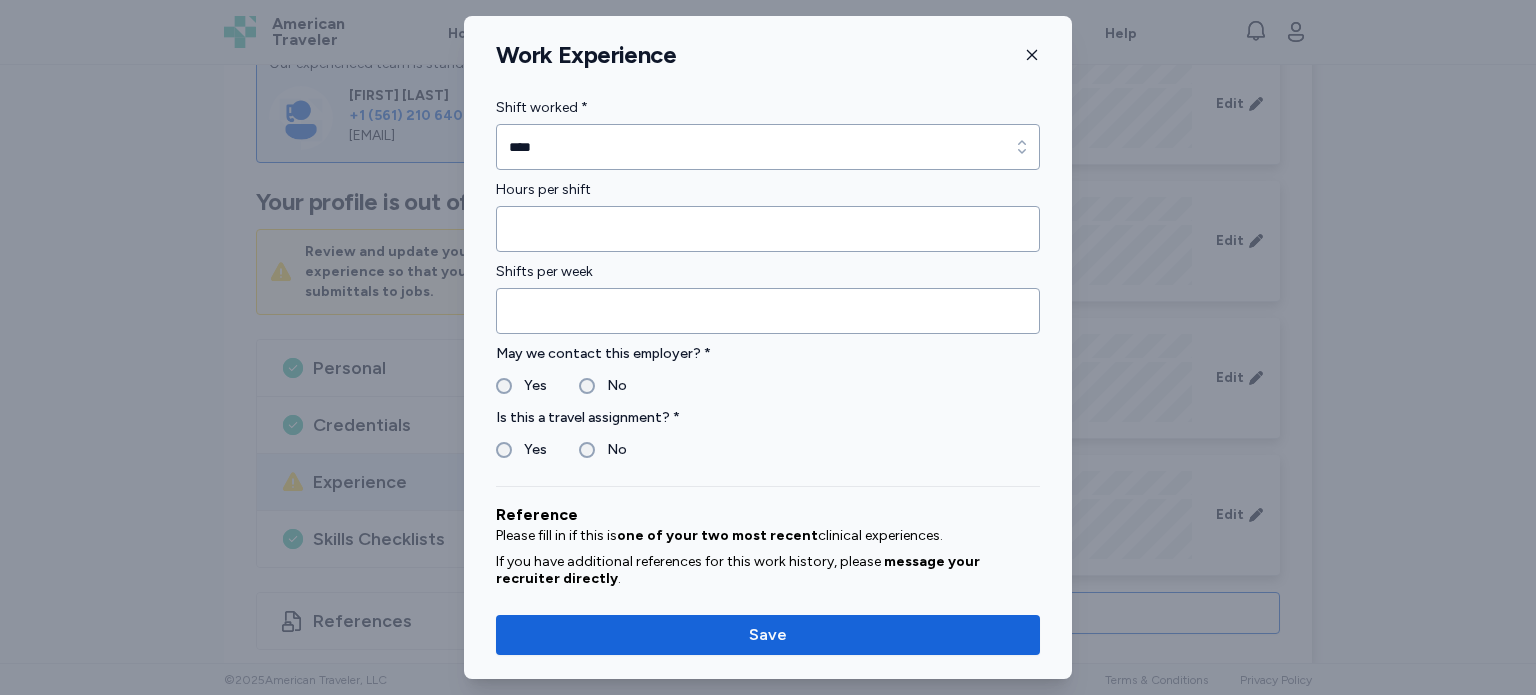 scroll, scrollTop: 1652, scrollLeft: 0, axis: vertical 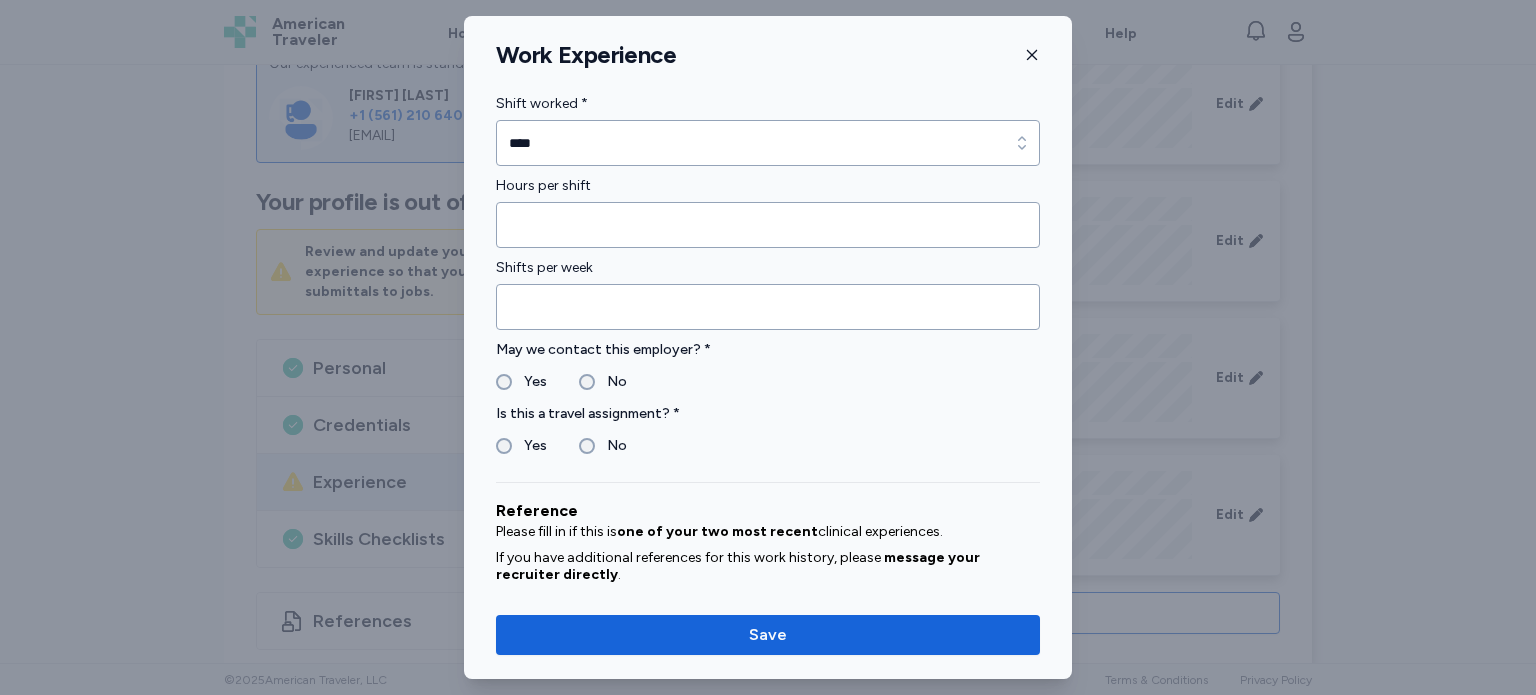 type on "**********" 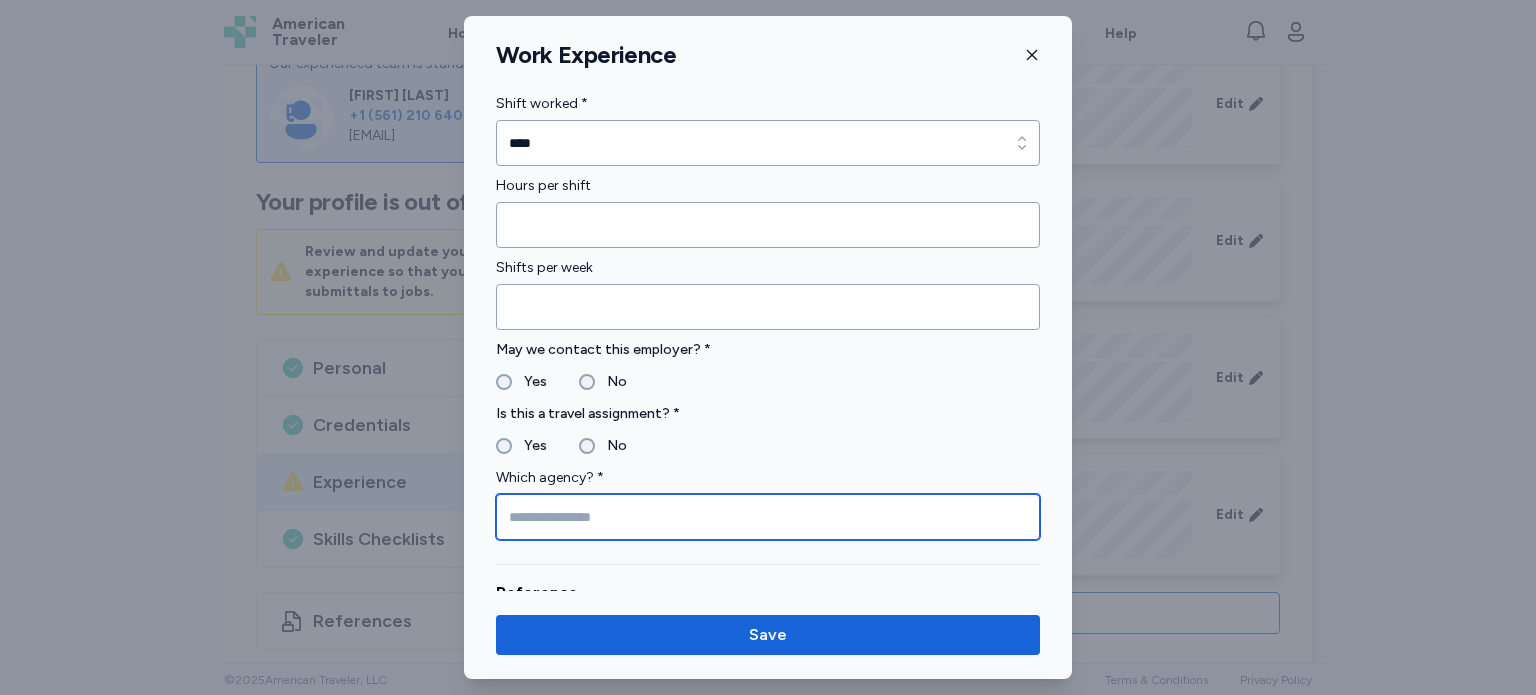 click at bounding box center [768, 517] 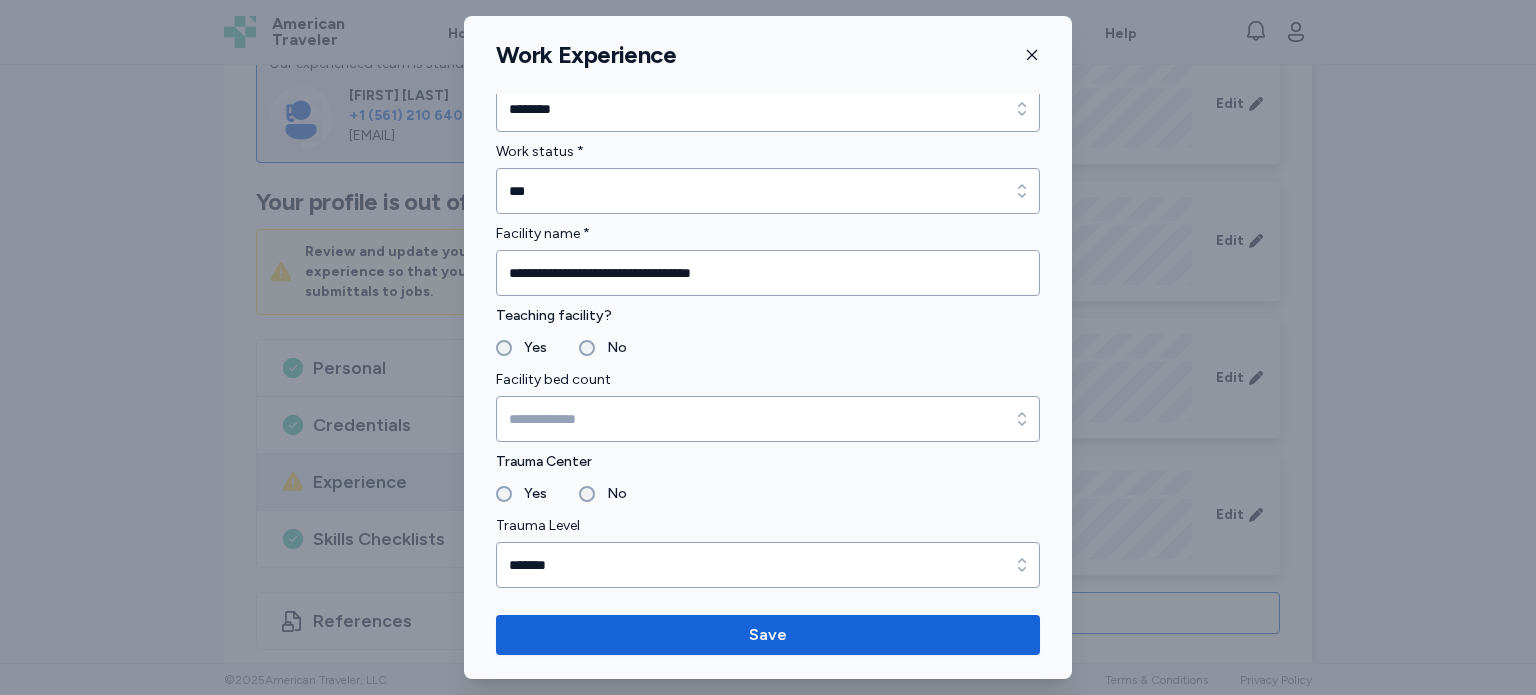 scroll, scrollTop: 0, scrollLeft: 0, axis: both 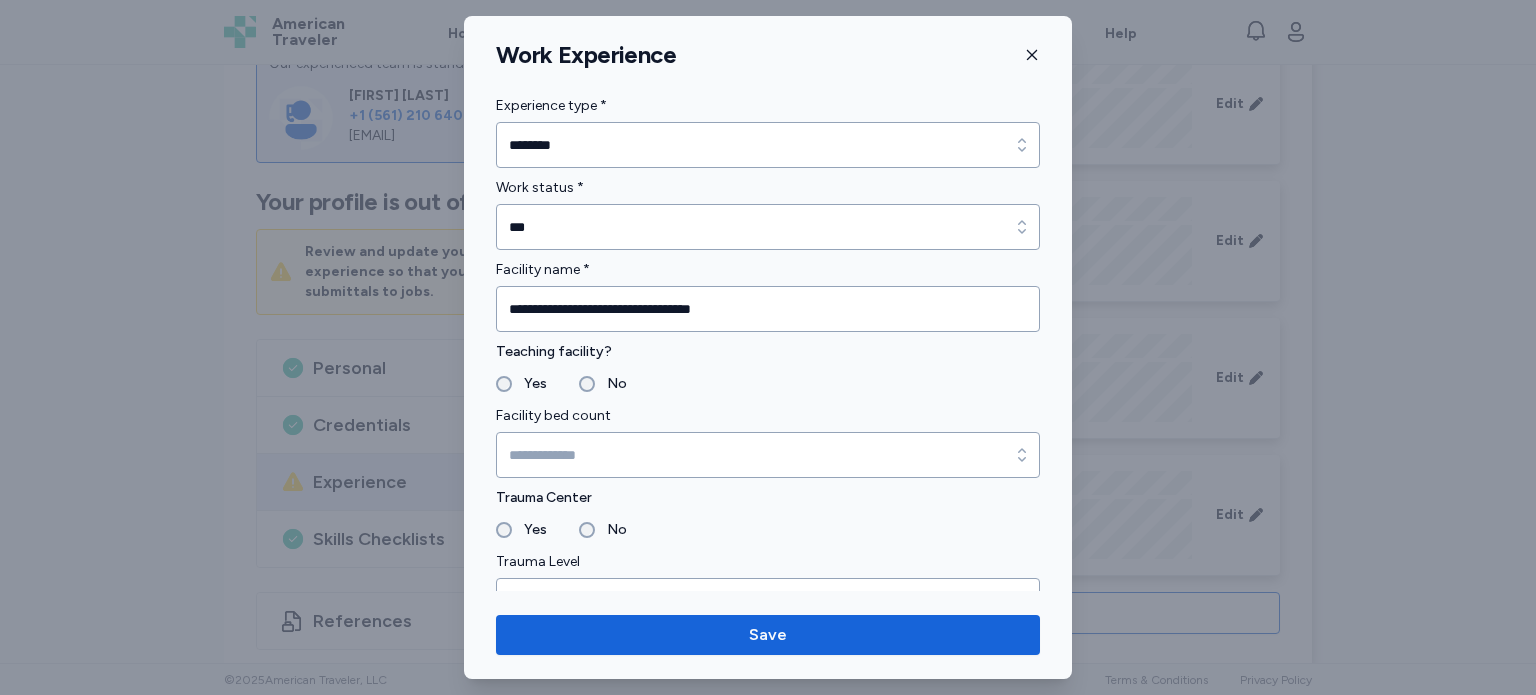 type on "**********" 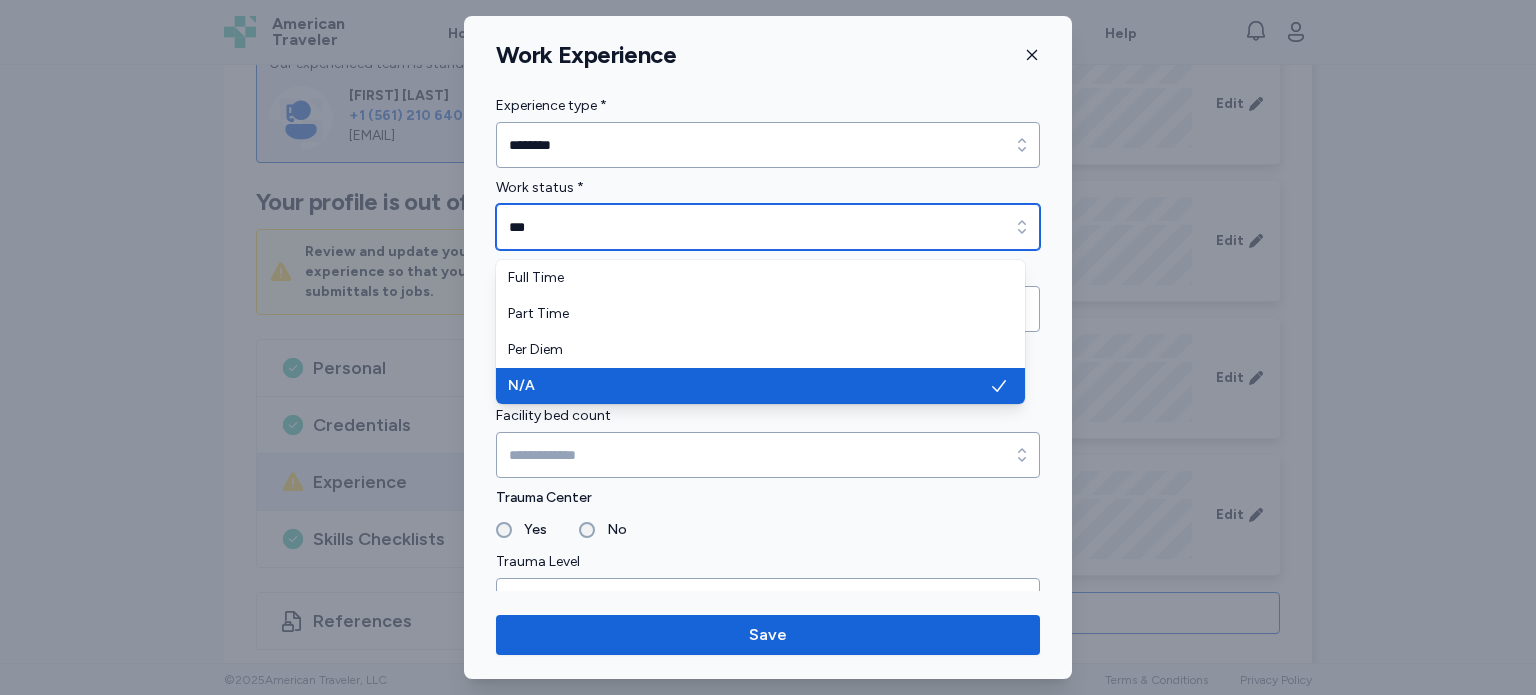 click at bounding box center (1022, 227) 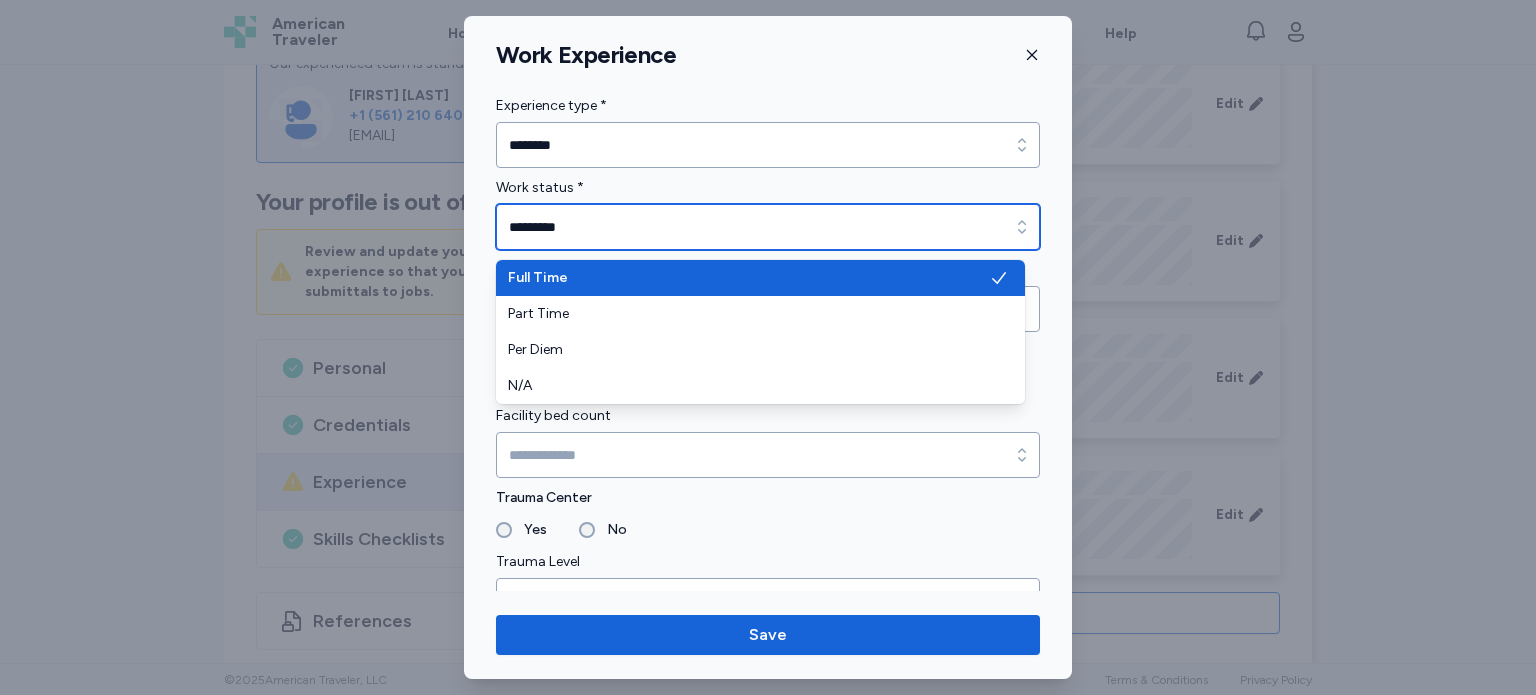 click 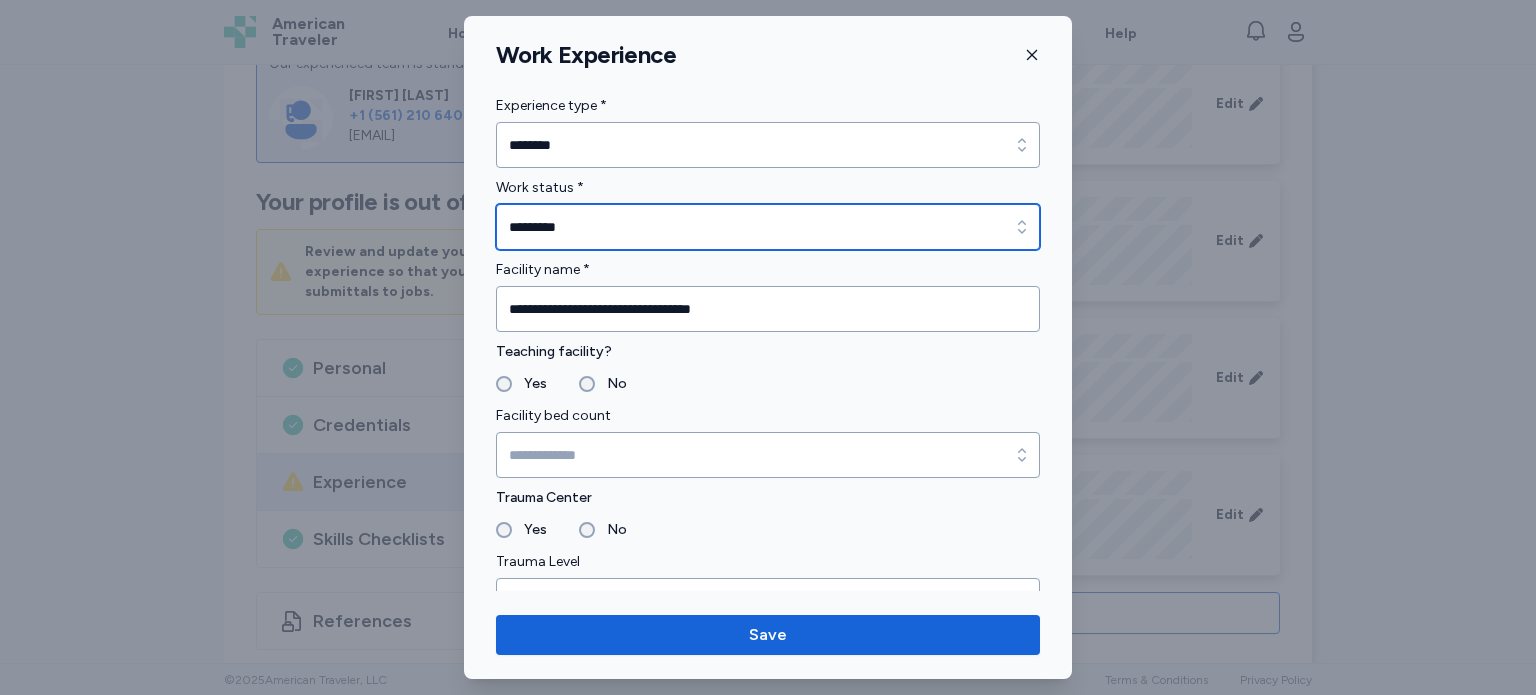 click 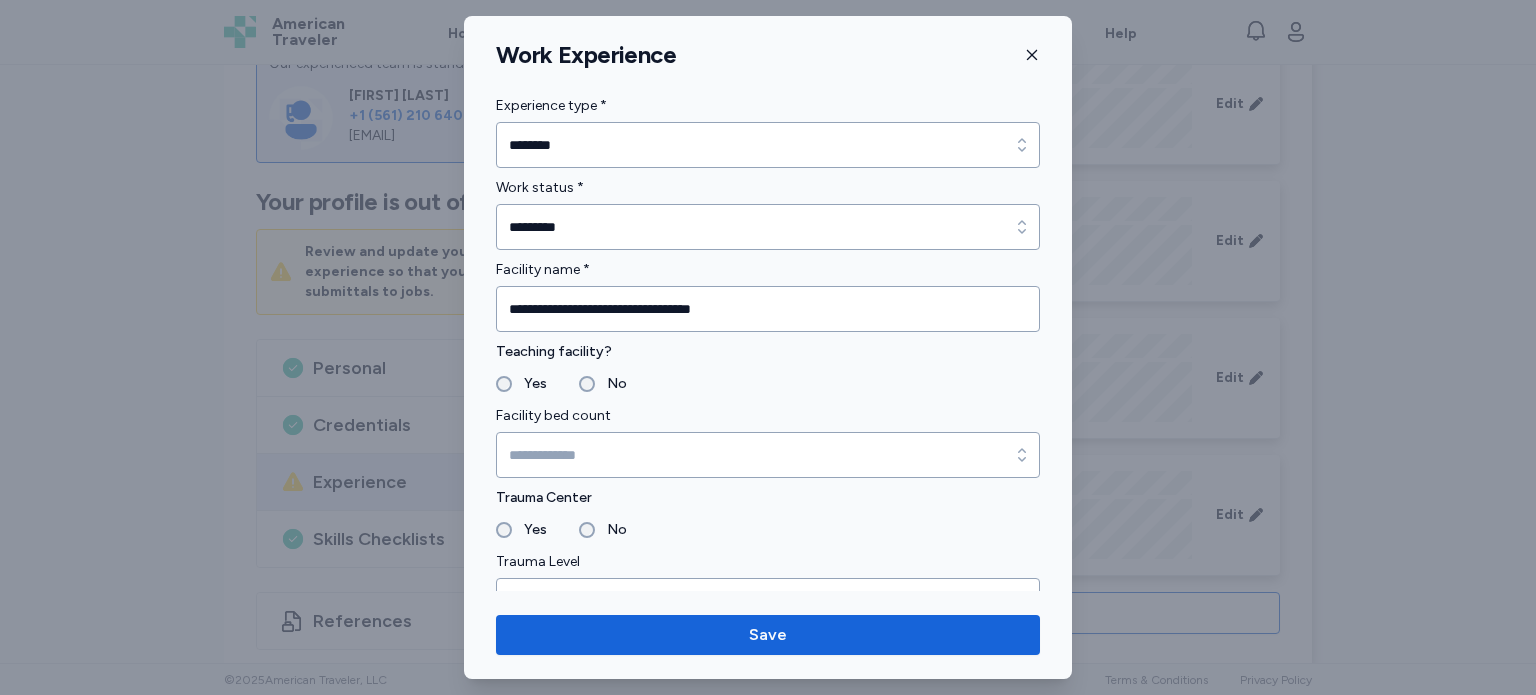 click at bounding box center (768, 347) 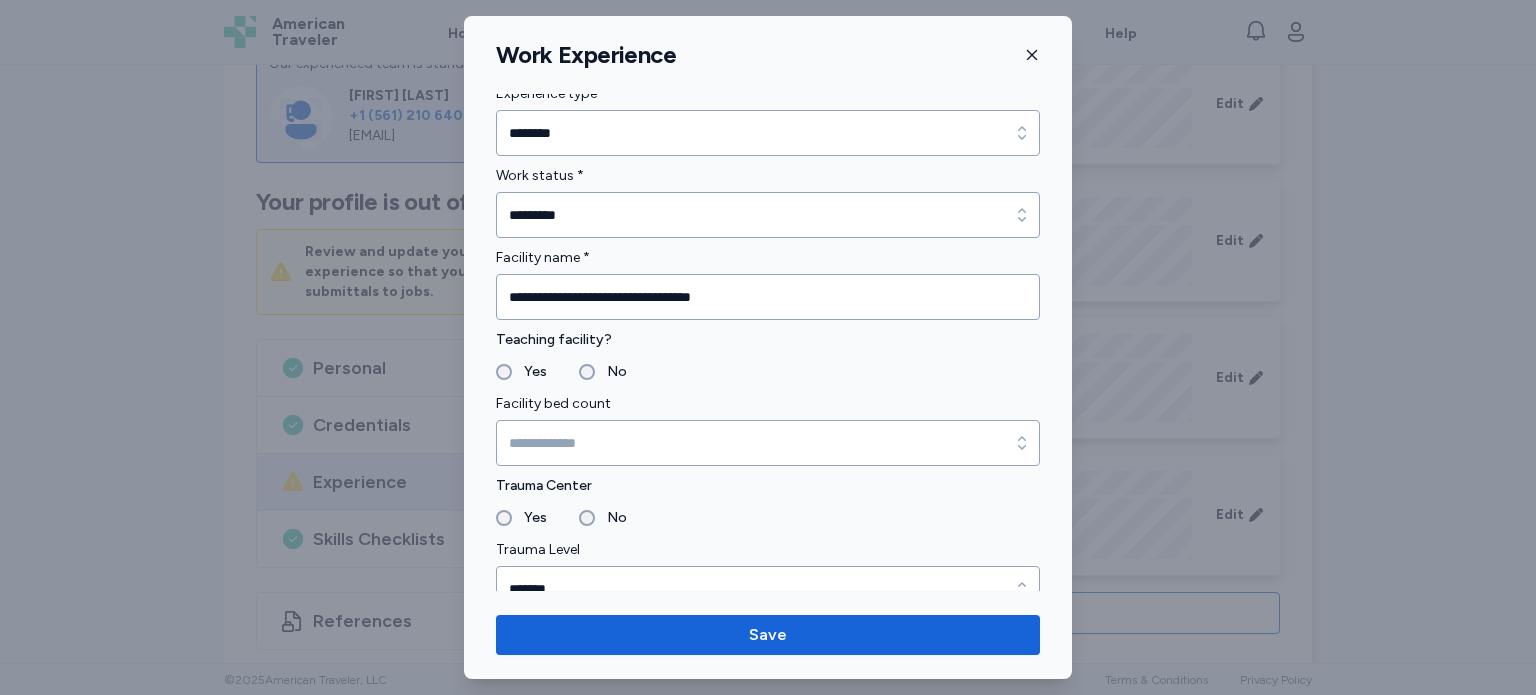 scroll, scrollTop: 0, scrollLeft: 0, axis: both 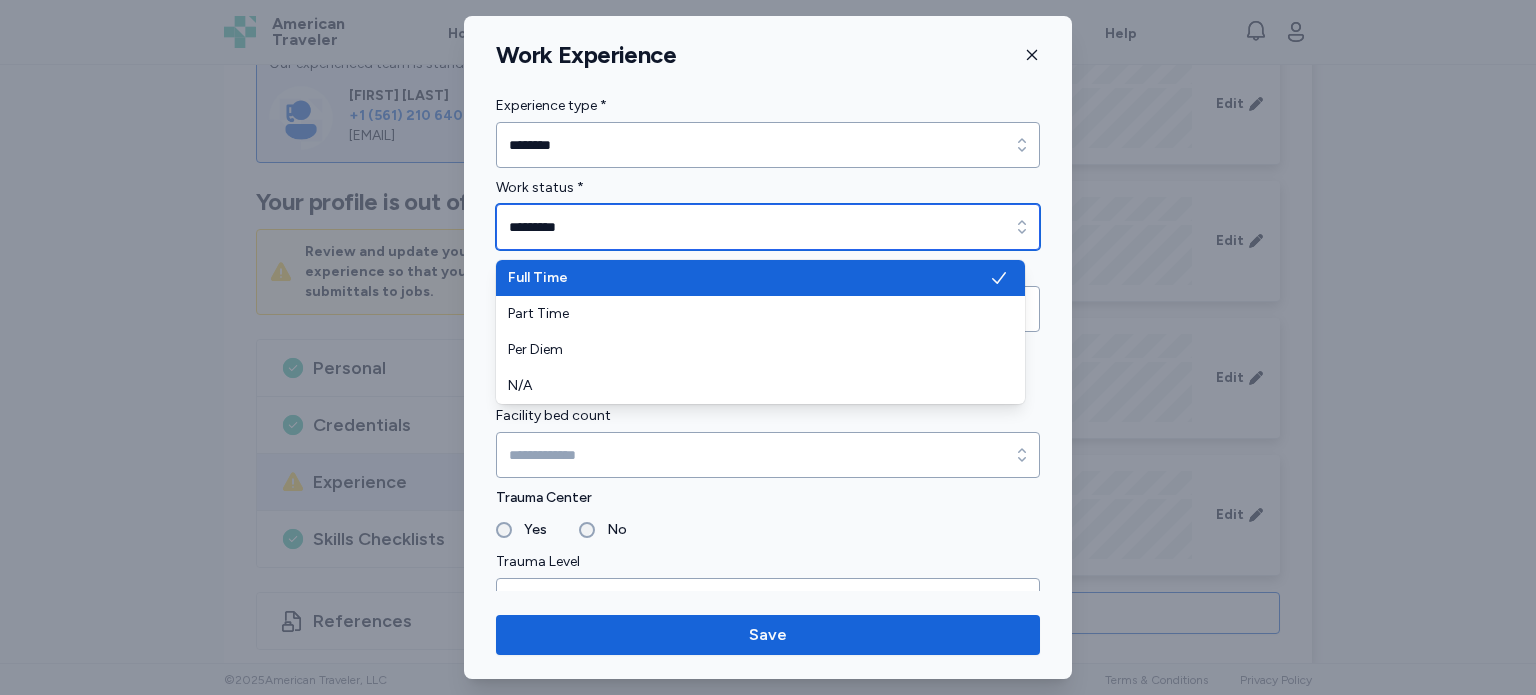 click 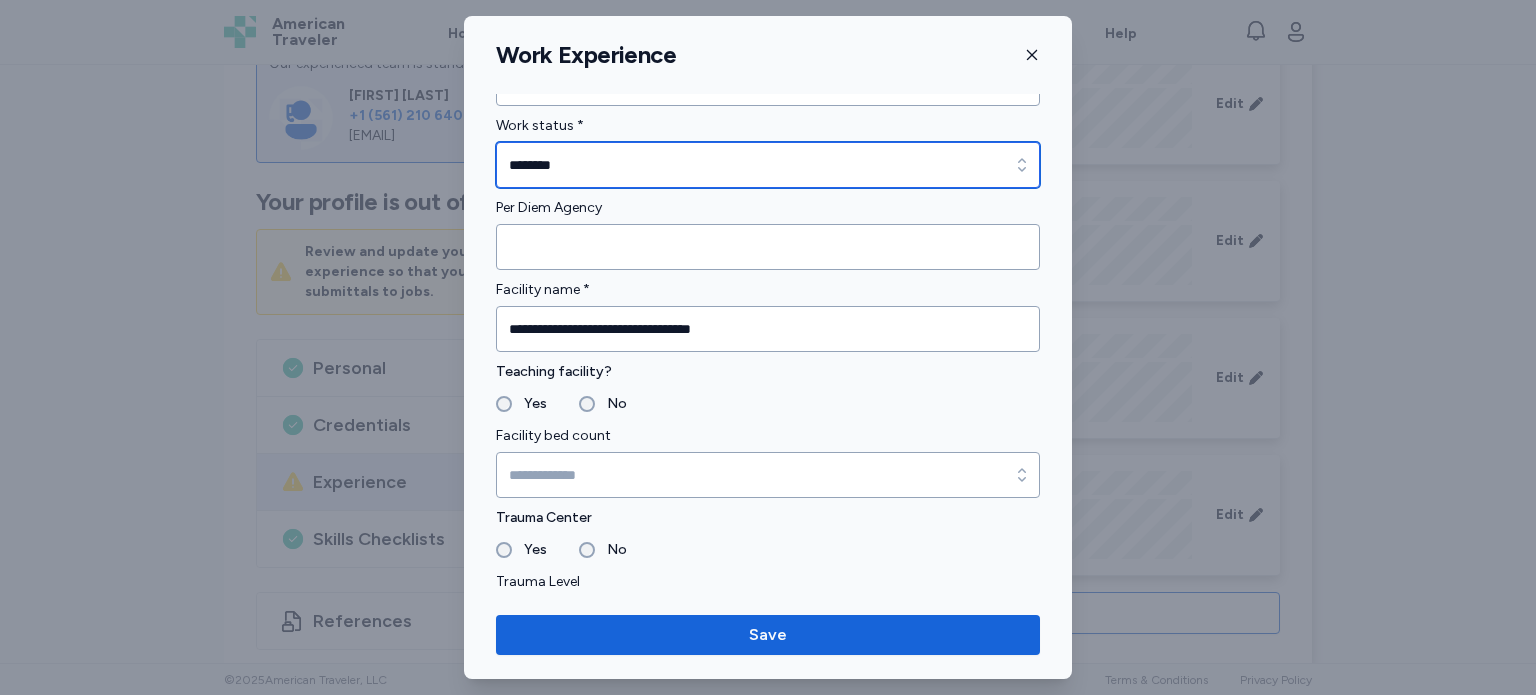 scroll, scrollTop: 0, scrollLeft: 0, axis: both 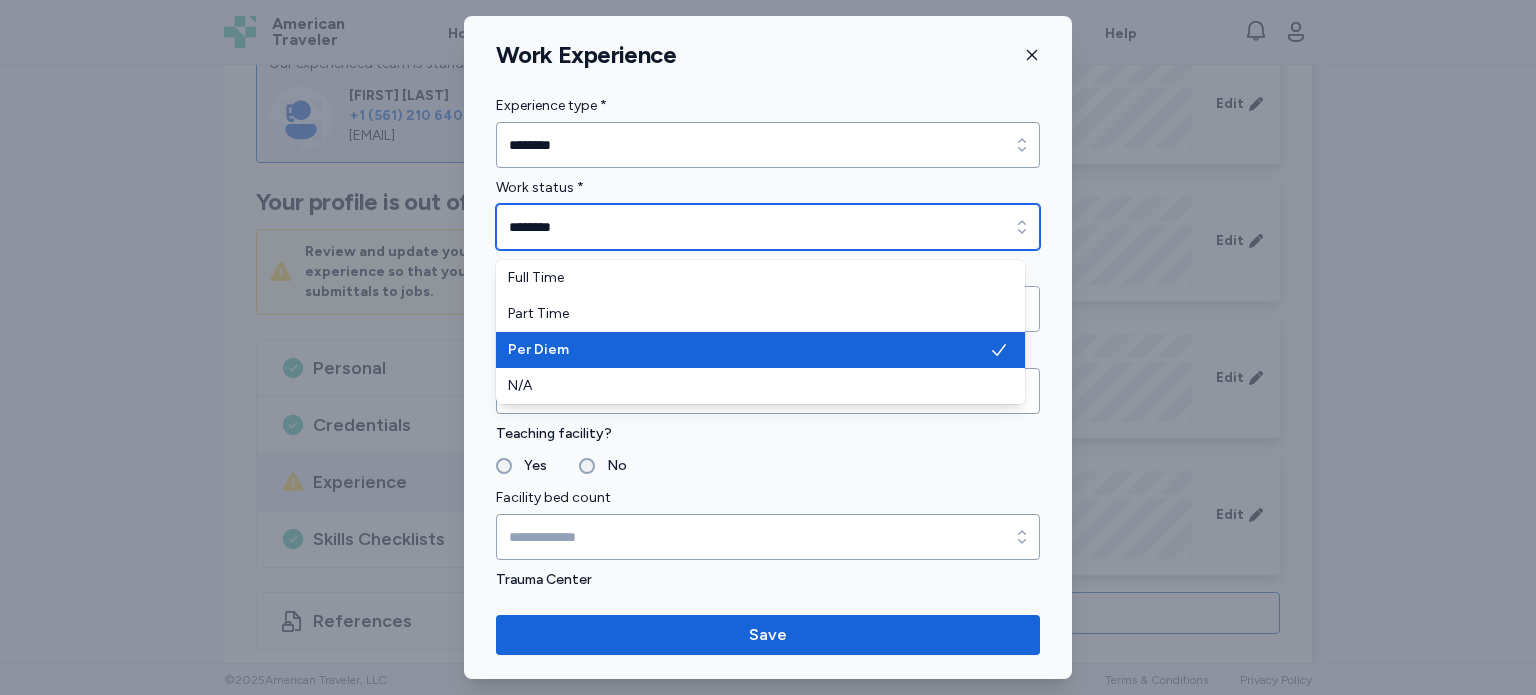 click 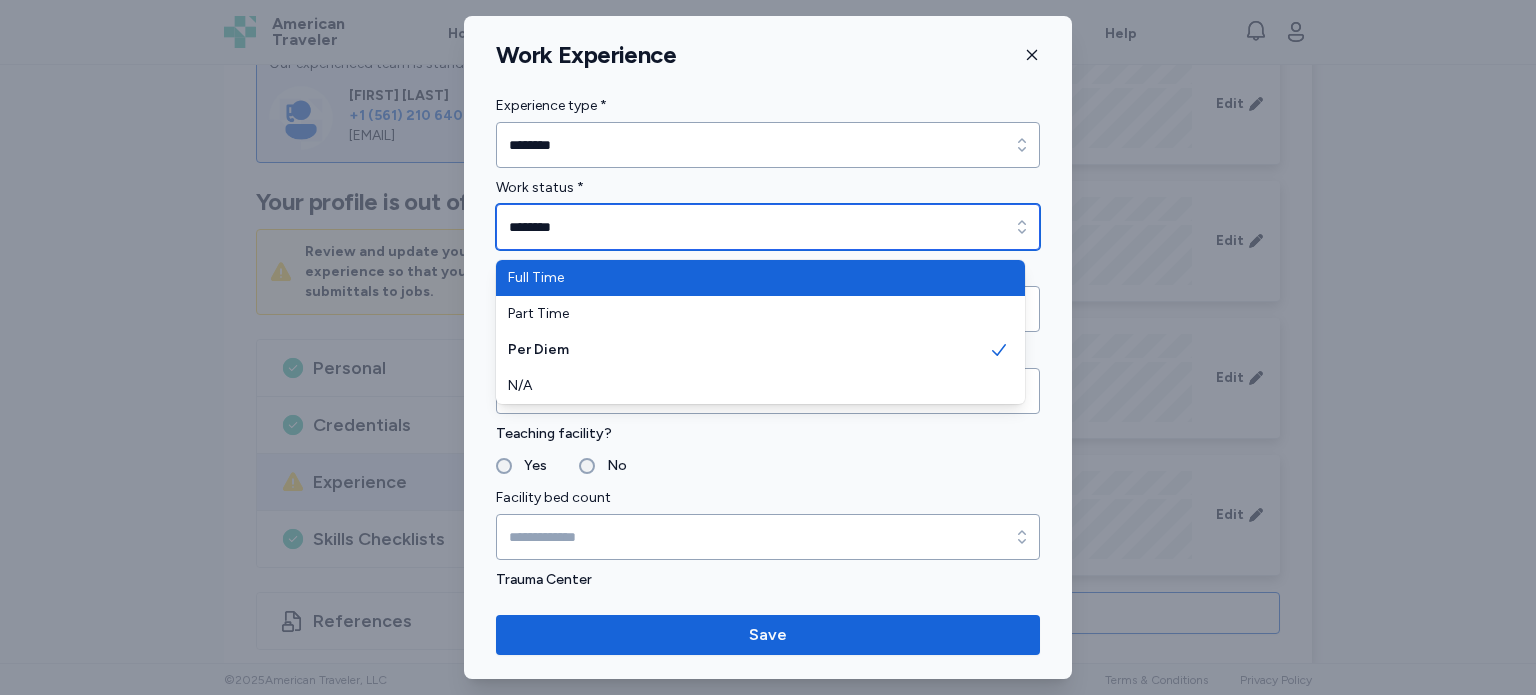 type on "*********" 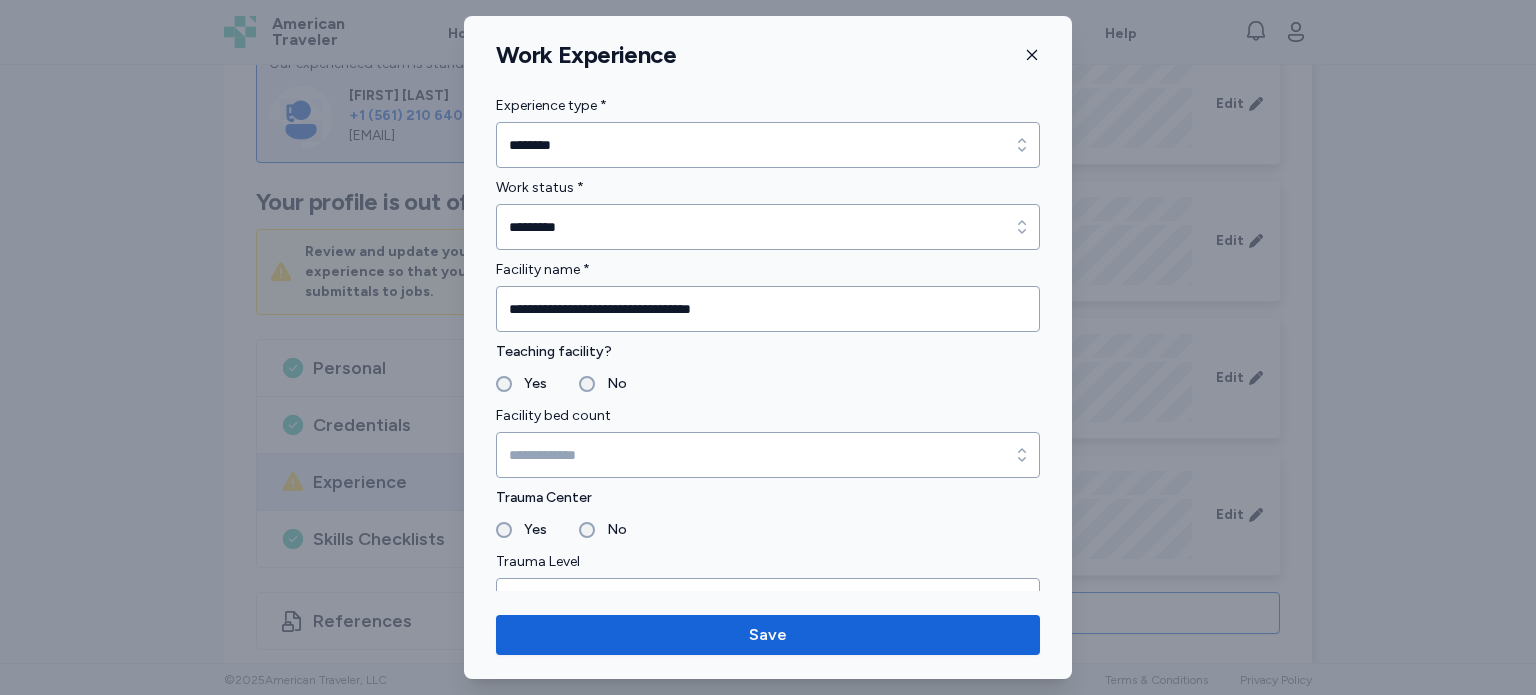 click at bounding box center [768, 347] 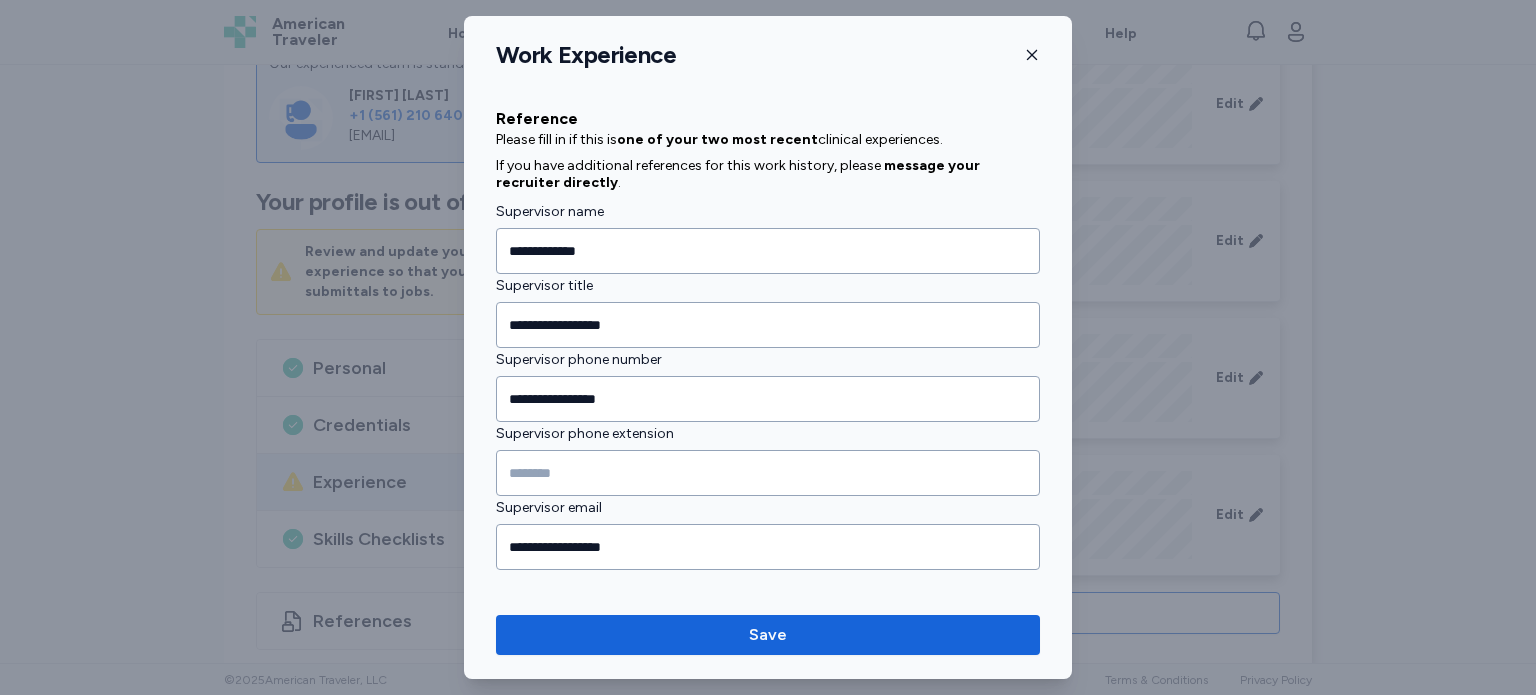 scroll, scrollTop: 2133, scrollLeft: 0, axis: vertical 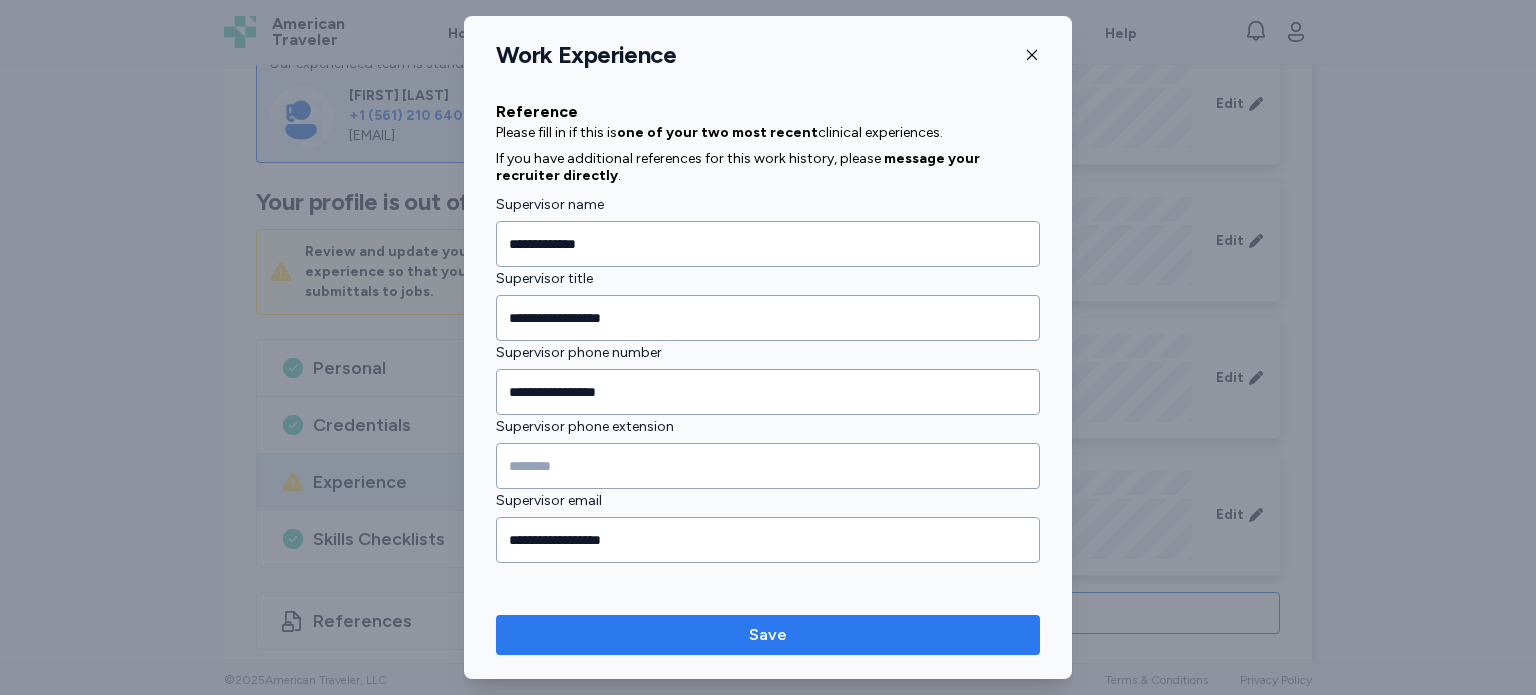 click on "Save" at bounding box center [768, 635] 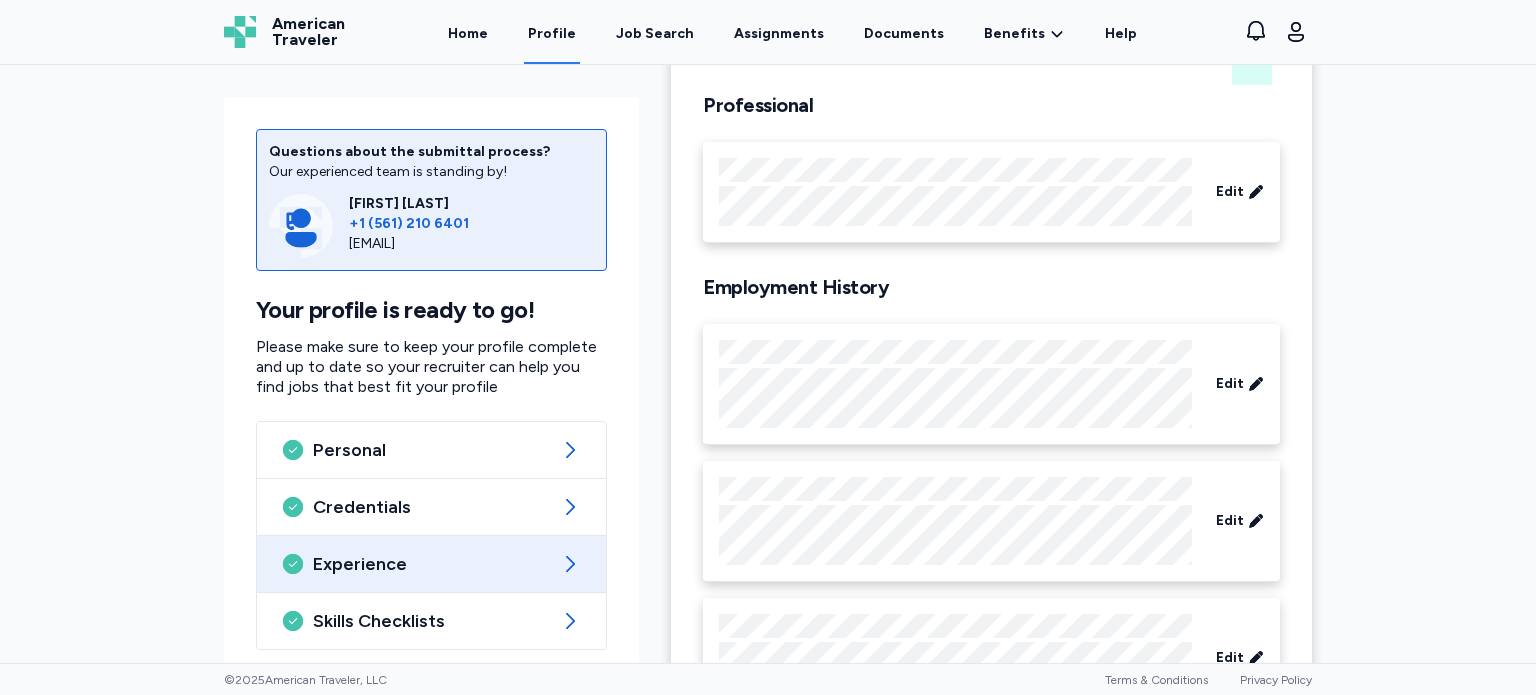 scroll, scrollTop: 129, scrollLeft: 0, axis: vertical 